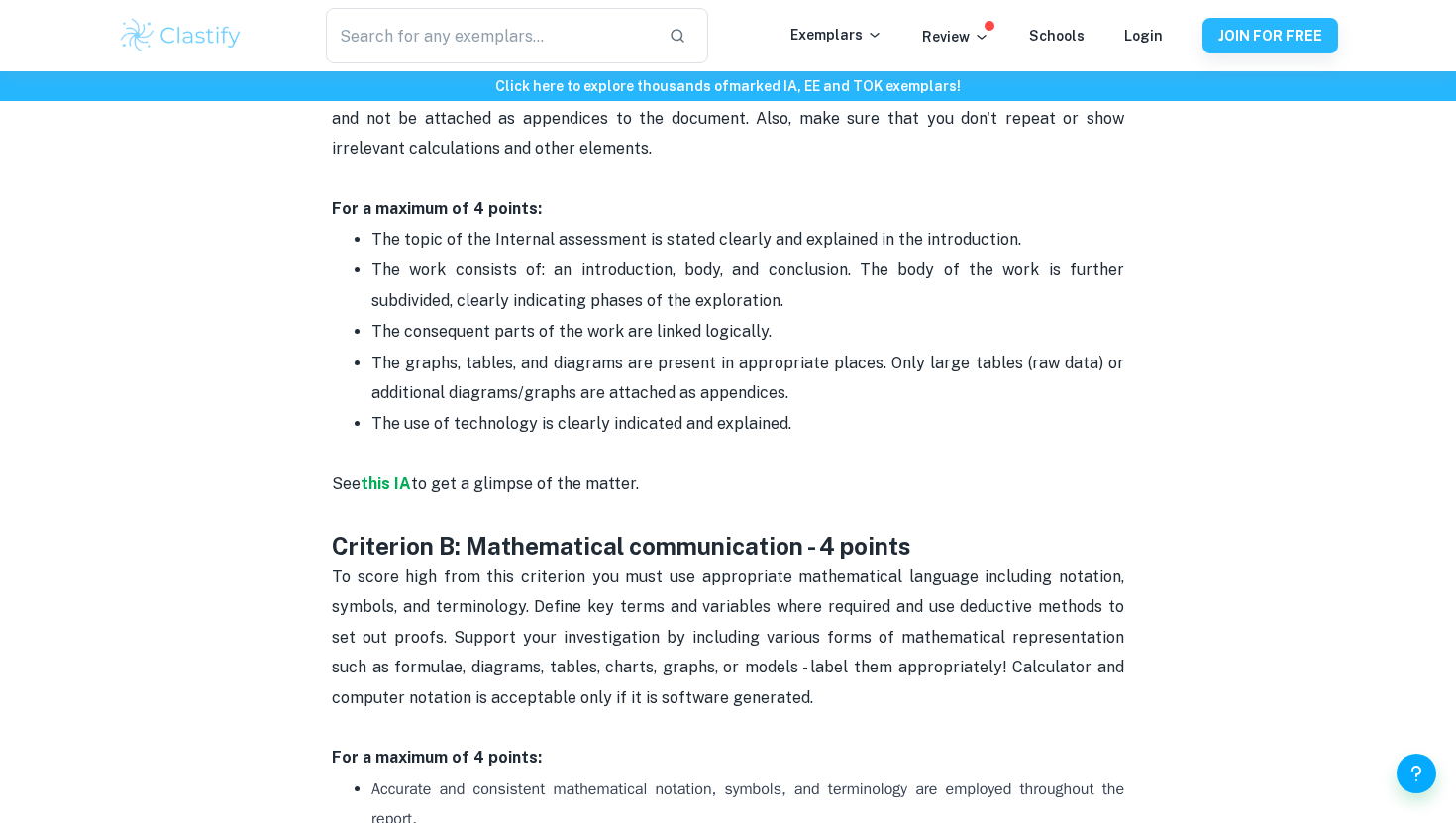 scroll, scrollTop: 1085, scrollLeft: 0, axis: vertical 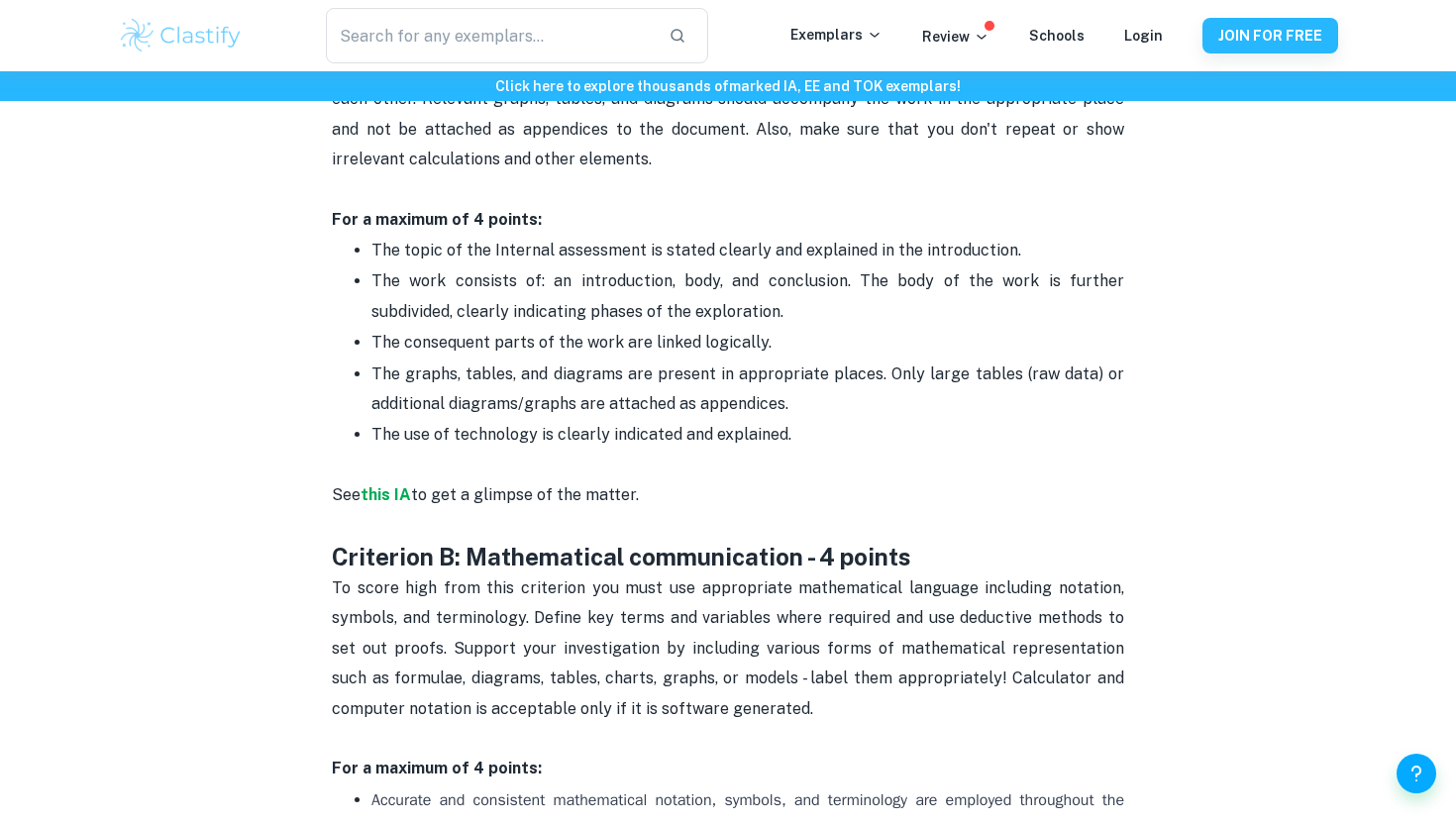 click on "The work consists of: an introduction, body, and conclusion. The body of the work is further subdivided, clearly indicating phases of the exploration." at bounding box center (750, 295) 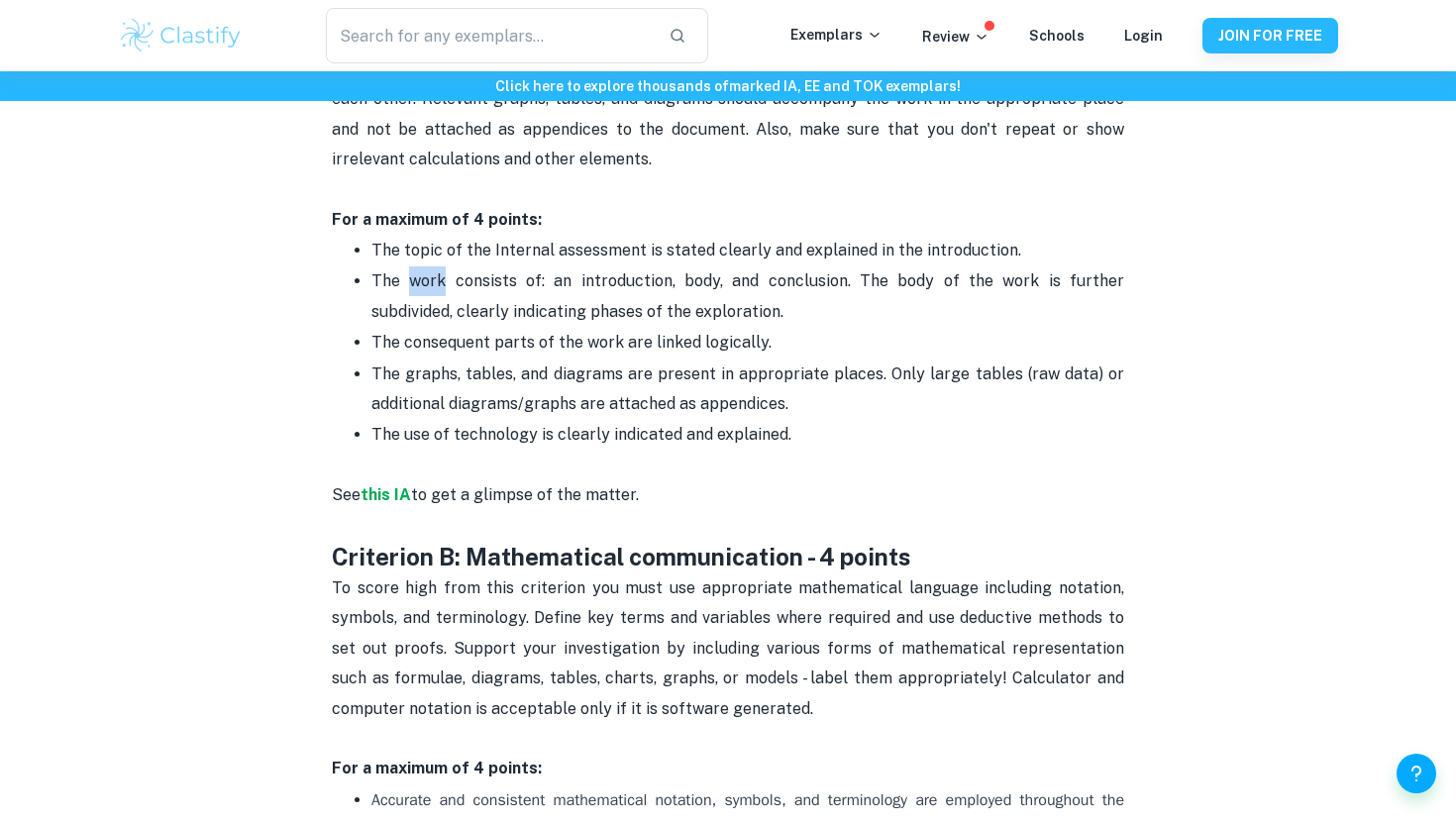 click on "The work consists of: an introduction, body, and conclusion. The body of the work is further subdivided, clearly indicating phases of the exploration." at bounding box center (750, 295) 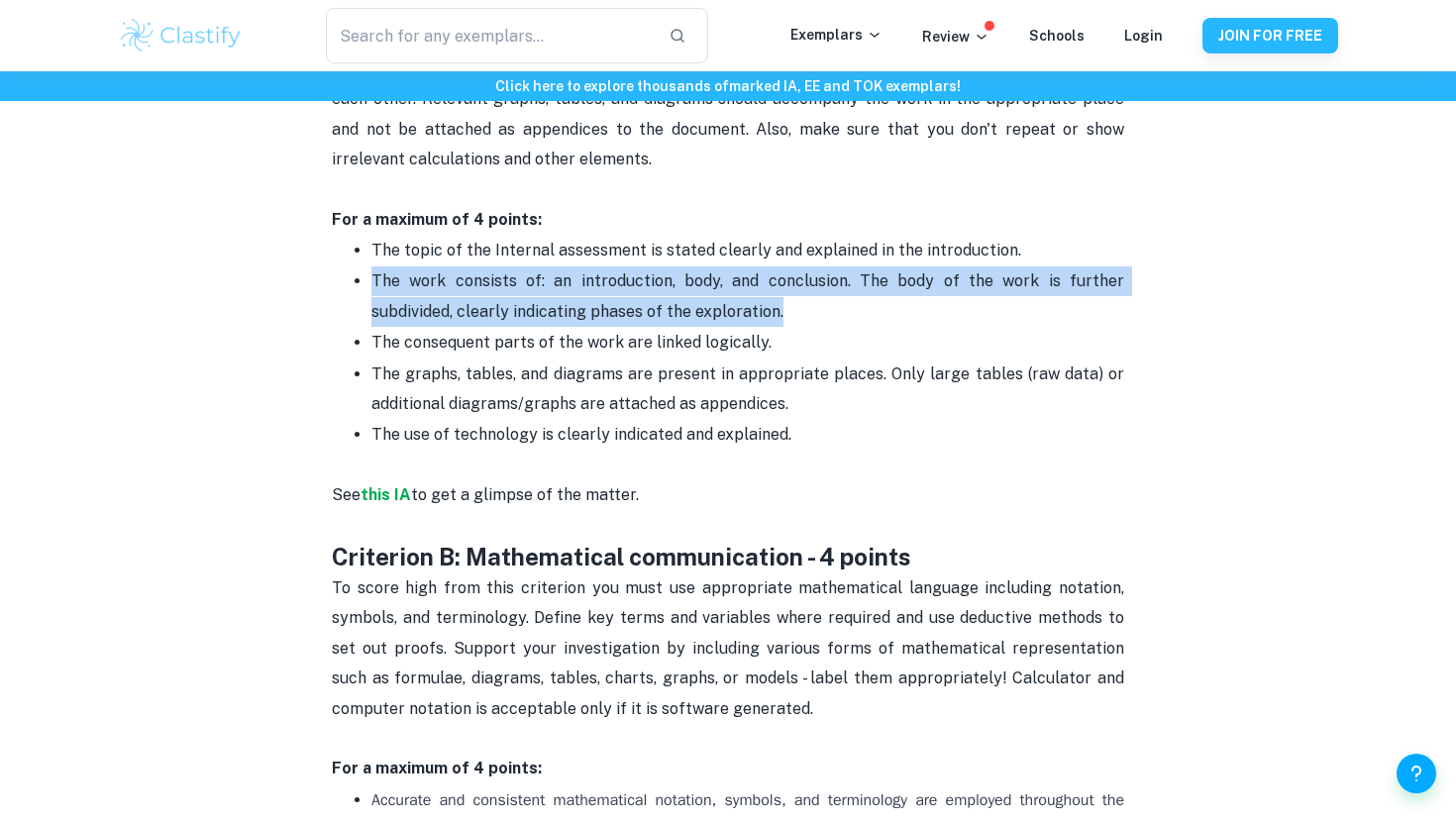 click on "The work consists of: an introduction, body, and conclusion. The body of the work is further subdivided, clearly indicating phases of the exploration." at bounding box center (750, 295) 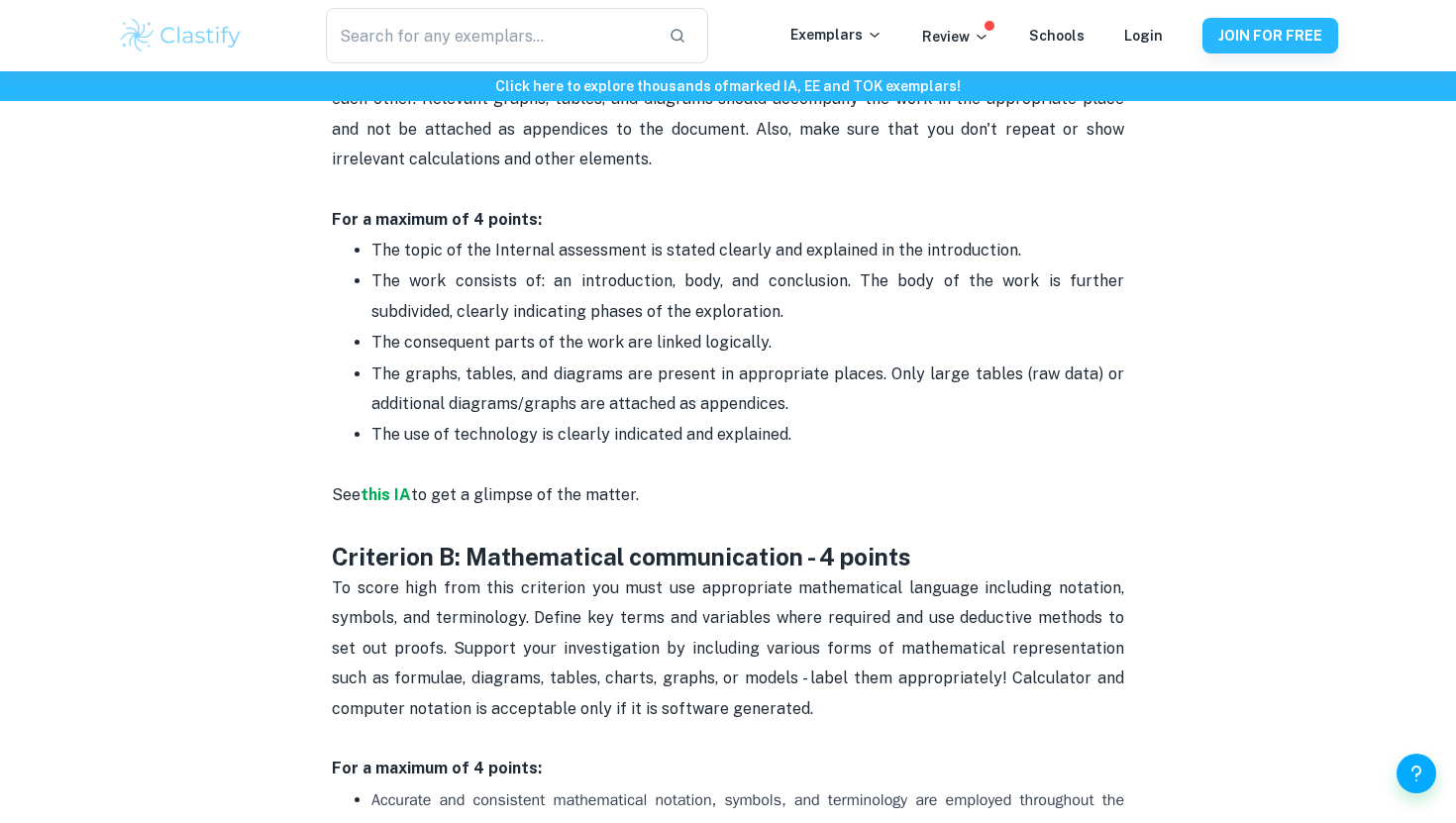 click on "The topic of the Internal assessment is stated clearly and explained in the introduction." at bounding box center [696, 250] 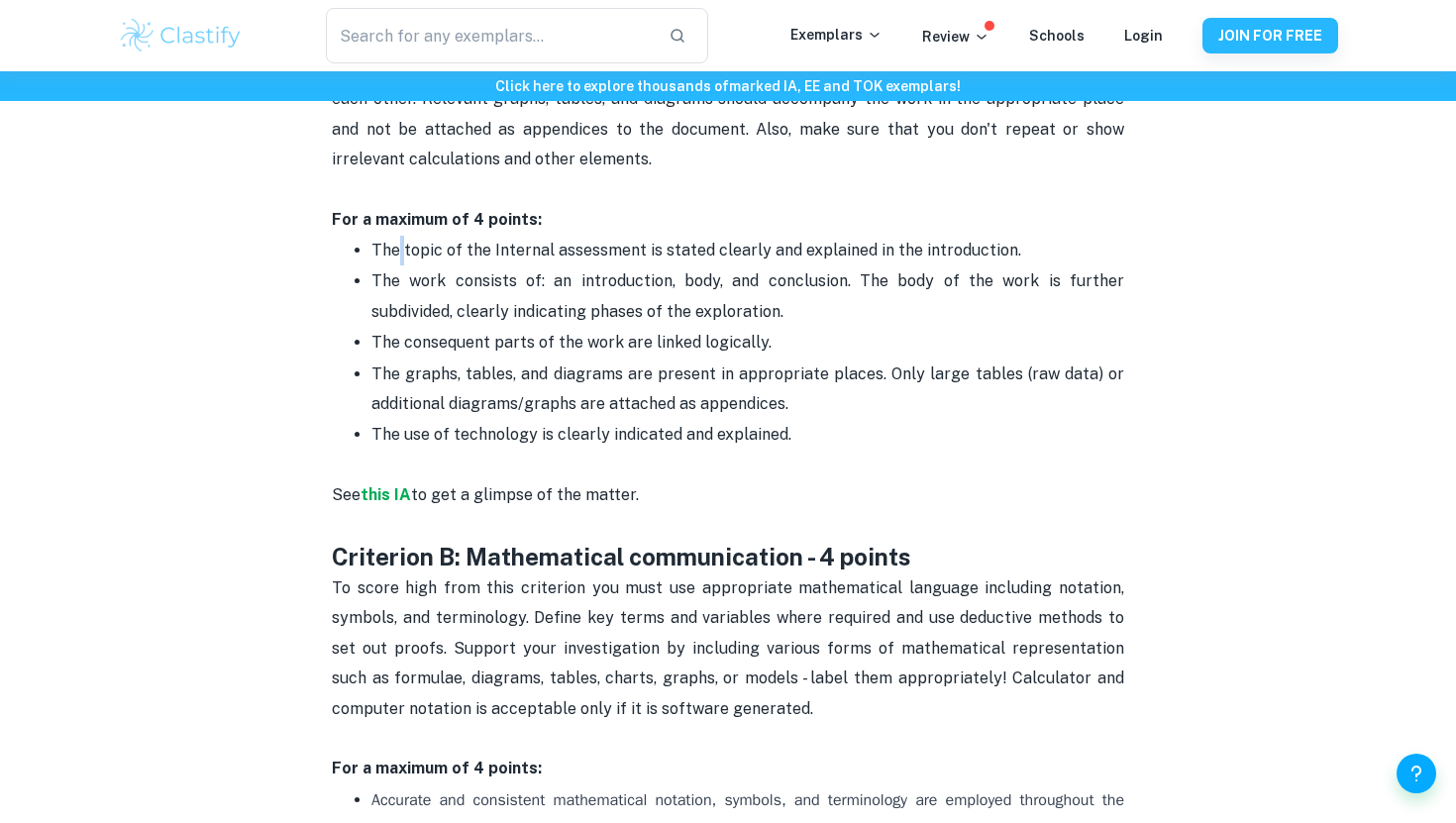 click on "The topic of the Internal assessment is stated clearly and explained in the introduction." at bounding box center [696, 250] 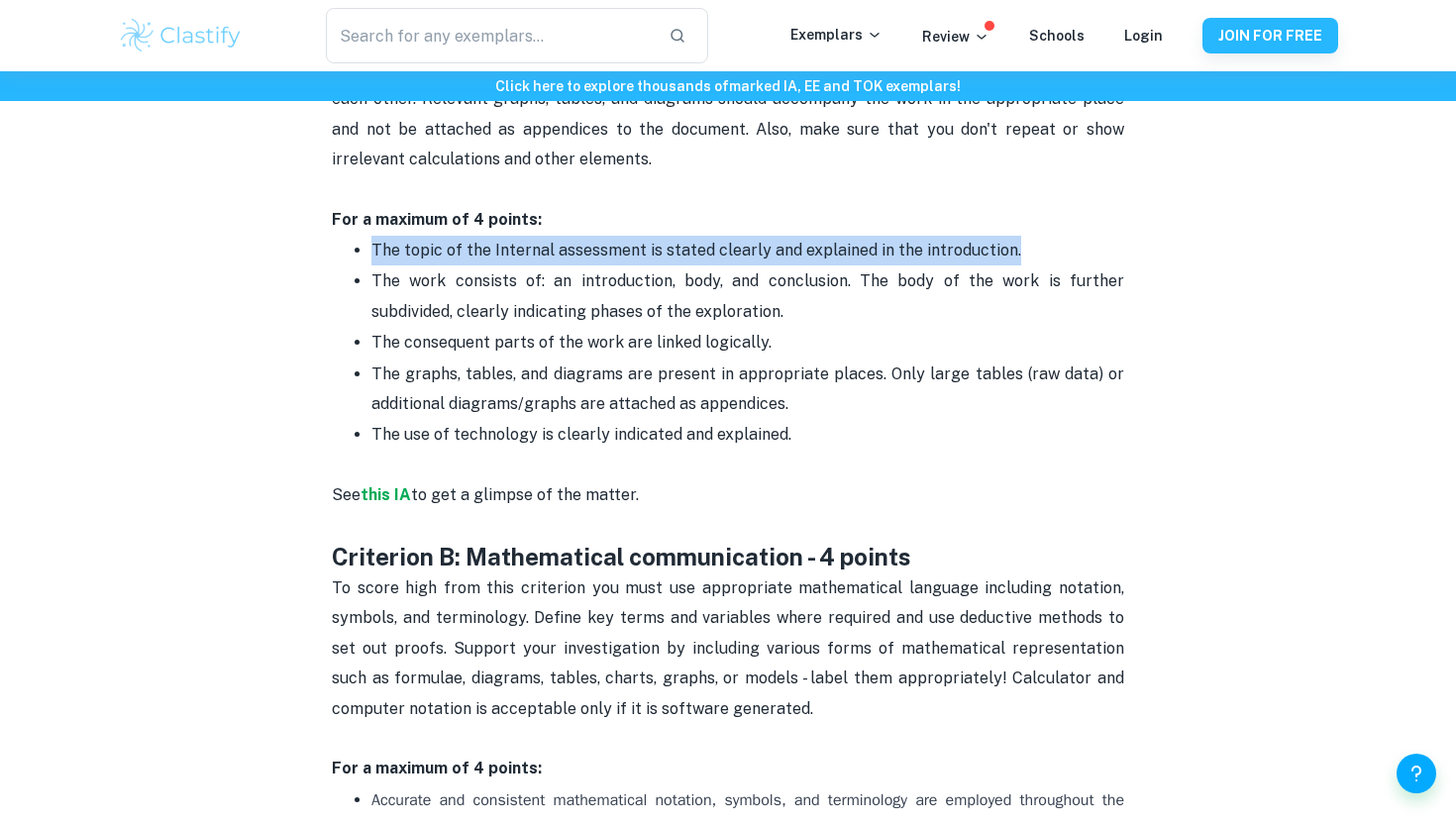 click on "The topic of the Internal assessment is stated clearly and explained in the introduction." at bounding box center [696, 250] 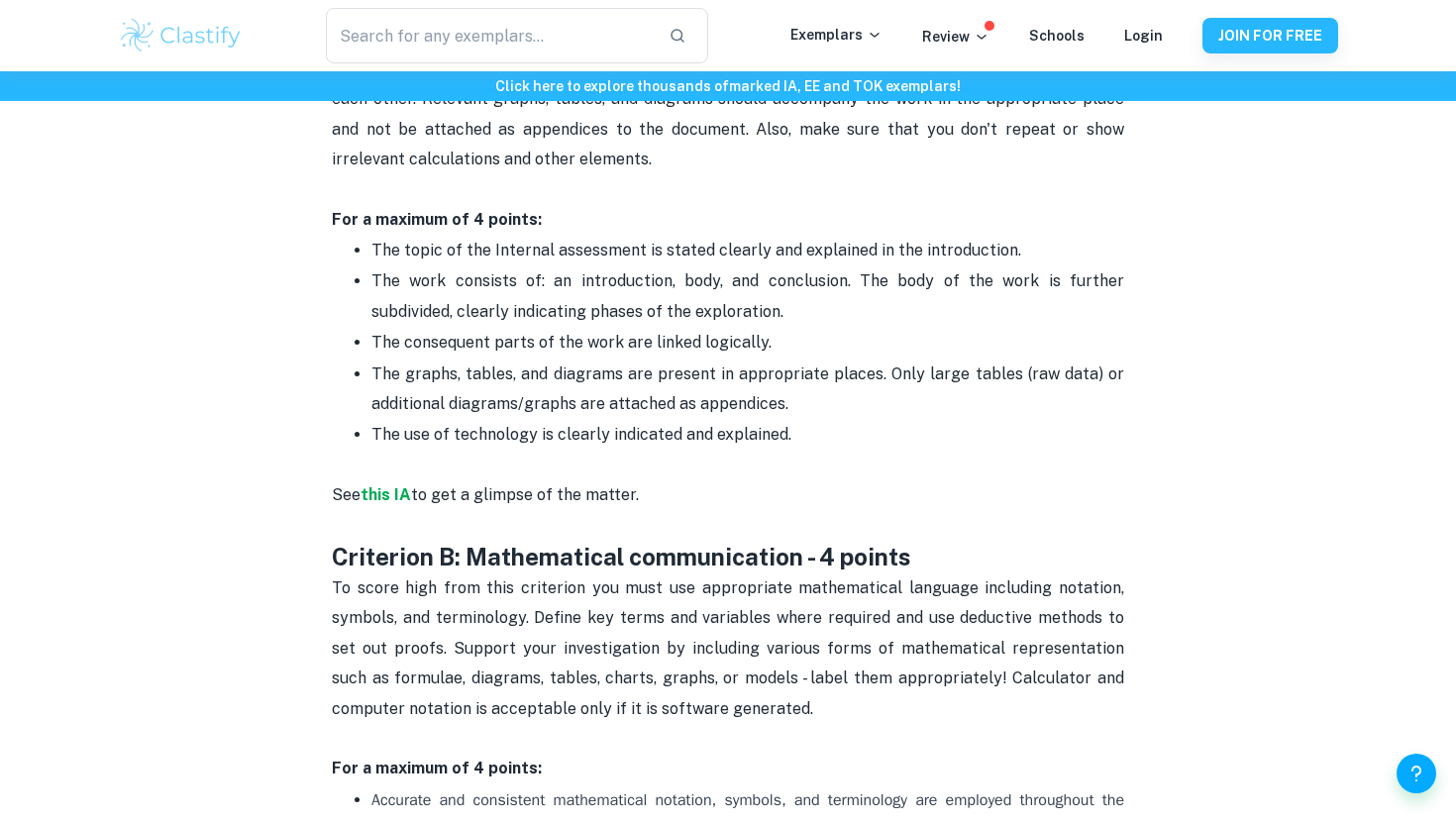 click on "The consequent parts of the work are linked logically." at bounding box center (572, 342) 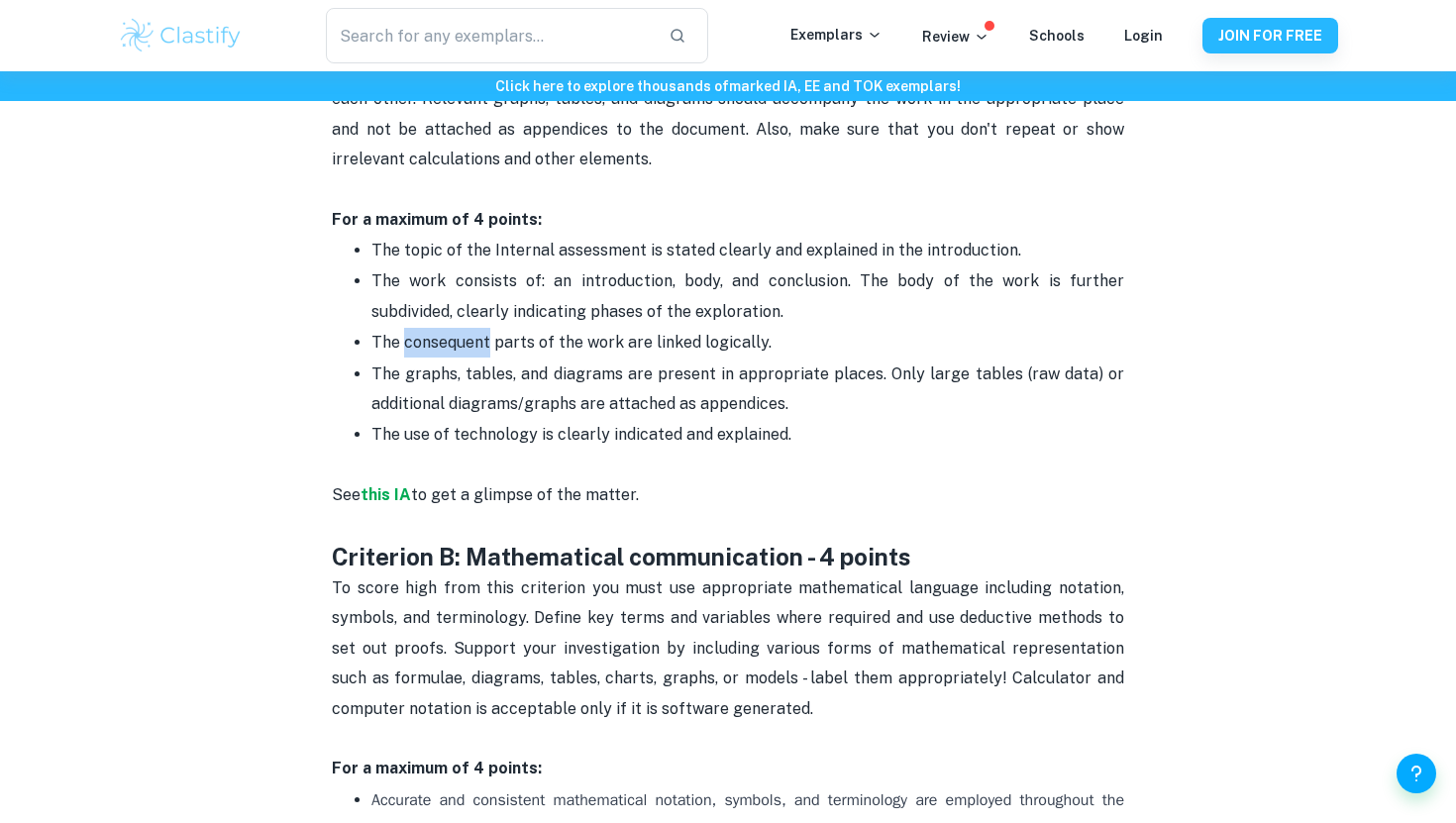 click on "The consequent parts of the work are linked logically." at bounding box center [572, 342] 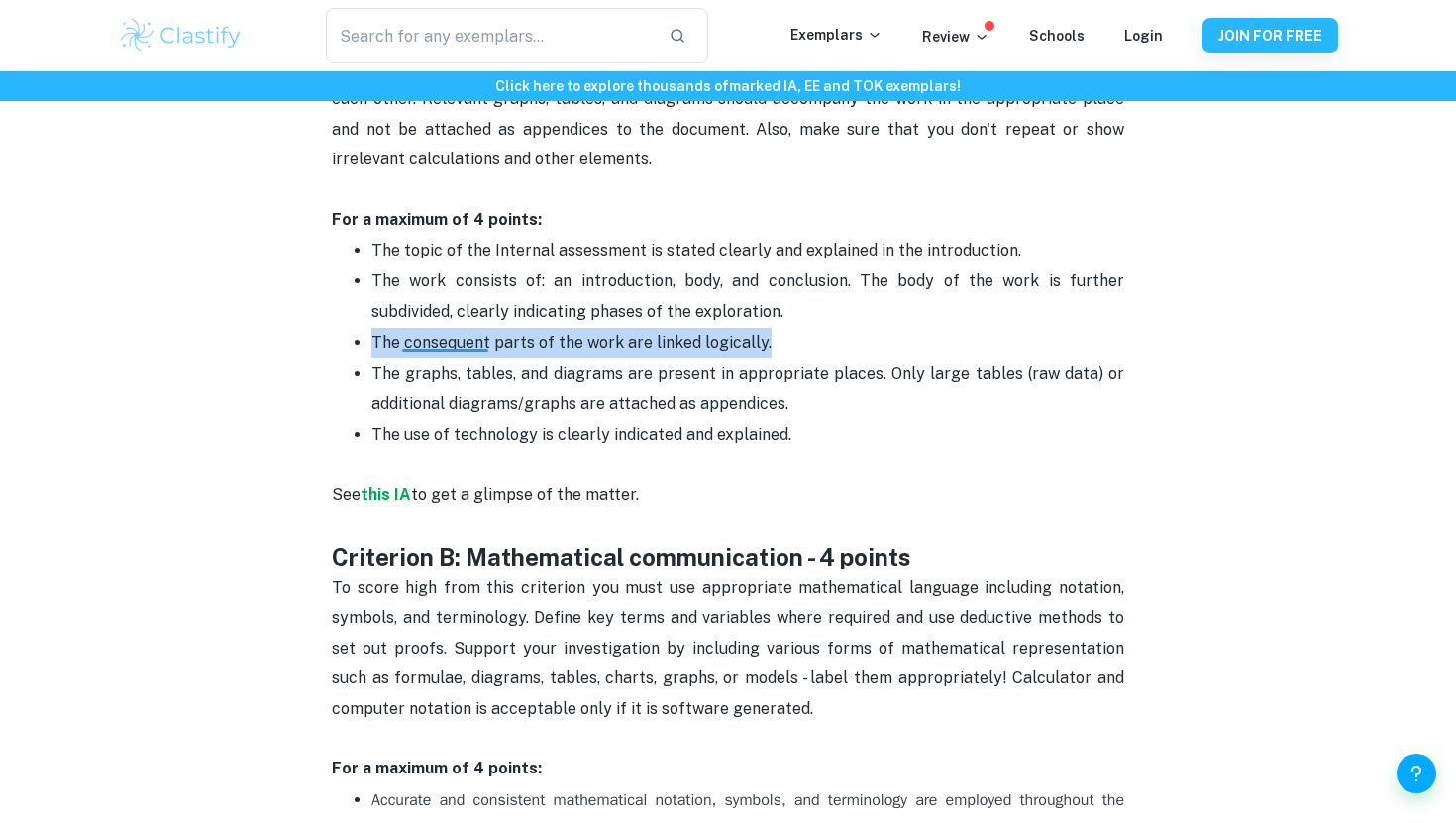click on "The consequent parts of the work are linked logically." at bounding box center [572, 342] 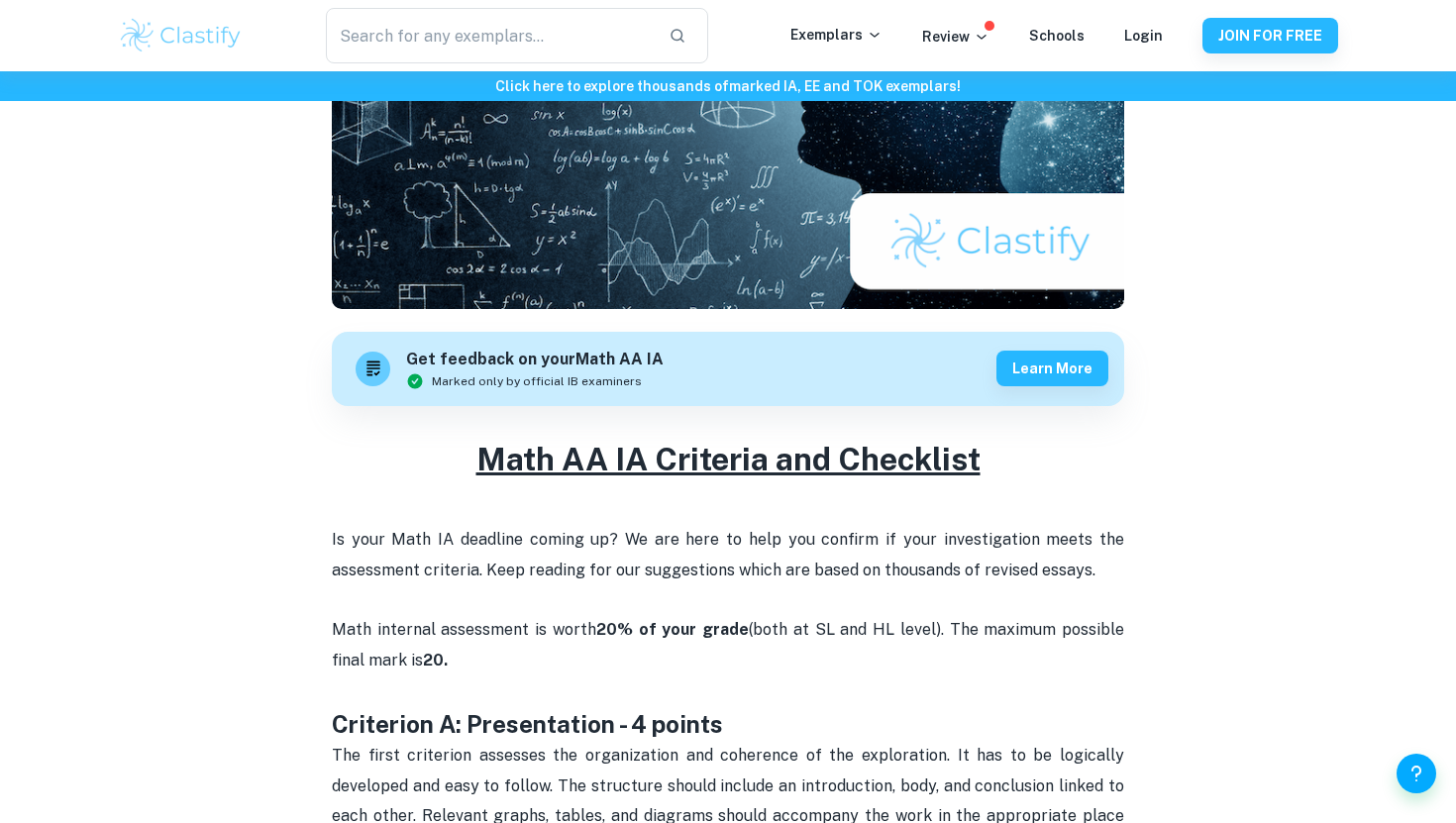 scroll, scrollTop: 0, scrollLeft: 0, axis: both 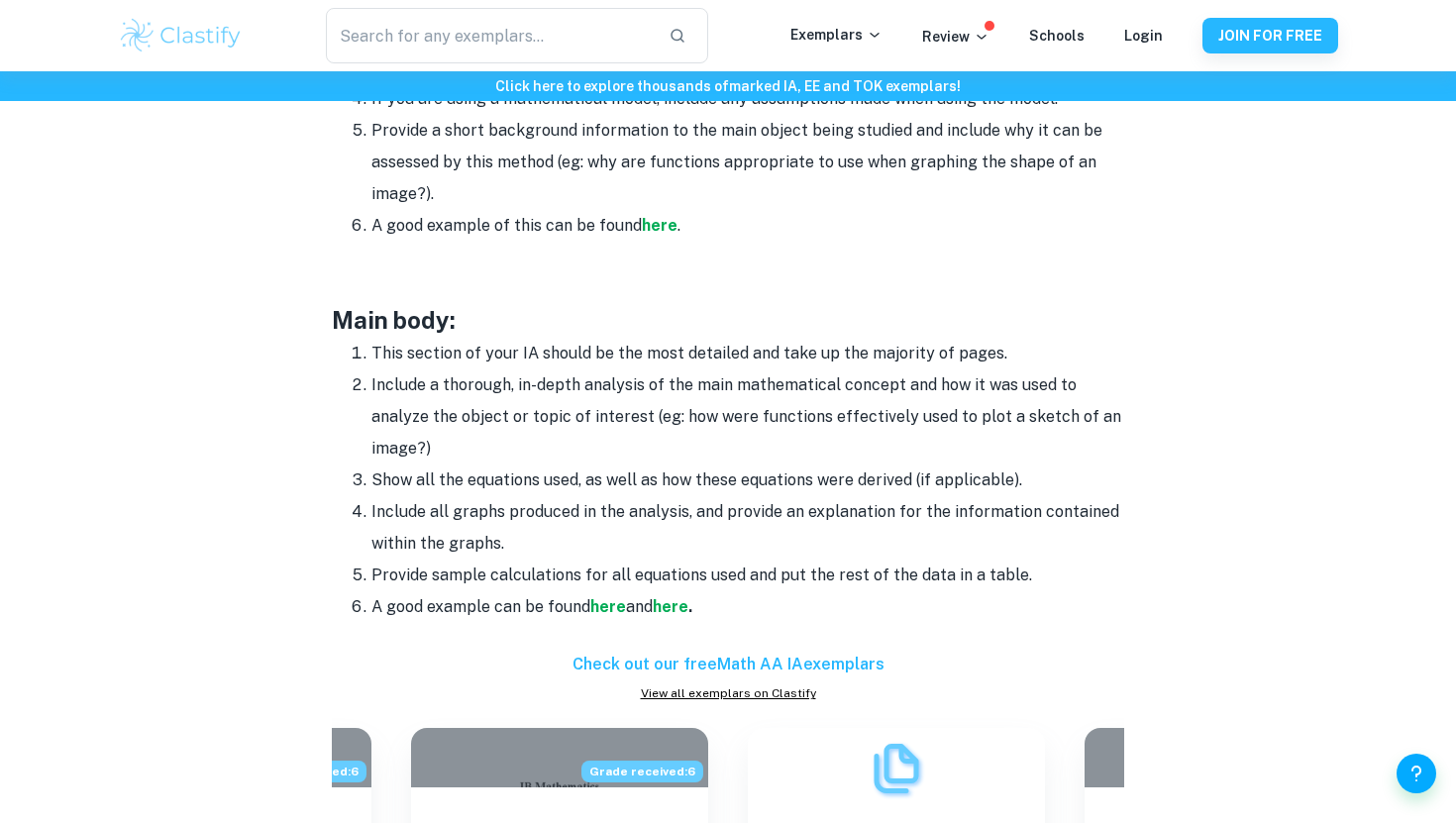 click on "Include a thorough, in-depth analysis of the main mathematical concept and how it was used to analyze the object or topic of interest (eg: how were functions effectively used to plot a sketch of an image?)" at bounding box center (748, 417) 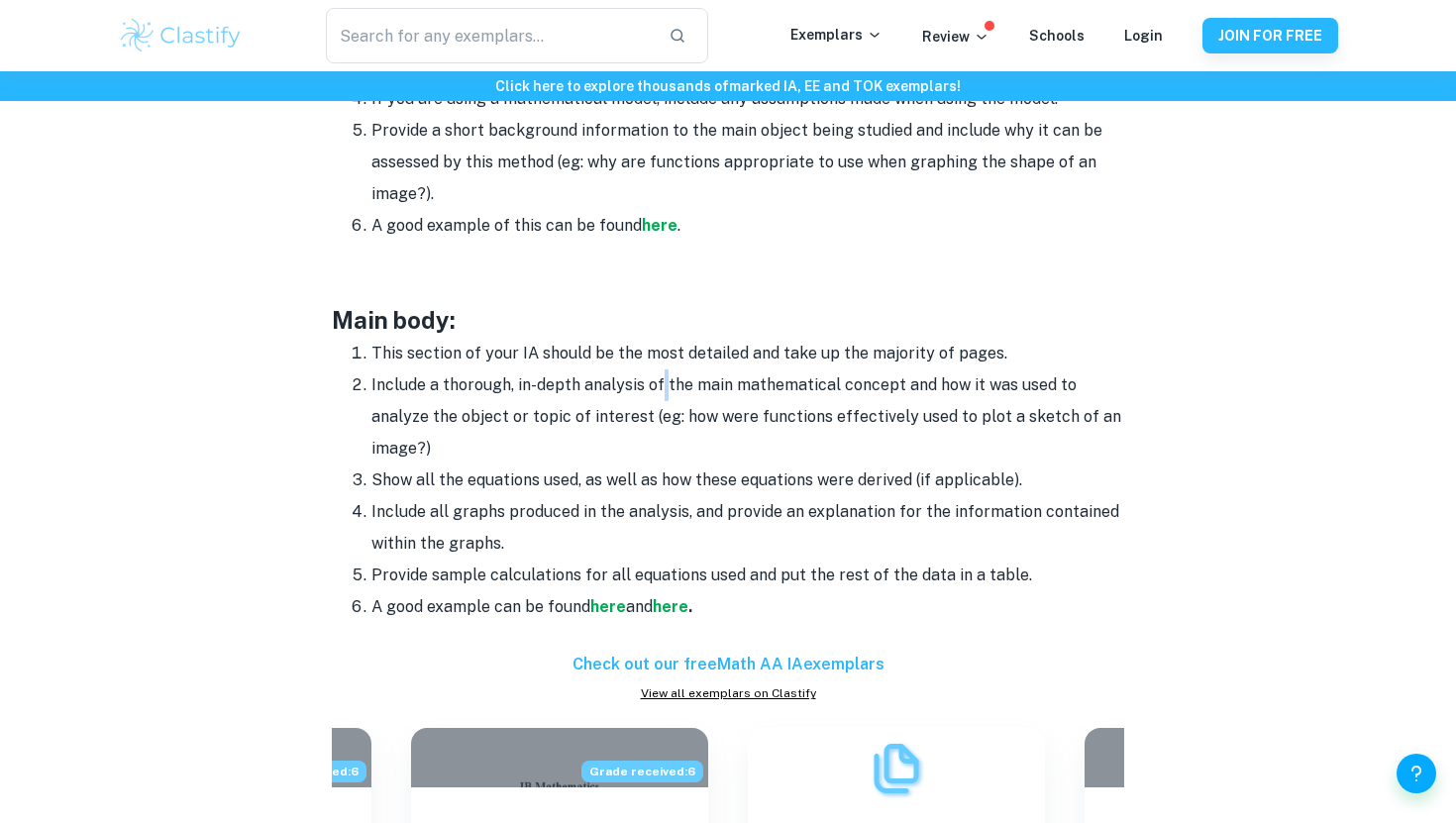 click on "Include a thorough, in-depth analysis of the main mathematical concept and how it was used to analyze the object or topic of interest (eg: how were functions effectively used to plot a sketch of an image?)" at bounding box center [748, 417] 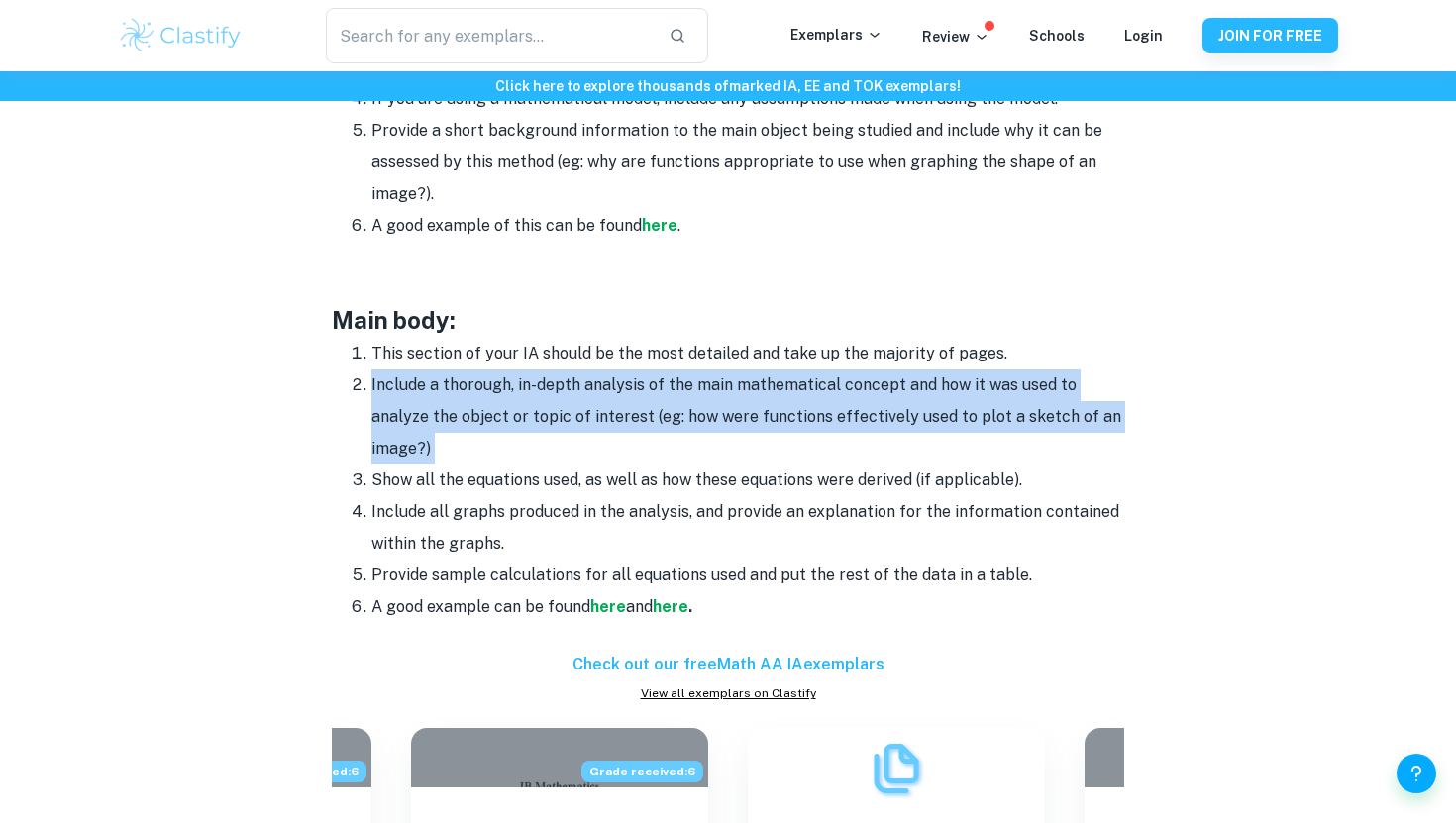 click on "Include a thorough, in-depth analysis of the main mathematical concept and how it was used to analyze the object or topic of interest (eg: how were functions effectively used to plot a sketch of an image?)" at bounding box center [748, 417] 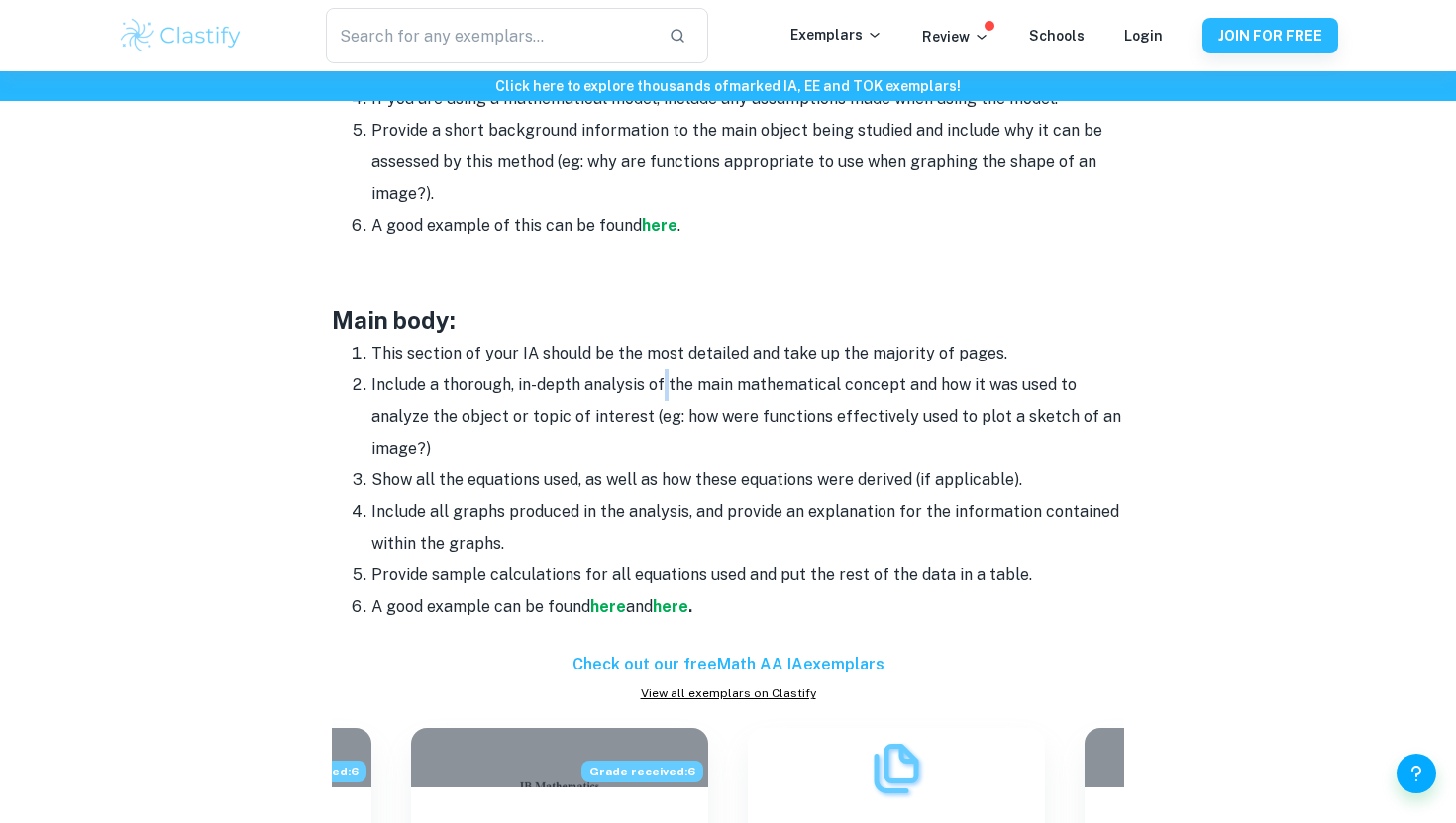 click on "Include a thorough, in-depth analysis of the main mathematical concept and how it was used to analyze the object or topic of interest (eg: how were functions effectively used to plot a sketch of an image?)" at bounding box center [748, 417] 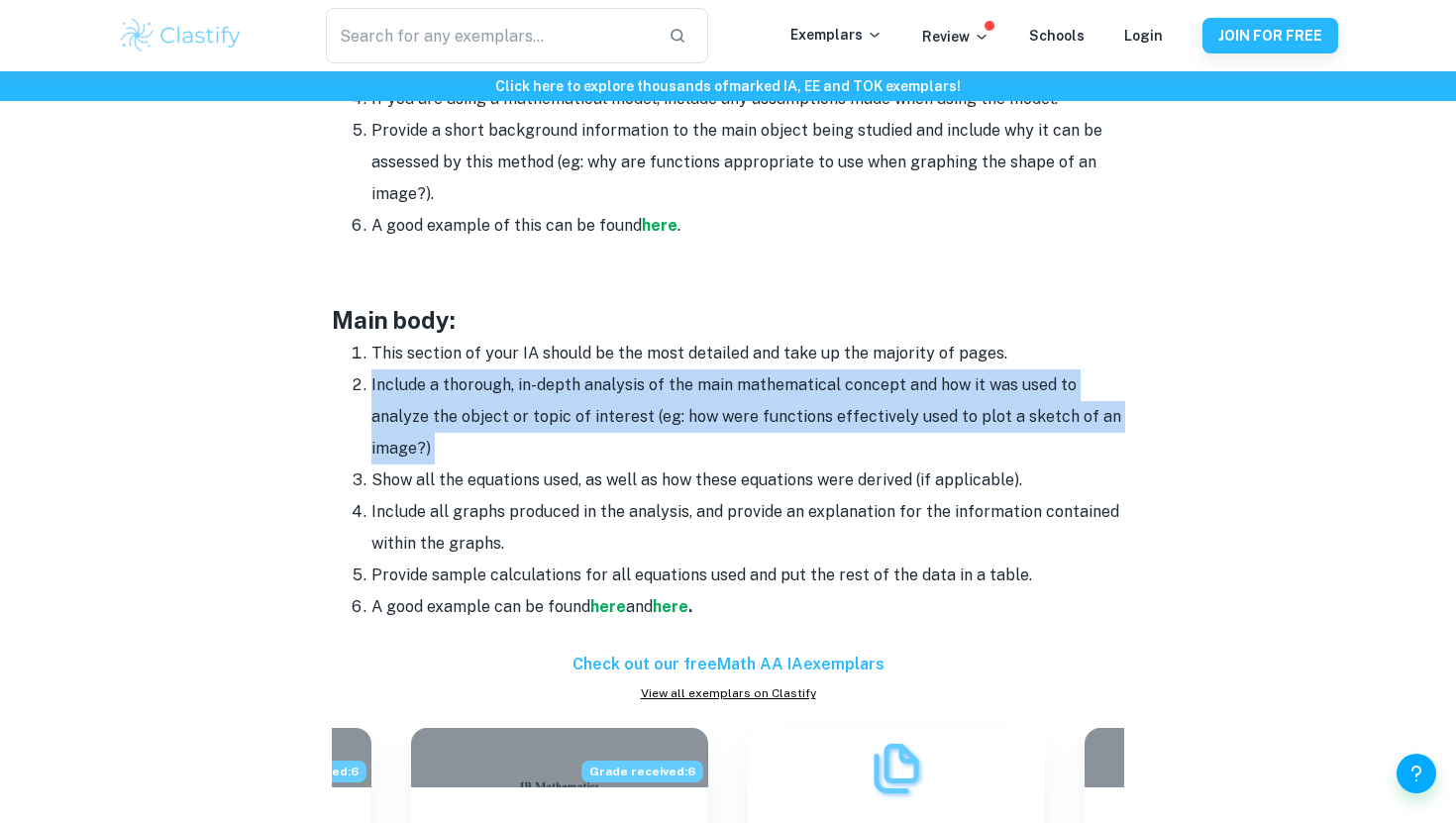 click on "Include a thorough, in-depth analysis of the main mathematical concept and how it was used to analyze the object or topic of interest (eg: how were functions effectively used to plot a sketch of an image?)" at bounding box center (748, 417) 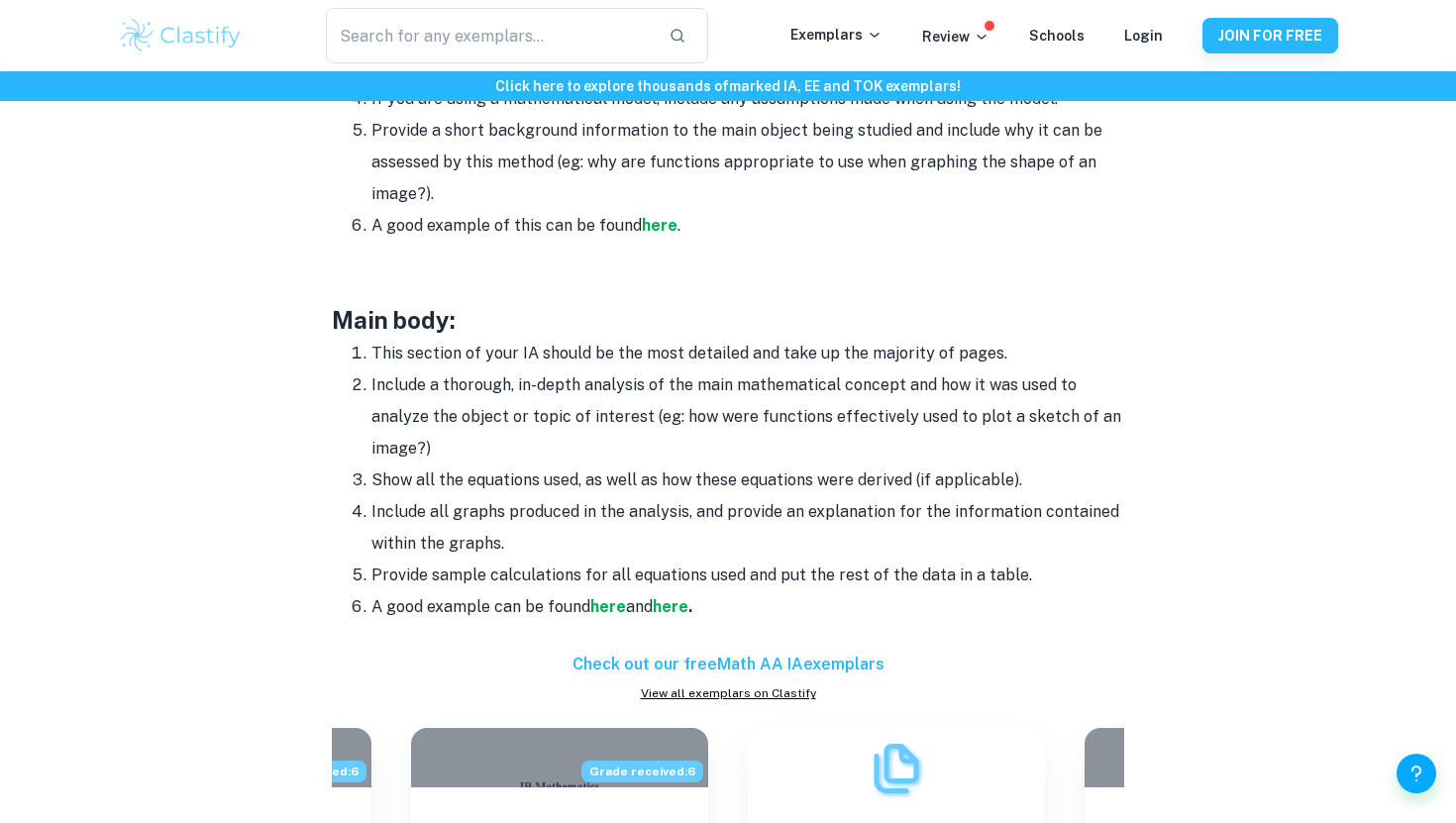click on "Include a thorough, in-depth analysis of the main mathematical concept and how it was used to analyze the object or topic of interest (eg: how were functions effectively used to plot a sketch of an image?)" at bounding box center (748, 417) 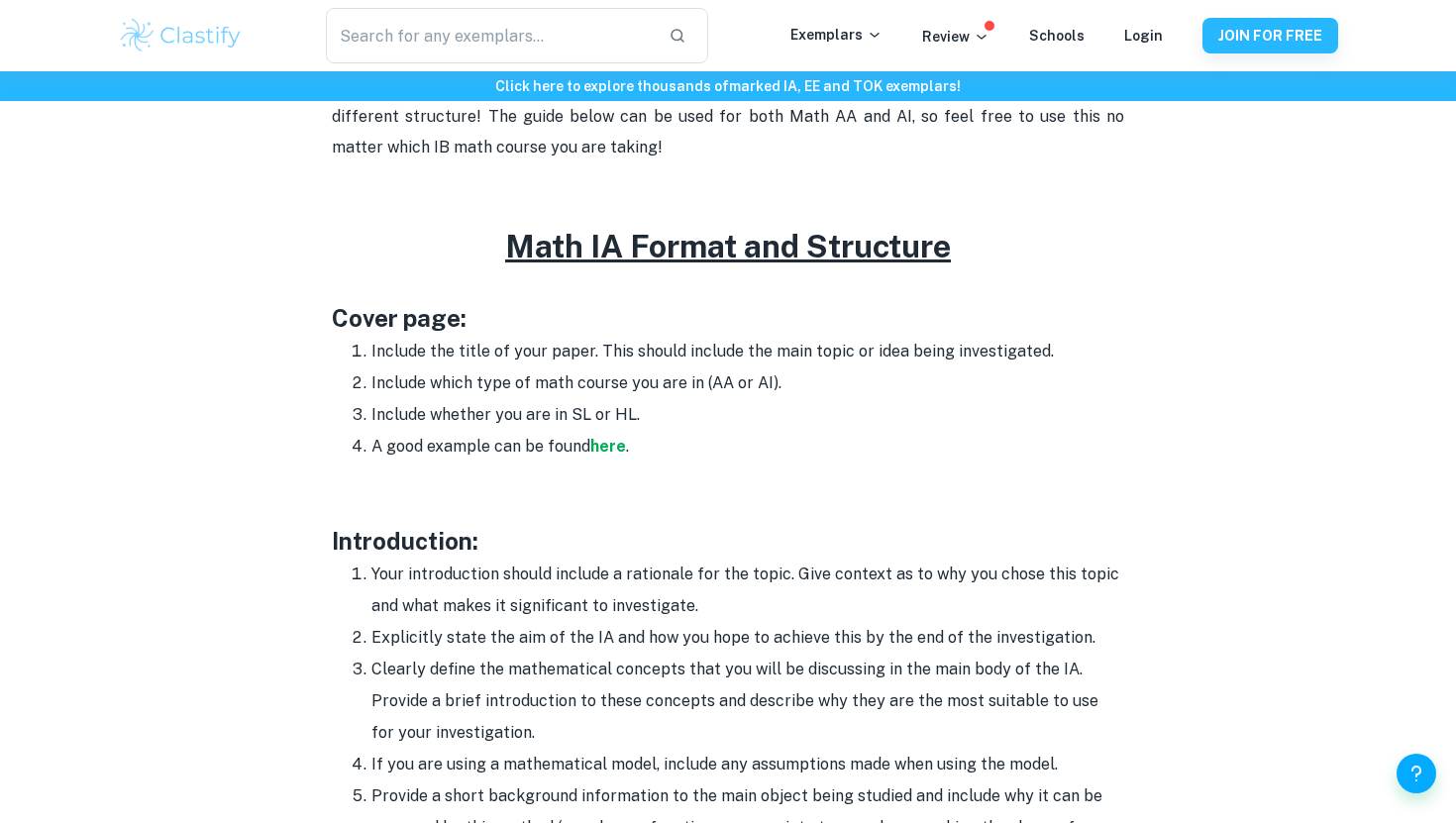 scroll, scrollTop: 1194, scrollLeft: 0, axis: vertical 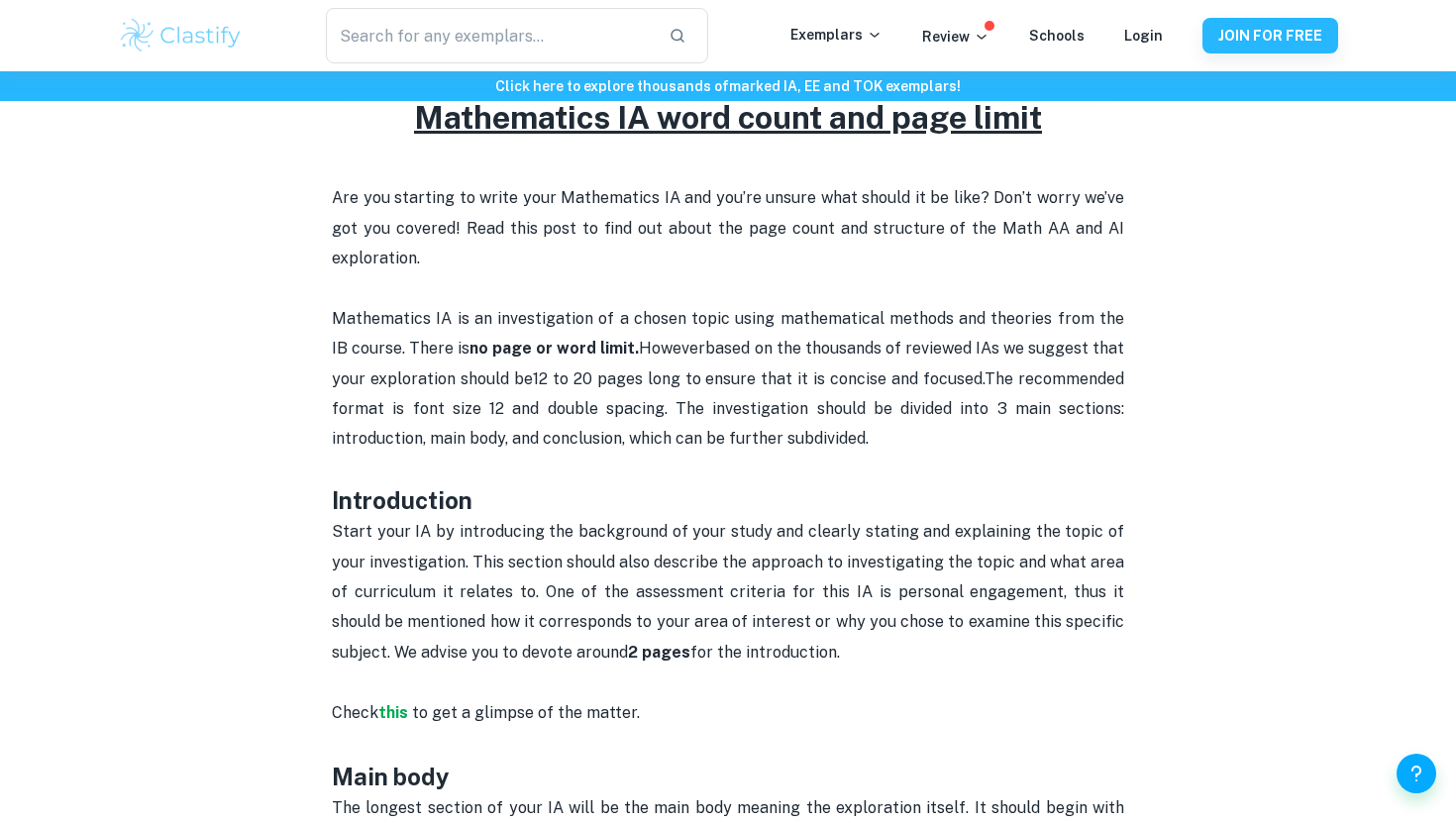 click on "based on the thousands of reviewed IAs we suggest that your exploration should be" at bounding box center [730, 362] 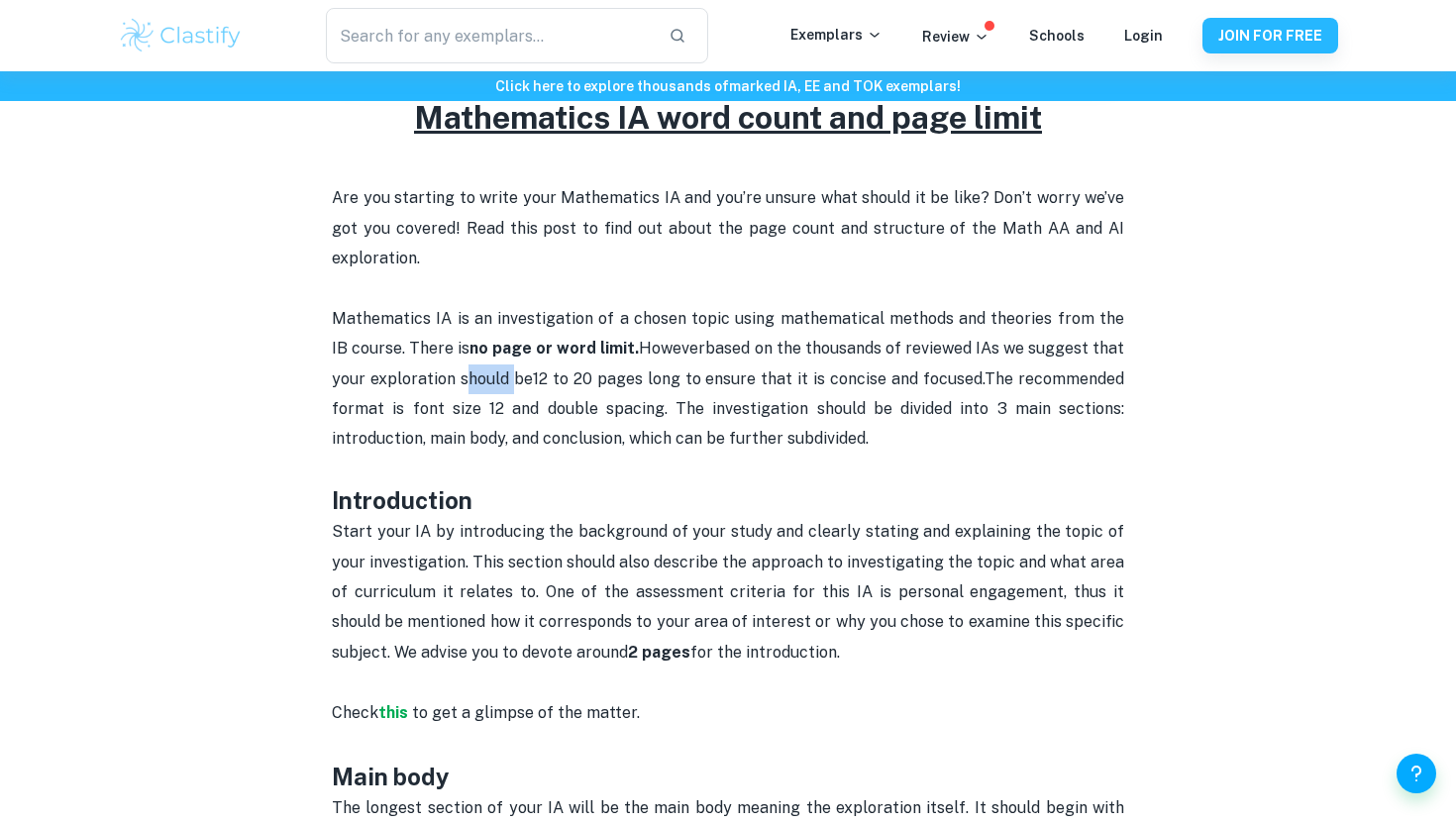 click on "based on the thousands of reviewed IAs we suggest that your exploration should be" at bounding box center (730, 362) 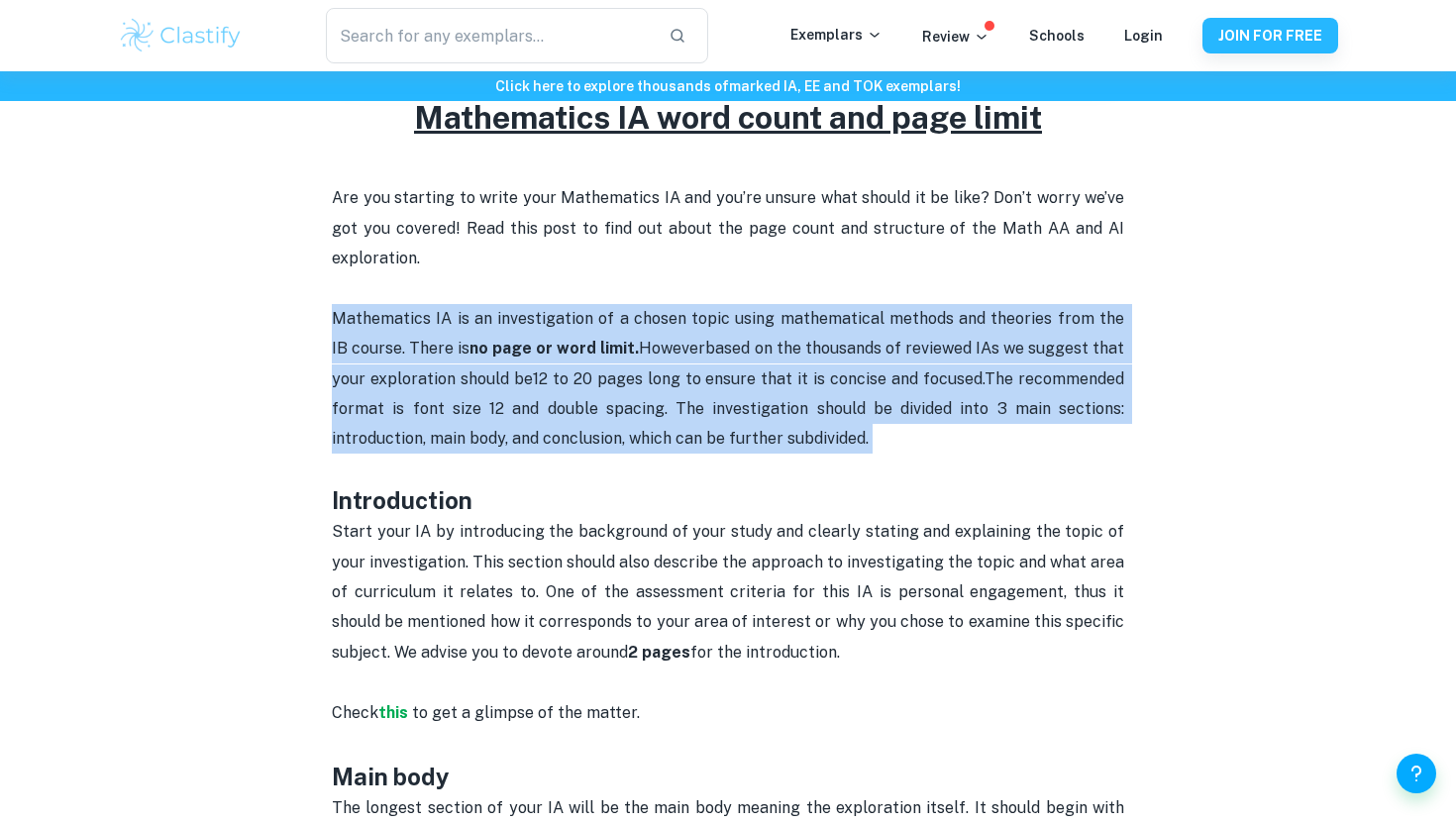 click on "based on the thousands of reviewed IAs we suggest that your exploration should be" at bounding box center (730, 362) 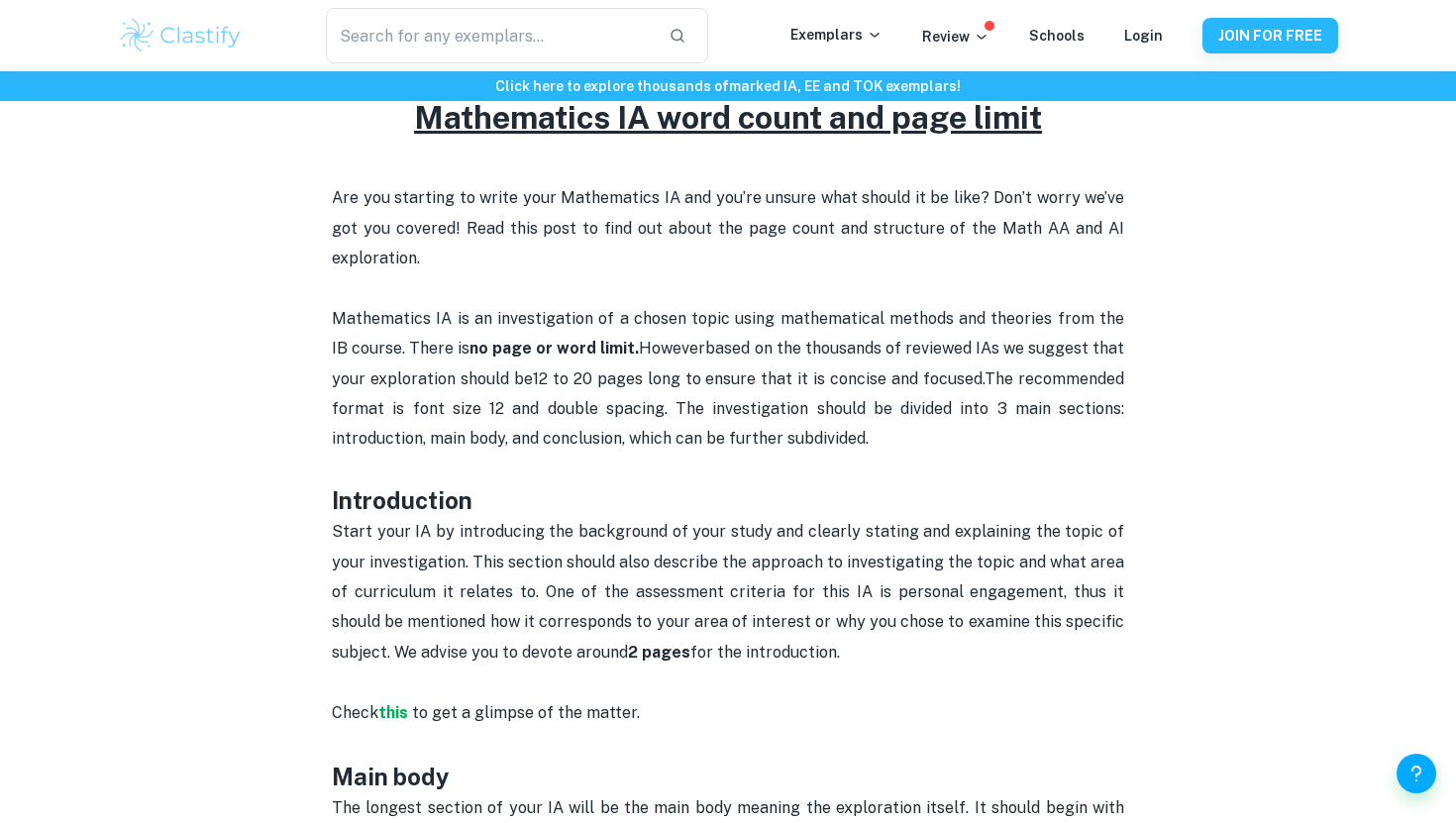 click on "Are you starting to write your Mathematics IA and you’re unsure what should it be like? Don’t worry we’ve got you covered! Read this post to find out about the page count and structure of the Math AA and AI exploration." at bounding box center (730, 228) 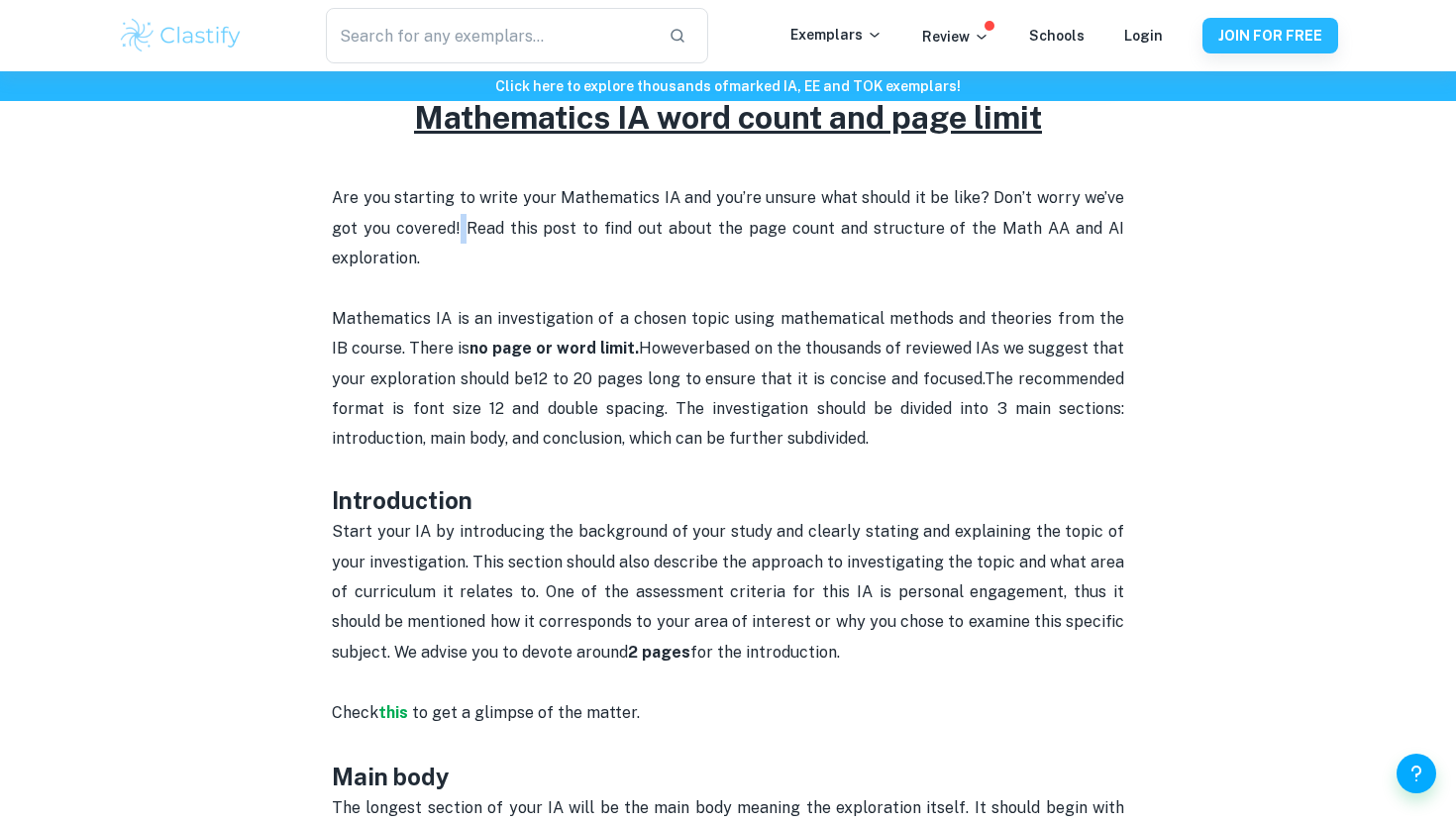 click on "Are you starting to write your Mathematics IA and you’re unsure what should it be like? Don’t worry we’ve got you covered! Read this post to find out about the page count and structure of the Math AA and AI exploration." at bounding box center [730, 228] 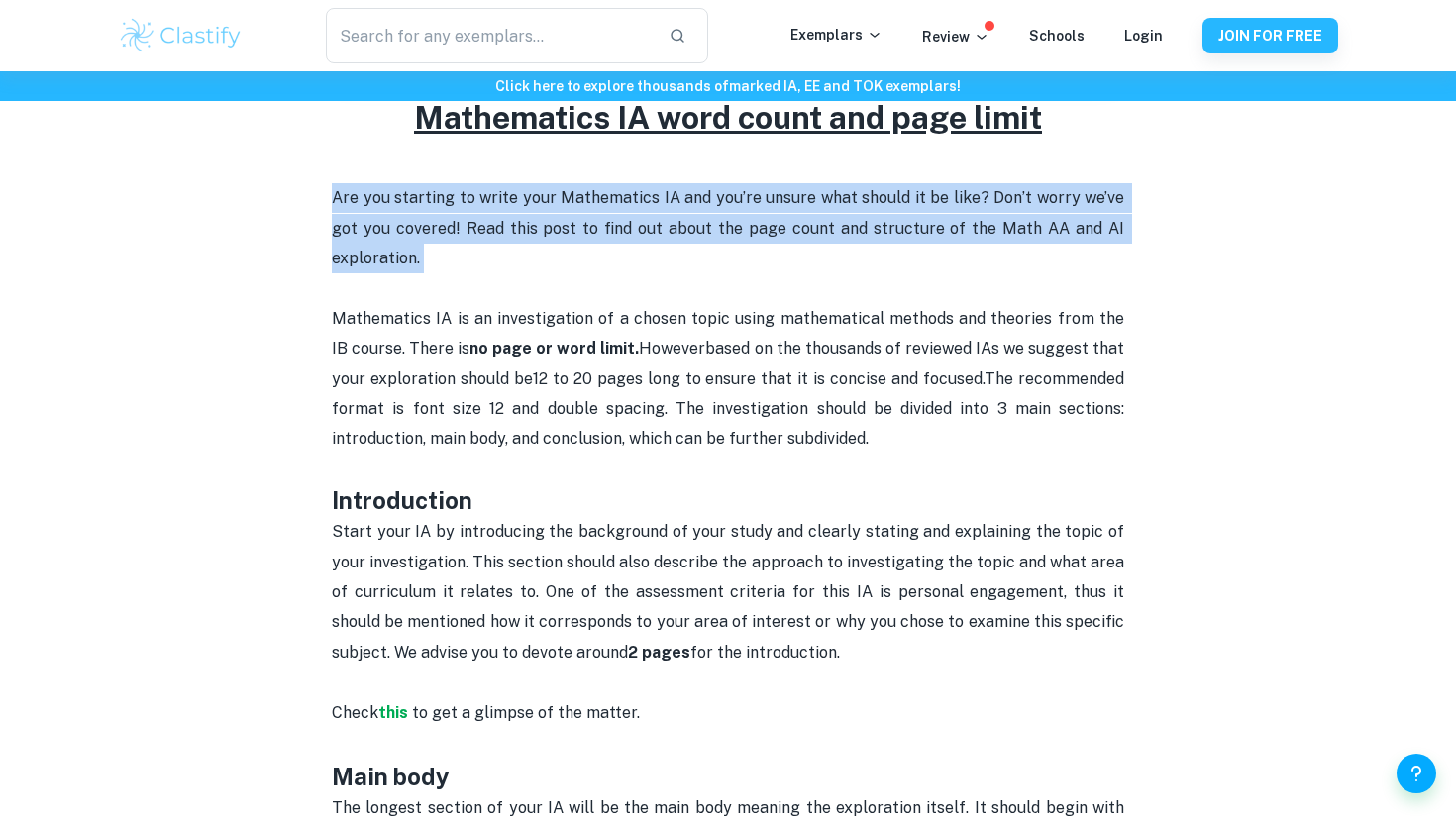 click on "Are you starting to write your Mathematics IA and you’re unsure what should it be like? Don’t worry we’ve got you covered! Read this post to find out about the page count and structure of the Math AA and AI exploration." at bounding box center [730, 228] 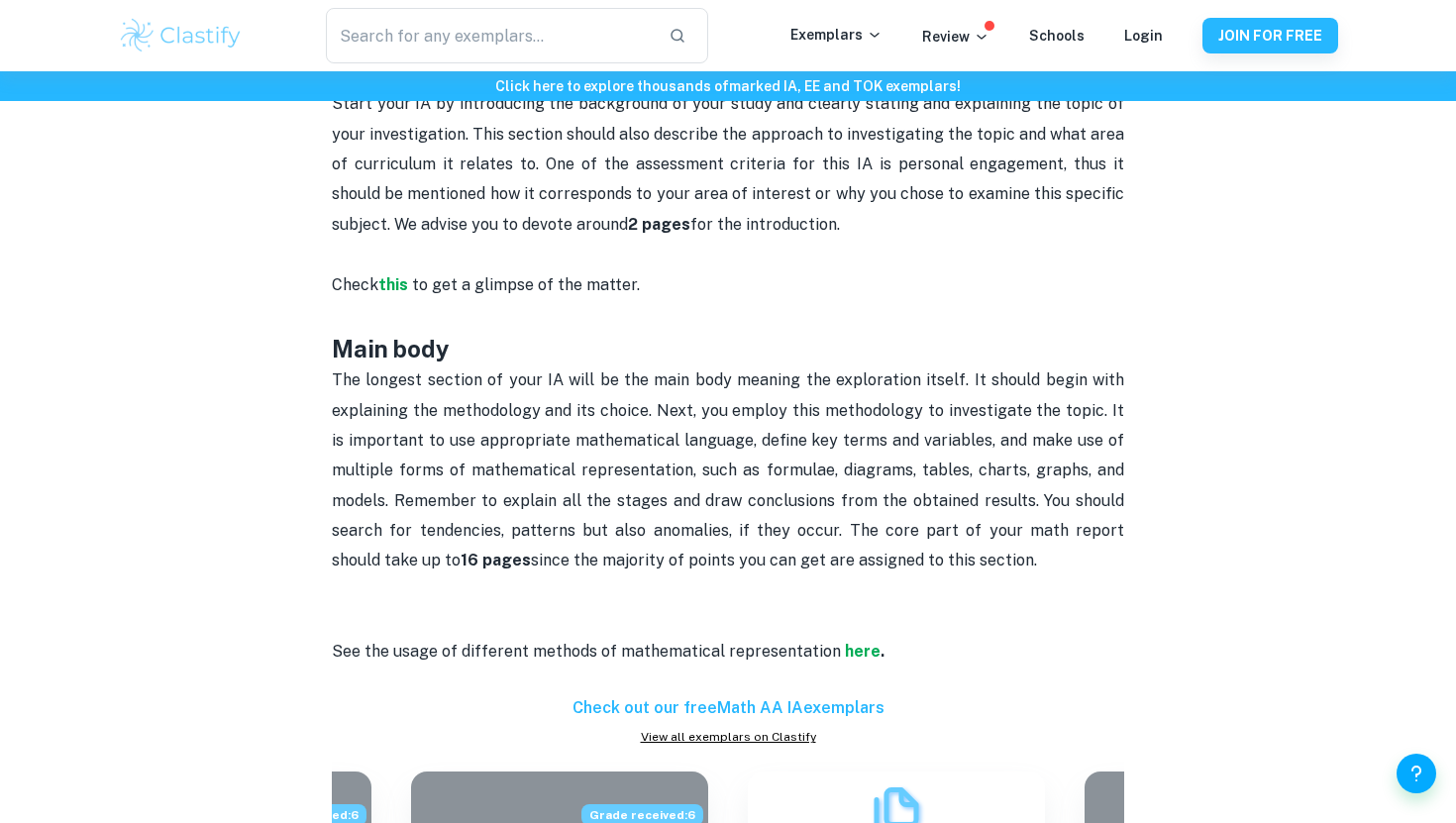 scroll, scrollTop: 1152, scrollLeft: 0, axis: vertical 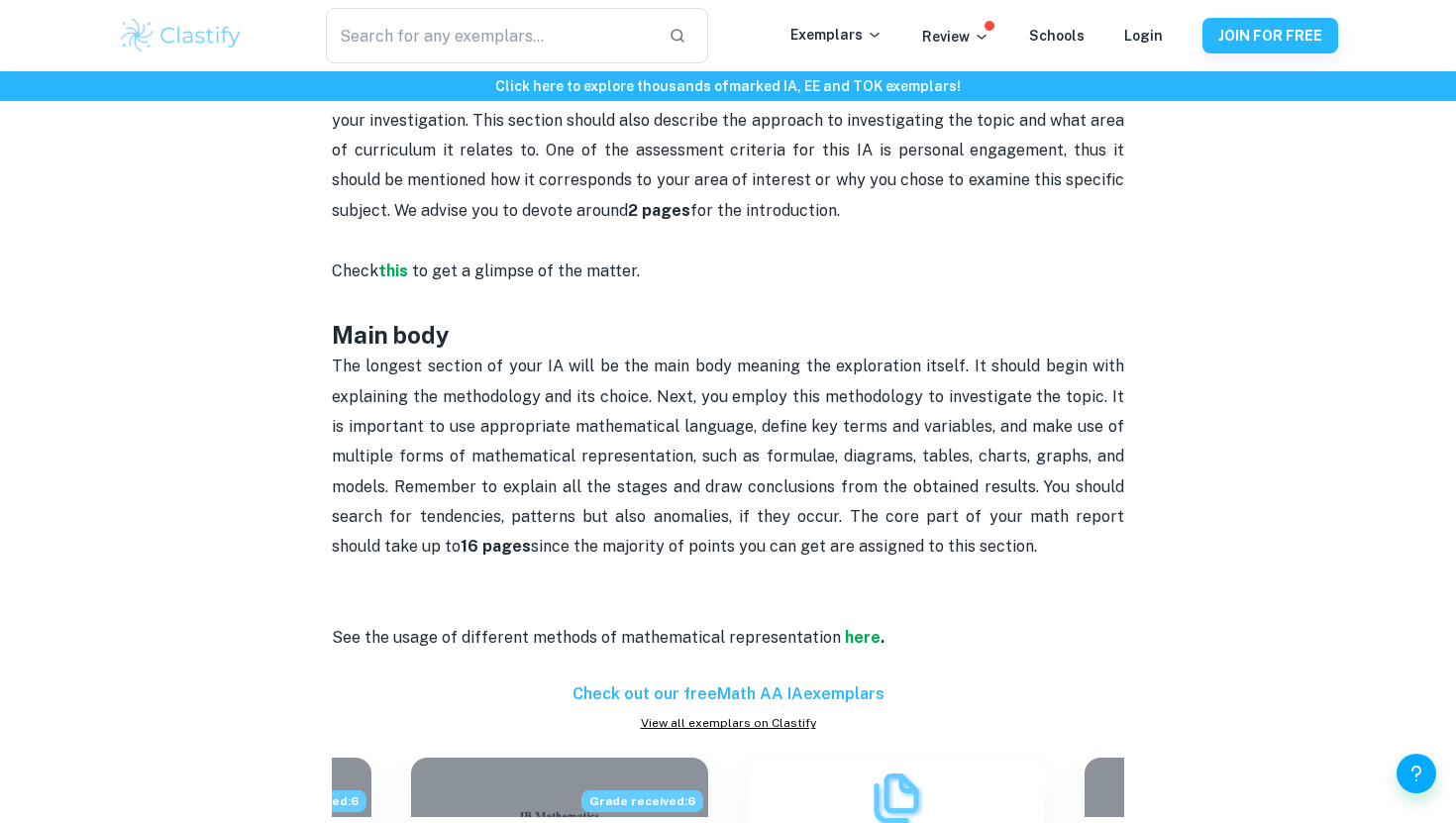 click on "The longest section of your IA will be the main body meaning the exploration itself. It should begin with explaining the methodology and its choice. Next, you employ this methodology to investigate the topic. It is important to use appropriate mathematical language, define key terms and variables, and make use of multiple forms of mathematical representation, such as formulae, diagrams, tables, charts, graphs, and models. Remember to explain all the stages and draw conclusions from the obtained results. You should search for tendencies, patterns but also anomalies, if they occur. The core part of your math report should take up to  16 pages  since the majority of points you can get are assigned to this section." at bounding box center (728, 487) 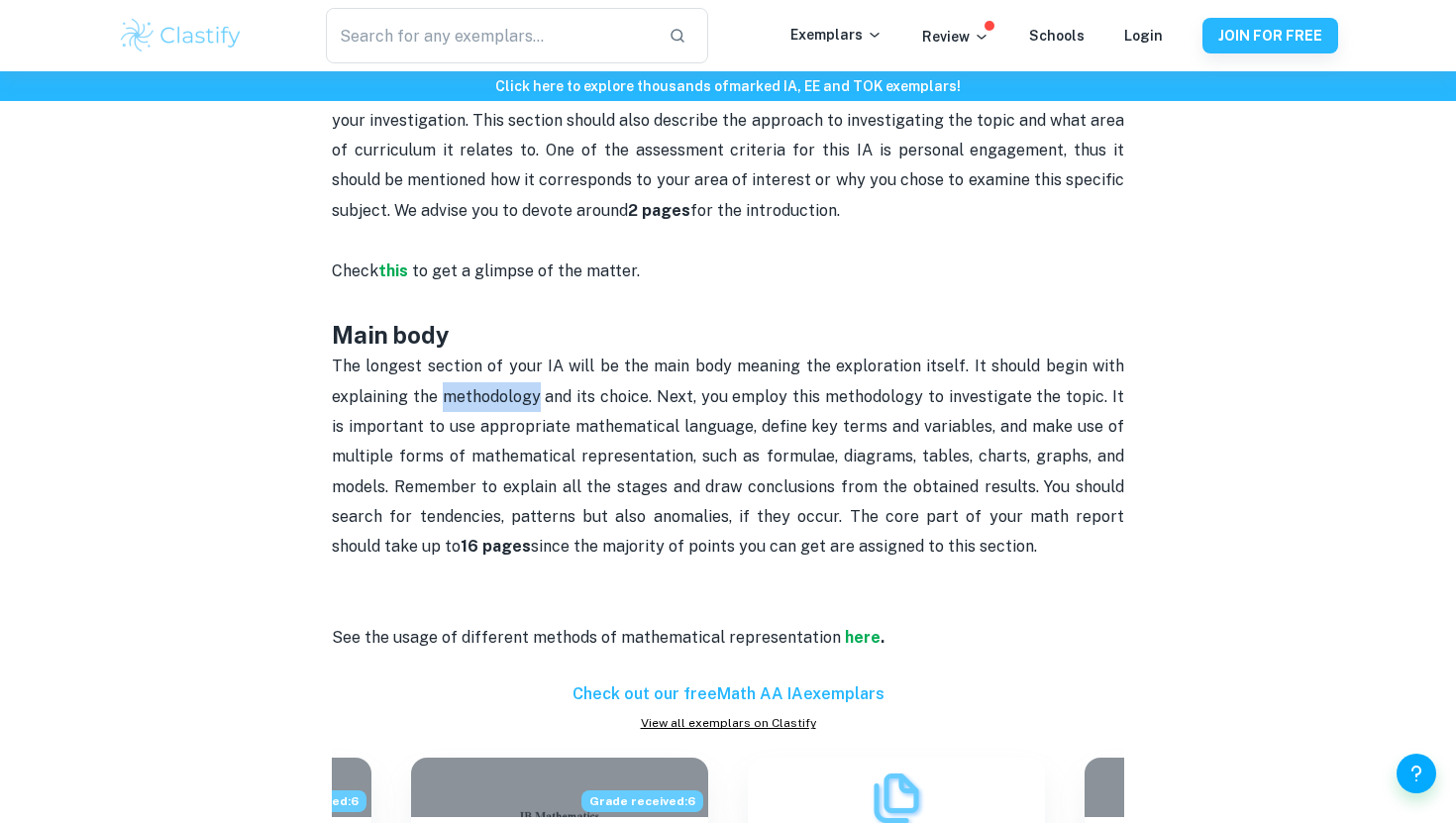 click on "The longest section of your IA will be the main body meaning the exploration itself. It should begin with explaining the methodology and its choice. Next, you employ this methodology to investigate the topic. It is important to use appropriate mathematical language, define key terms and variables, and make use of multiple forms of mathematical representation, such as formulae, diagrams, tables, charts, graphs, and models. Remember to explain all the stages and draw conclusions from the obtained results. You should search for tendencies, patterns but also anomalies, if they occur. The core part of your math report should take up to  16 pages  since the majority of points you can get are assigned to this section." at bounding box center (728, 487) 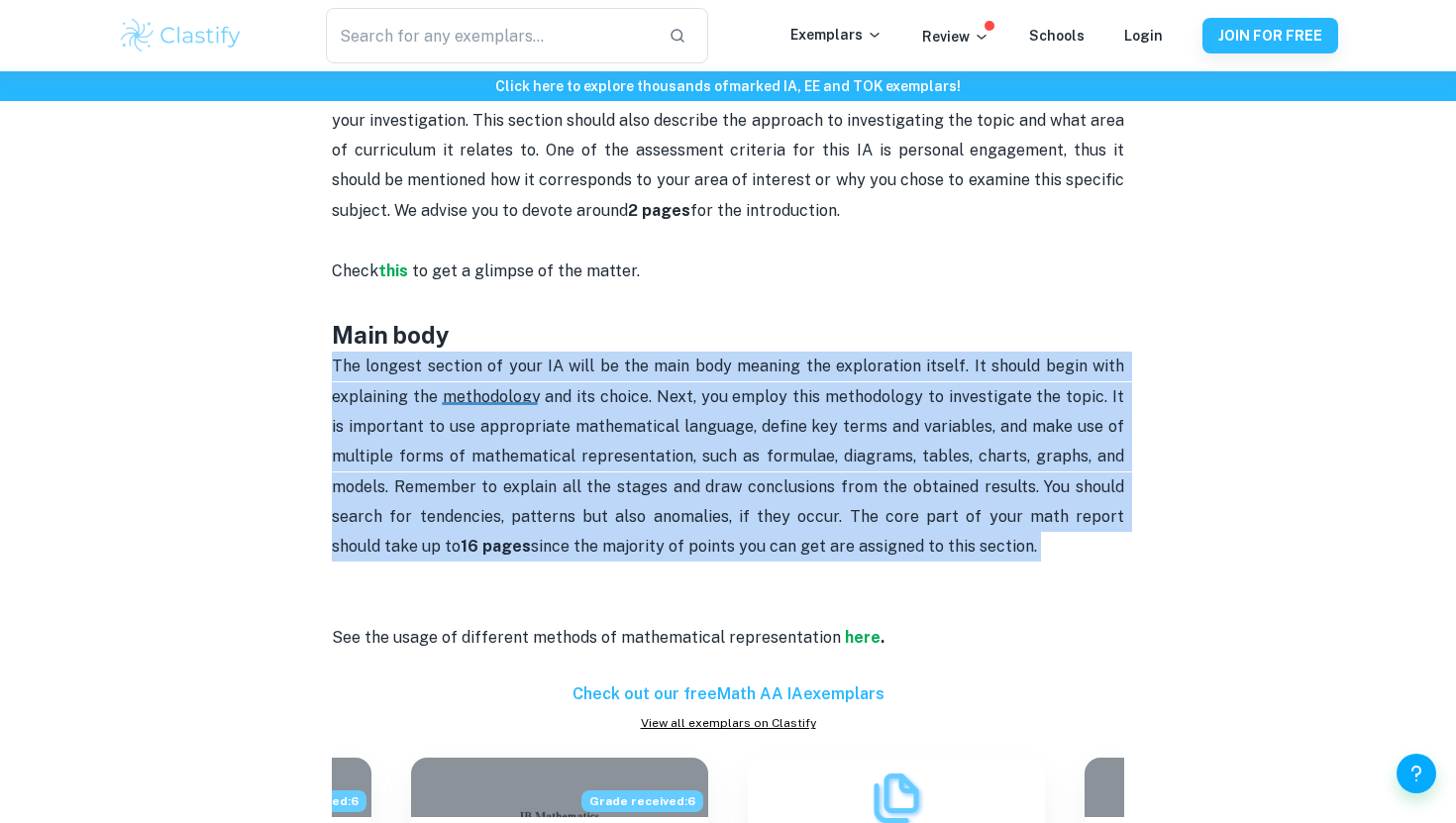 click on "The longest section of your IA will be the main body meaning the exploration itself. It should begin with explaining the methodology and its choice. Next, you employ this methodology to investigate the topic. It is important to use appropriate mathematical language, define key terms and variables, and make use of multiple forms of mathematical representation, such as formulae, diagrams, tables, charts, graphs, and models. Remember to explain all the stages and draw conclusions from the obtained results. You should search for tendencies, patterns but also anomalies, if they occur. The core part of your math report should take up to  16 pages  since the majority of points you can get are assigned to this section." at bounding box center (728, 487) 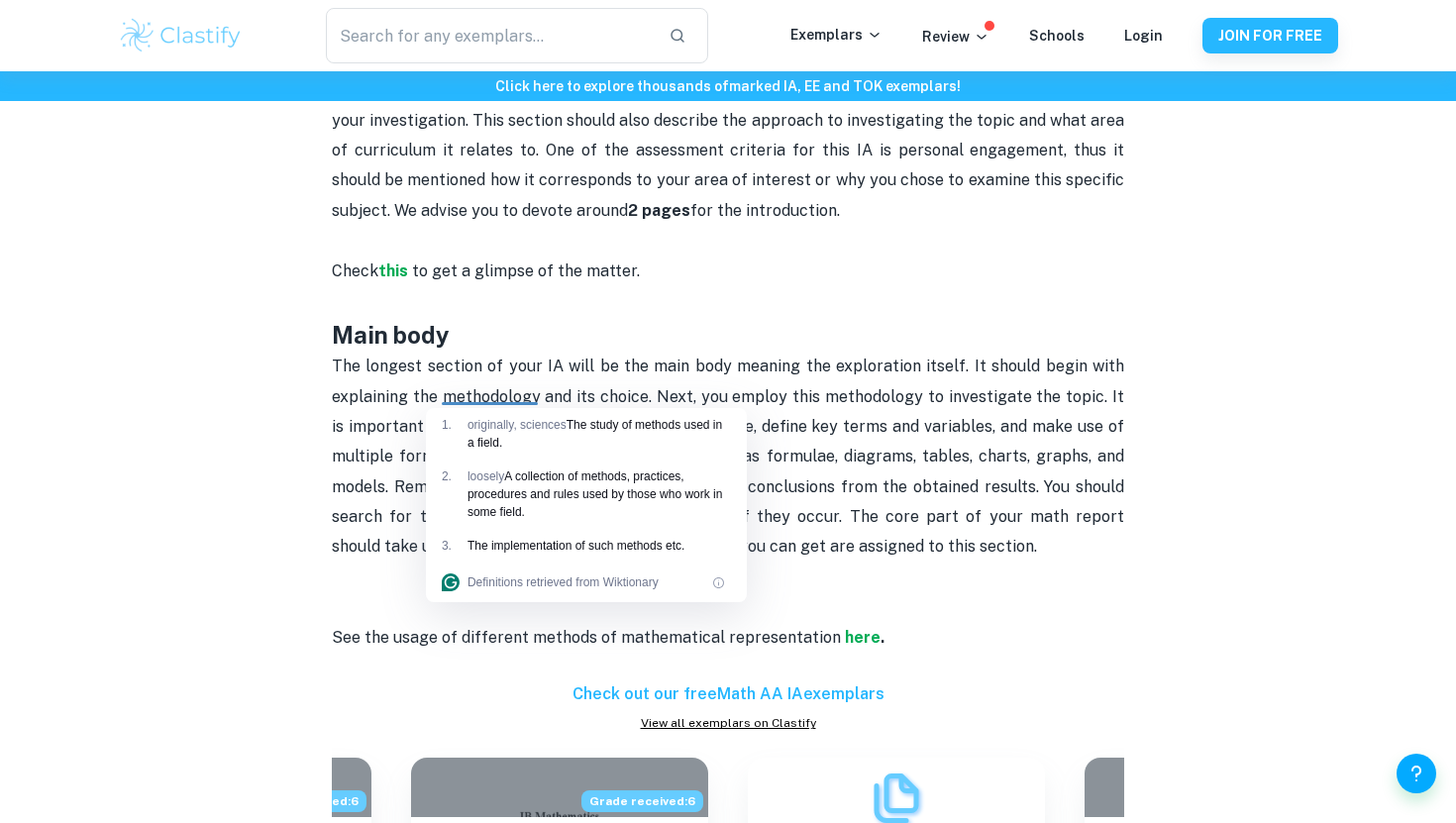 click on "1 ." 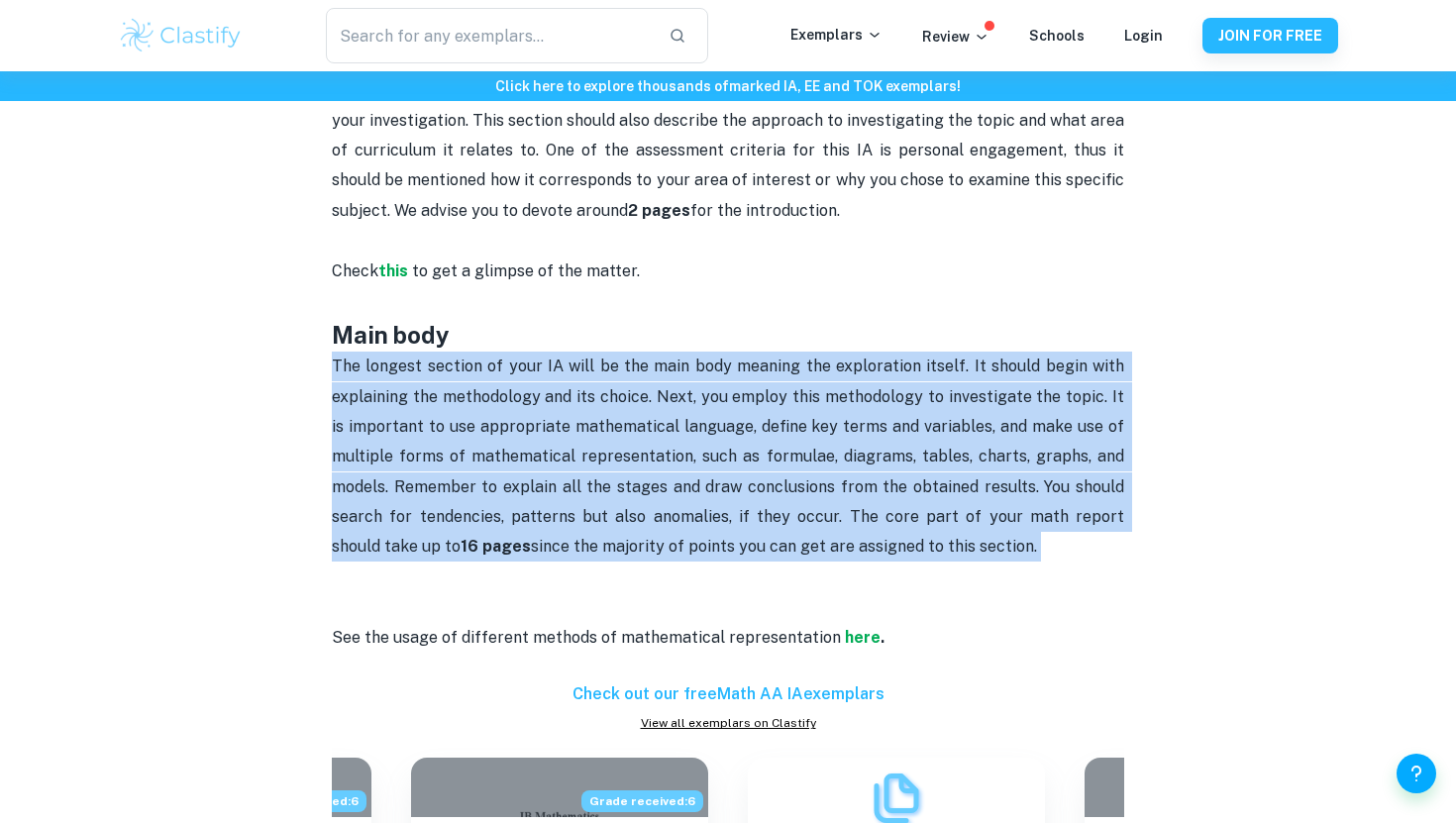 drag, startPoint x: 314, startPoint y: 376, endPoint x: 1074, endPoint y: 564, distance: 782.9074 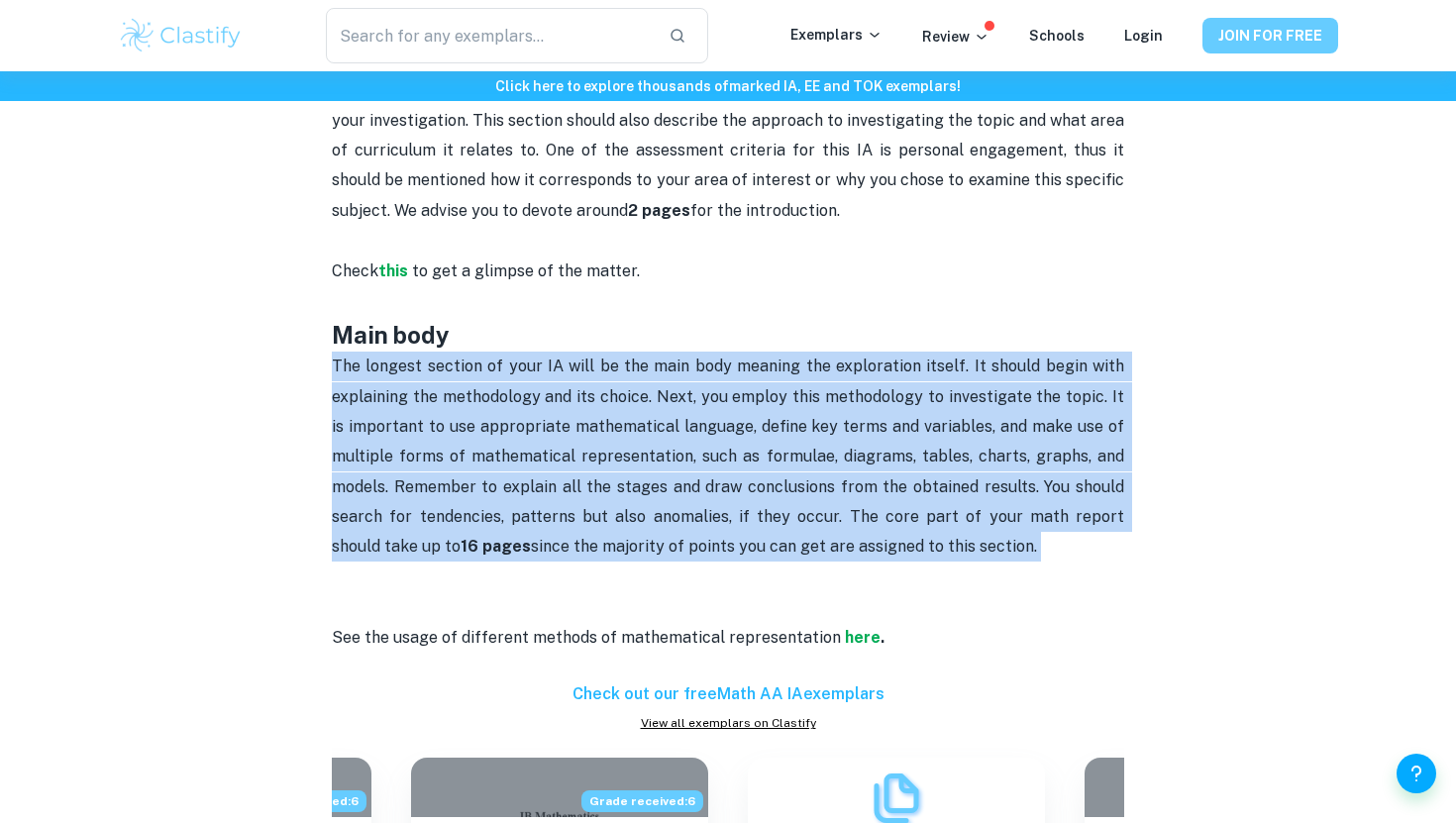 click on "The longest section of your IA will be the main body meaning the exploration itself. It should begin with explaining the methodology and its choice. Next, you employ this methodology to investigate the topic. It is important to use appropriate mathematical language, define key terms and variables, and make use of multiple forms of mathematical representation, such as formulae, diagrams, tables, charts, graphs, and models. Remember to explain all the stages and draw conclusions from the obtained results. You should search for tendencies, patterns but also anomalies, if they occur. The core part of your math report should take up to  16 pages  since the majority of points you can get are assigned to this section." at bounding box center [730, 456] 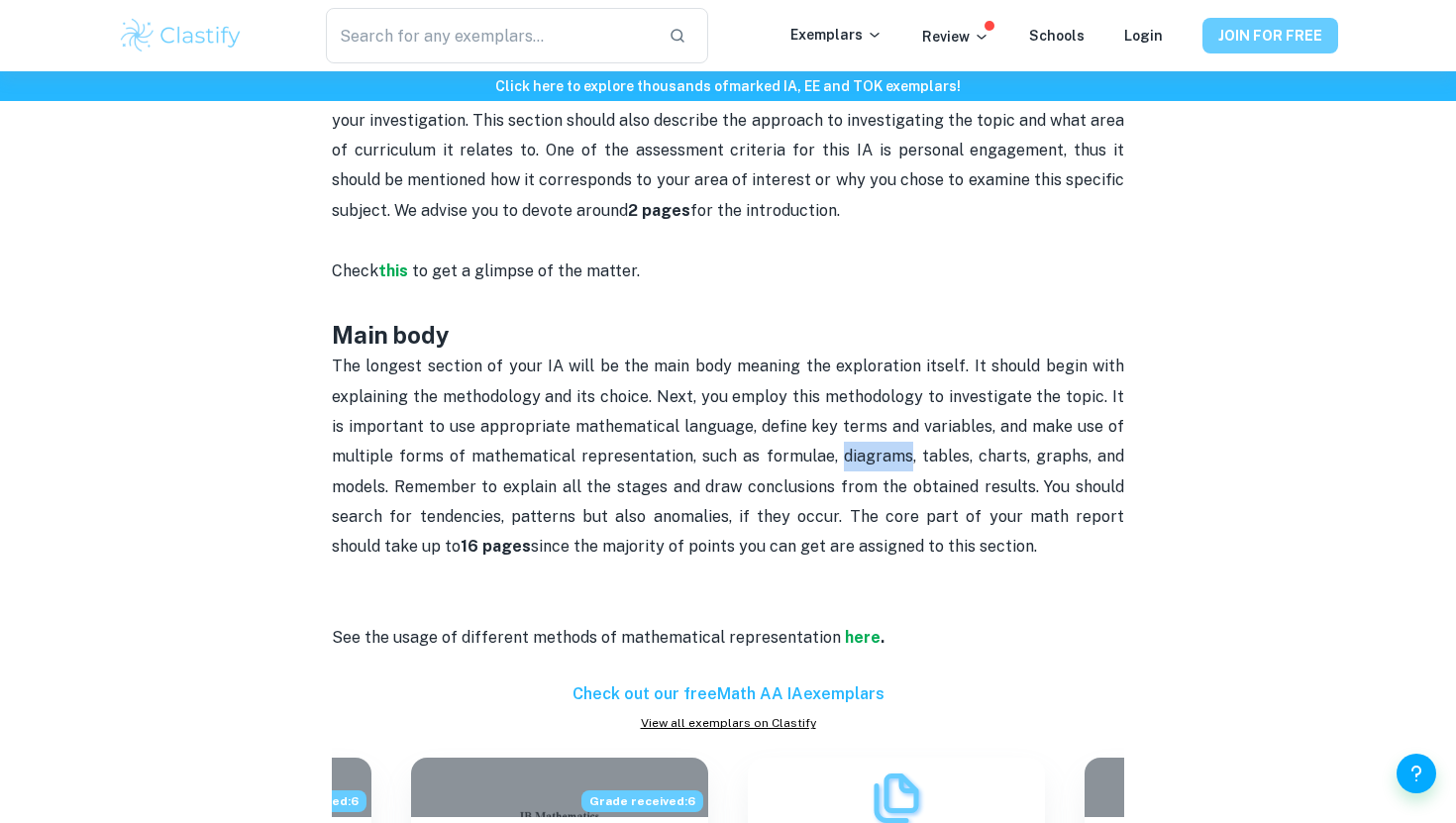 click on "The longest section of your IA will be the main body meaning the exploration itself. It should begin with explaining the methodology and its choice. Next, you employ this methodology to investigate the topic. It is important to use appropriate mathematical language, define key terms and variables, and make use of multiple forms of mathematical representation, such as formulae, diagrams, tables, charts, graphs, and models. Remember to explain all the stages and draw conclusions from the obtained results. You should search for tendencies, patterns but also anomalies, if they occur. The core part of your math report should take up to  16 pages  since the majority of points you can get are assigned to this section." at bounding box center (730, 456) 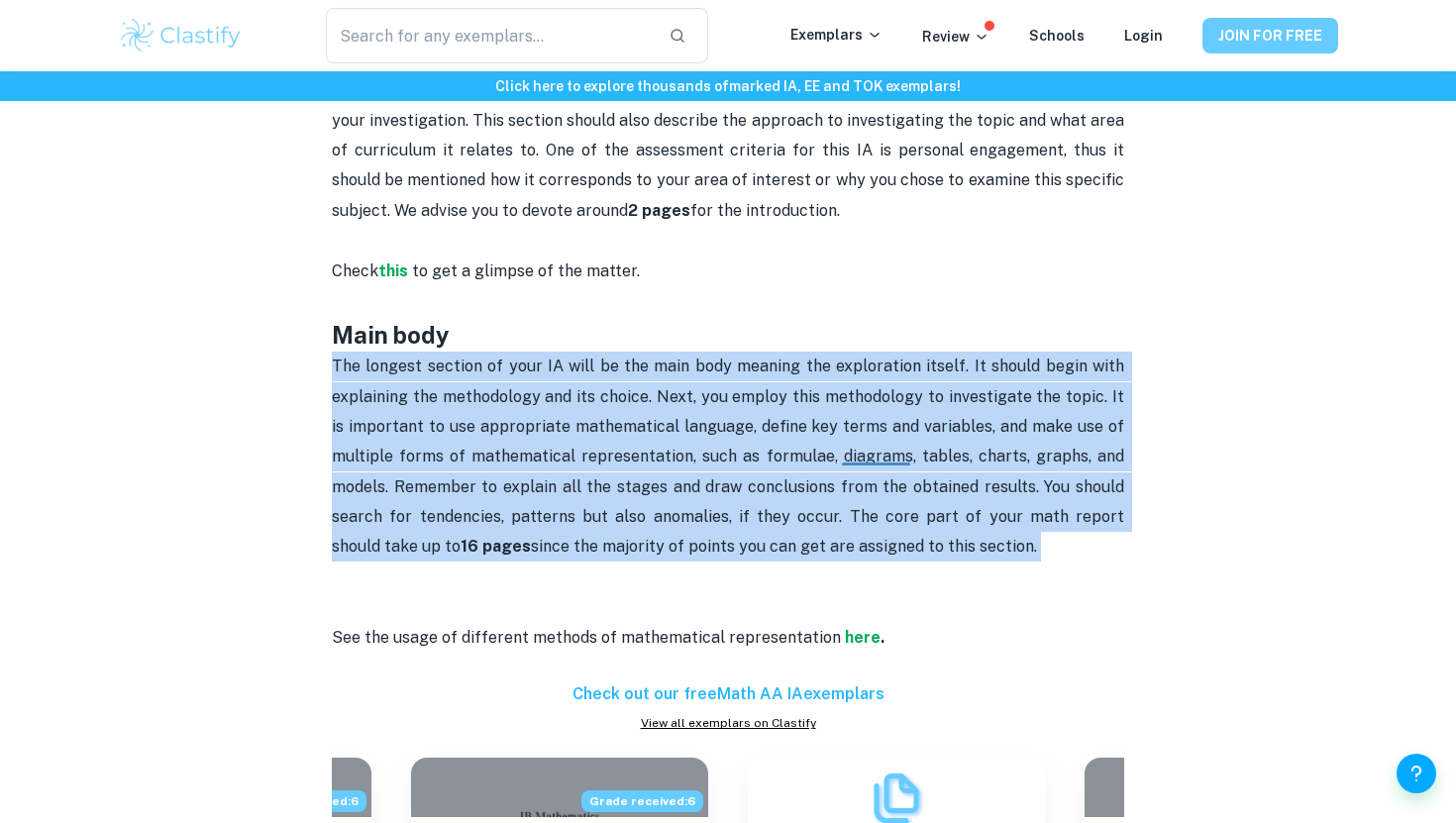click on "The longest section of your IA will be the main body meaning the exploration itself. It should begin with explaining the methodology and its choice. Next, you employ this methodology to investigate the topic. It is important to use appropriate mathematical language, define key terms and variables, and make use of multiple forms of mathematical representation, such as formulae, diagrams, tables, charts, graphs, and models. Remember to explain all the stages and draw conclusions from the obtained results. You should search for tendencies, patterns but also anomalies, if they occur. The core part of your math report should take up to  16 pages  since the majority of points you can get are assigned to this section." at bounding box center [730, 456] 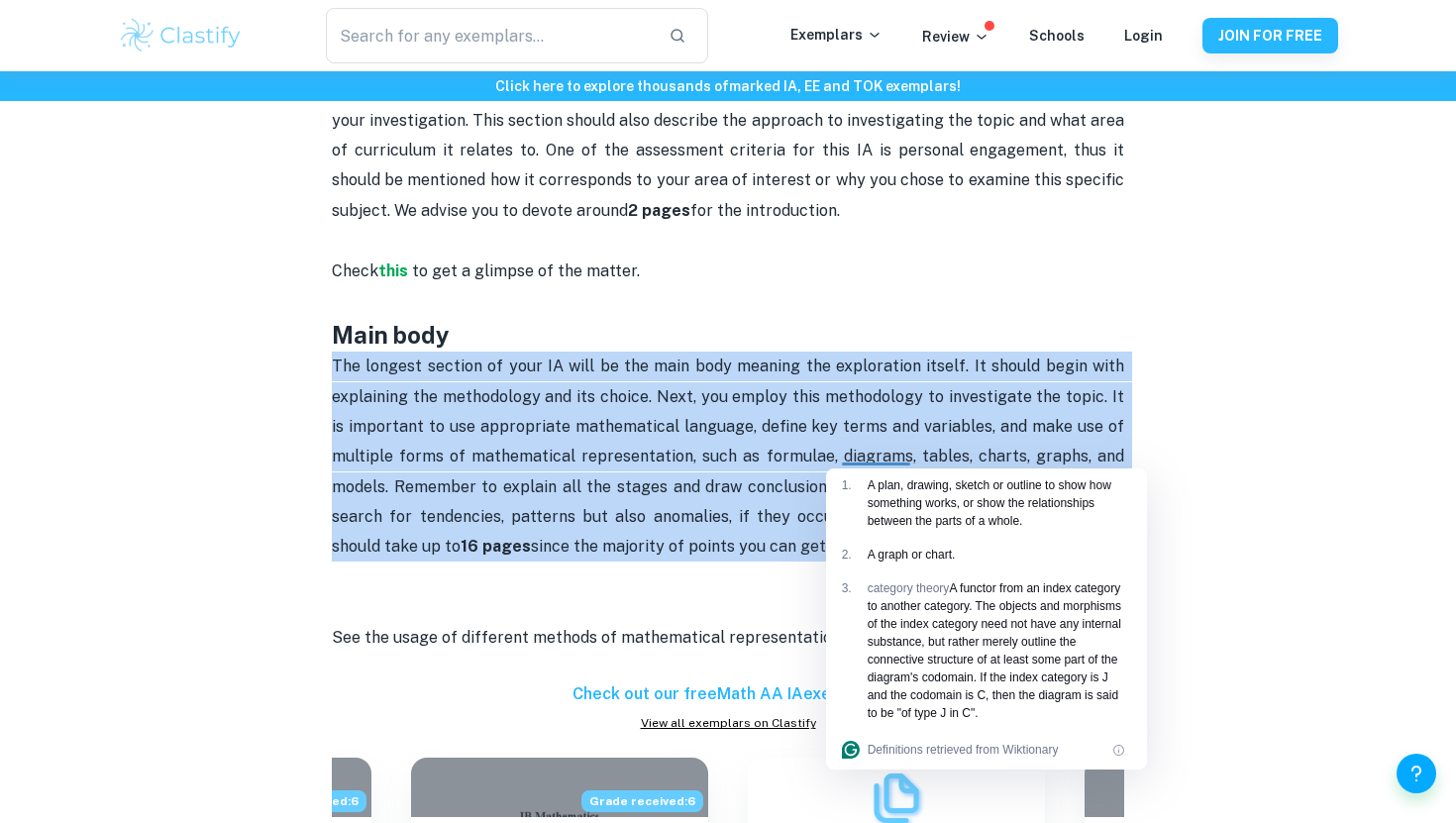 click on "The longest section of your IA will be the main body meaning the exploration itself. It should begin with explaining the methodology and its choice. Next, you employ this methodology to investigate the topic. It is important to use appropriate mathematical language, define key terms and variables, and make use of multiple forms of mathematical representation, such as formulae, diagrams, tables, charts, graphs, and models. Remember to explain all the stages and draw conclusions from the obtained results. You should search for tendencies, patterns but also anomalies, if they occur. The core part of your math report should take up to  16 pages  since the majority of points you can get are assigned to this section." at bounding box center (728, 487) 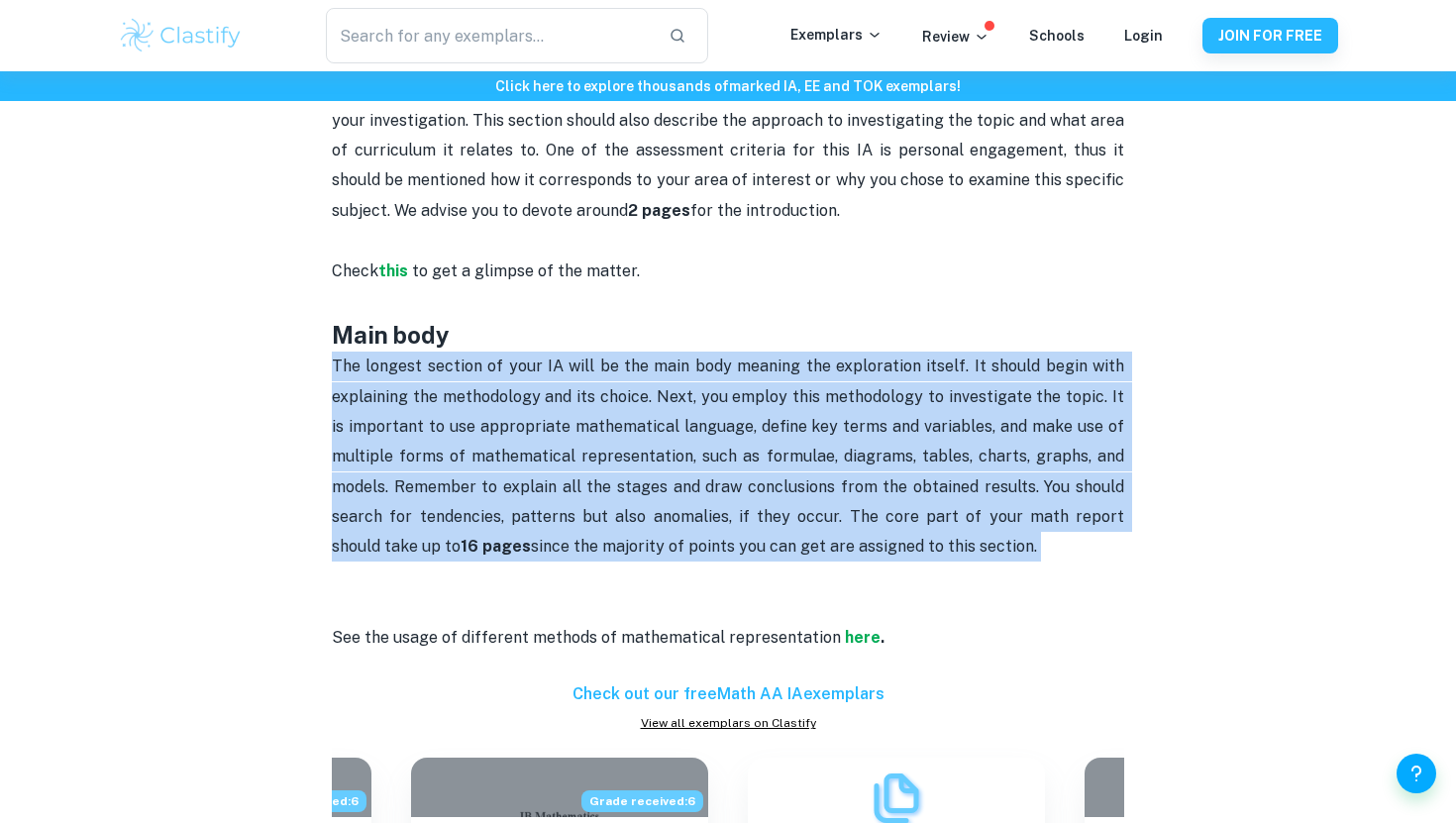 drag, startPoint x: 828, startPoint y: 406, endPoint x: 1081, endPoint y: 554, distance: 293.10919 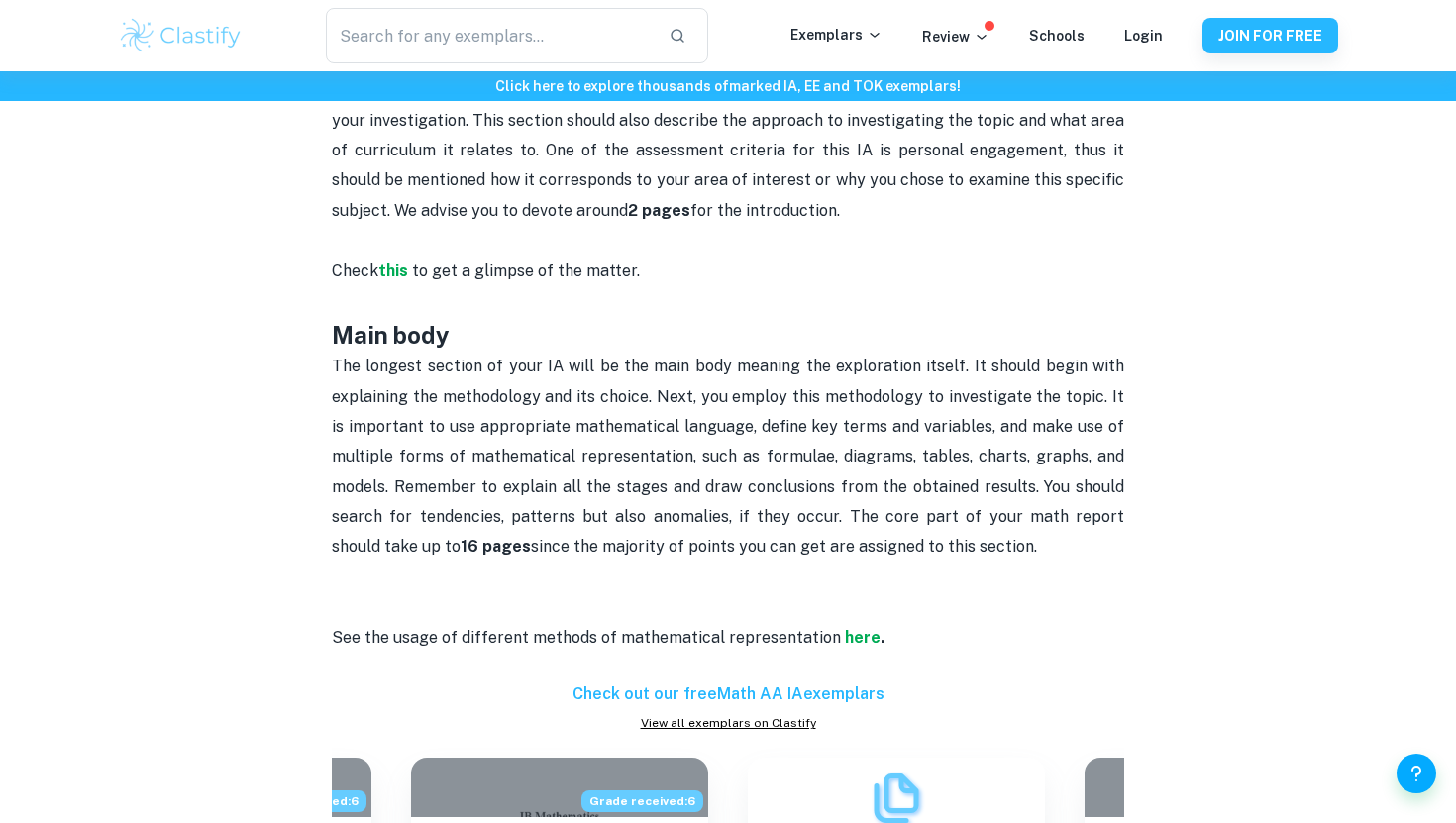 click on "The longest section of your IA will be the main body meaning the exploration itself. It should begin with explaining the methodology and its choice. Next, you employ this methodology to investigate the topic. It is important to use appropriate mathematical language, define key terms and variables, and make use of multiple forms of mathematical representation, such as formulae, diagrams, tables, charts, graphs, and models. Remember to explain all the stages and draw conclusions from the obtained results. You should search for tendencies, patterns but also anomalies, if they occur. The core part of your math report should take up to  16 pages  since the majority of points you can get are assigned to this section." at bounding box center (730, 456) 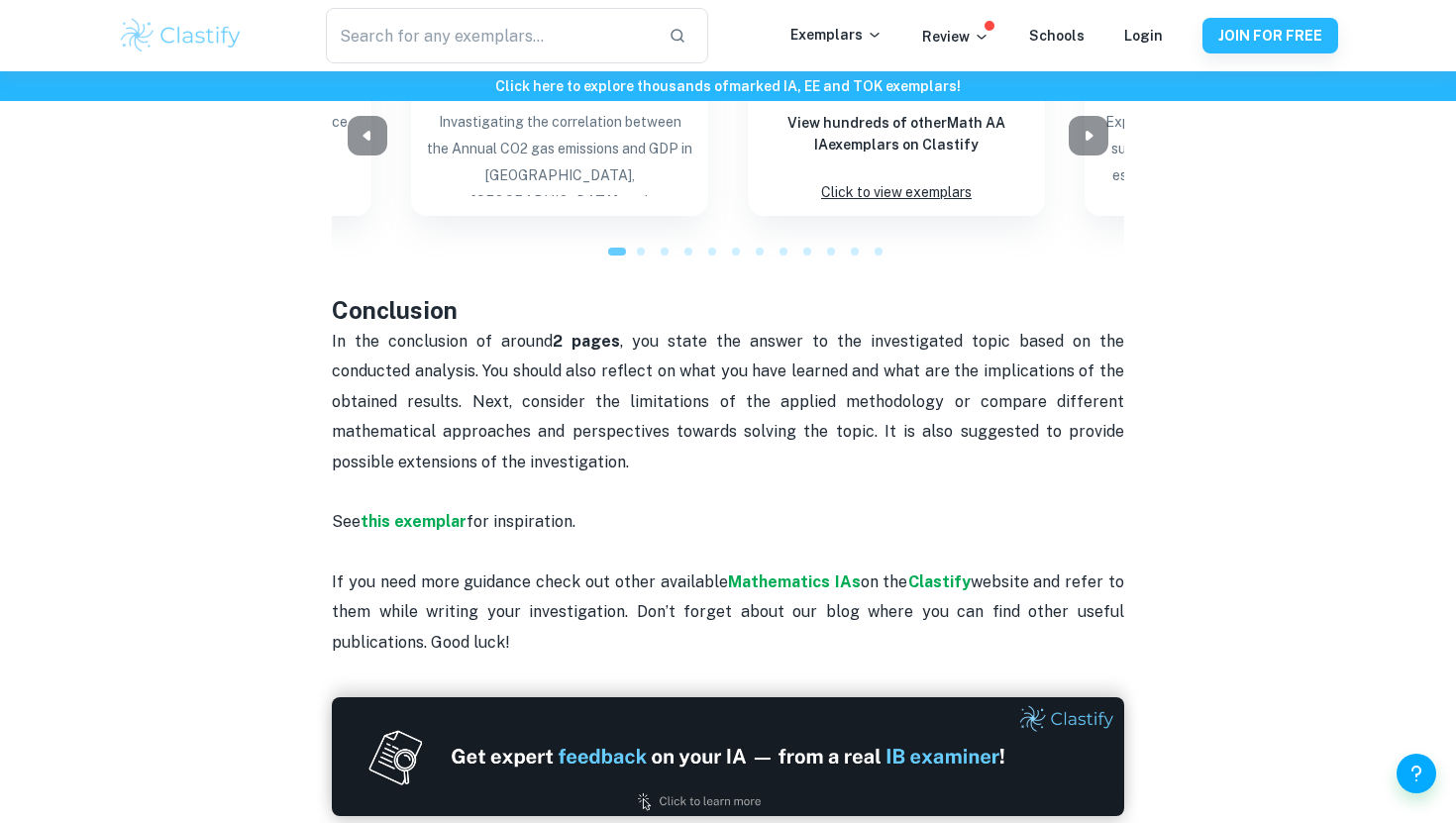 scroll, scrollTop: 1918, scrollLeft: 0, axis: vertical 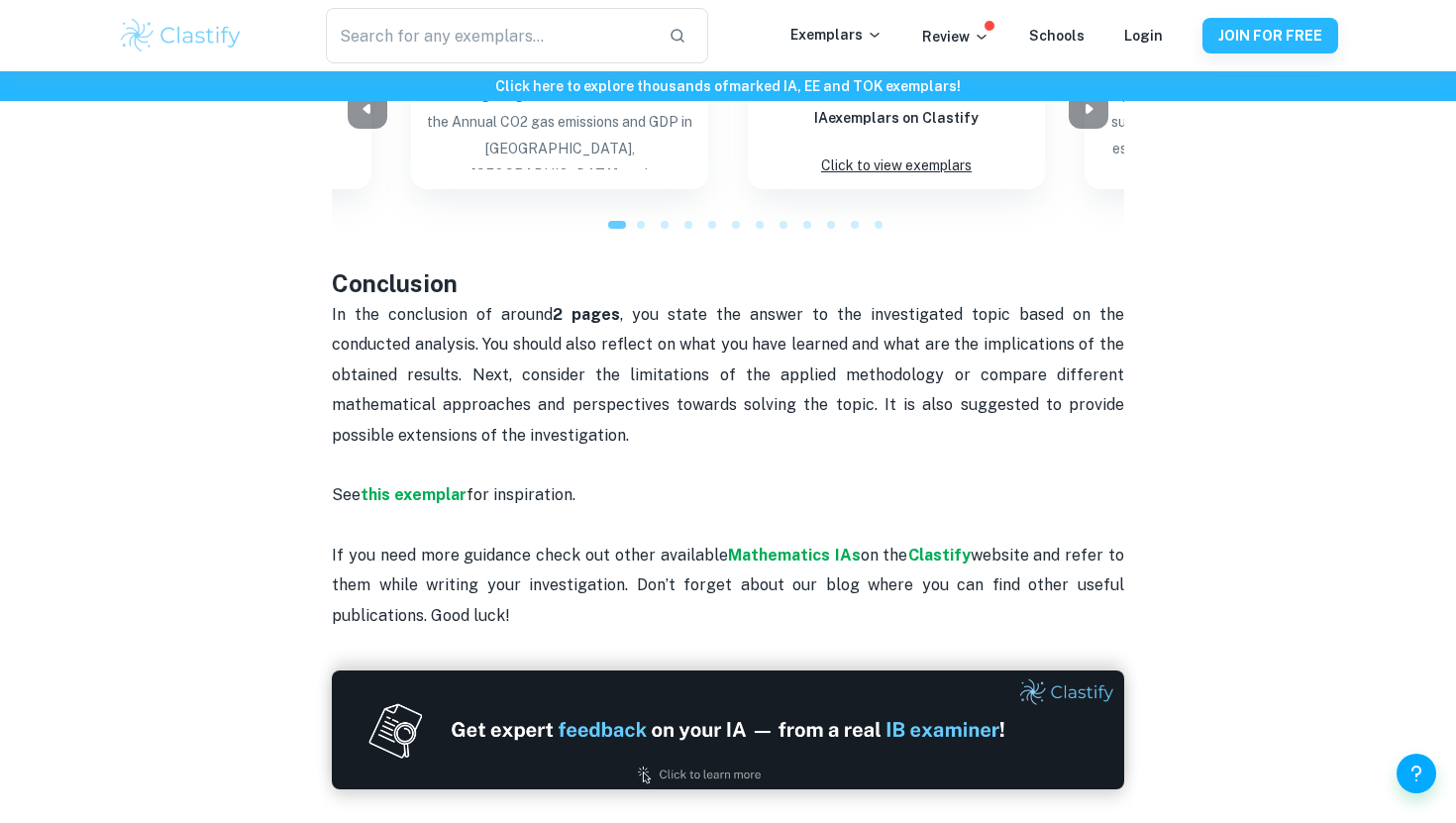 click on "In the conclusion of around  2 pages , you state the answer to the investigated topic based on the conducted analysis. You should also reflect on what you have learned and what are the implications of the obtained results. Next, consider the limitations of the applied methodology or compare different mathematical approaches and perspectives towards solving the topic. It is also suggested to provide possible extensions of the investigation." at bounding box center [730, 374] 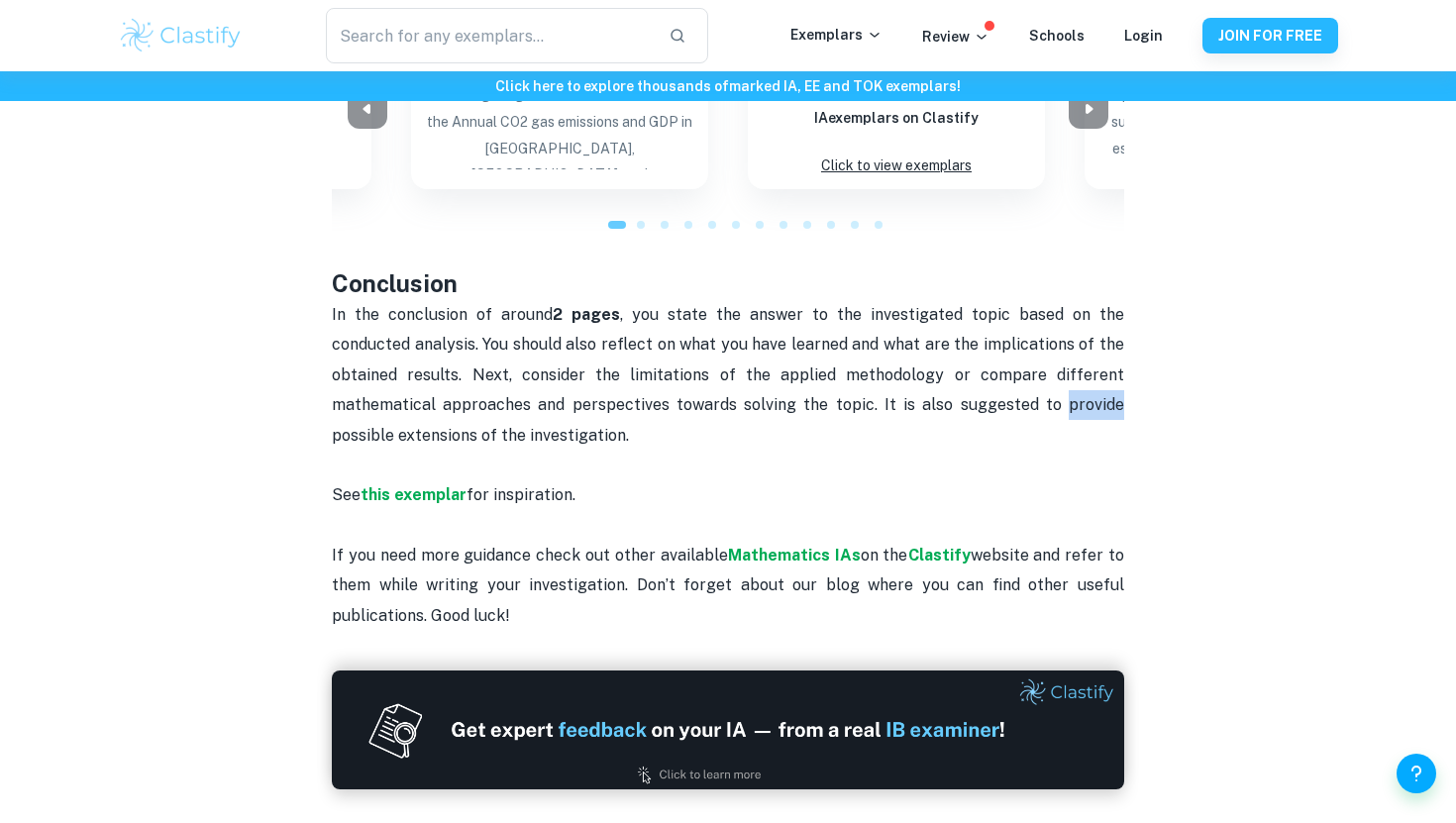 click on "In the conclusion of around  2 pages , you state the answer to the investigated topic based on the conducted analysis. You should also reflect on what you have learned and what are the implications of the obtained results. Next, consider the limitations of the applied methodology or compare different mathematical approaches and perspectives towards solving the topic. It is also suggested to provide possible extensions of the investigation." at bounding box center (730, 374) 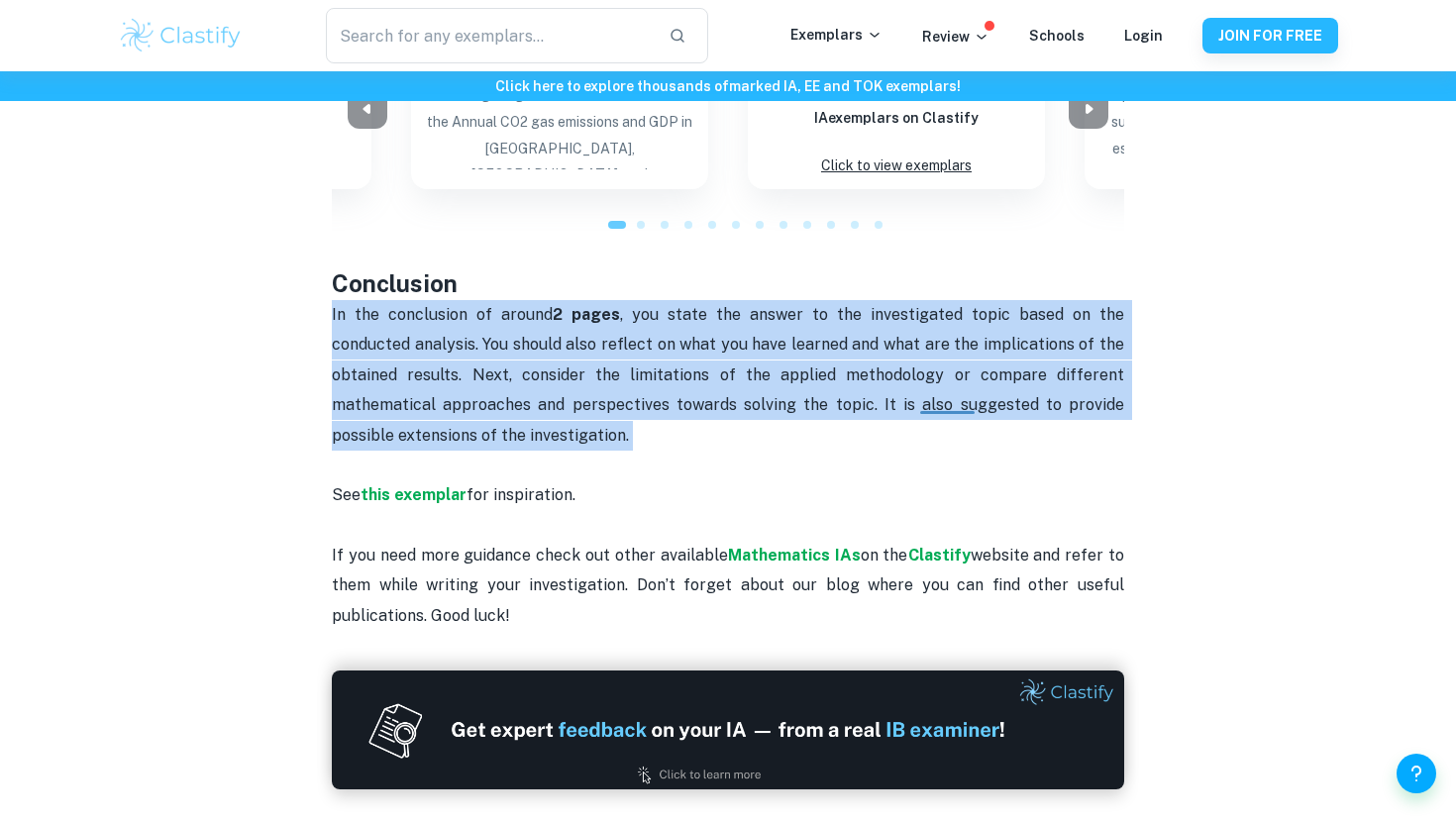 click on "In the conclusion of around  2 pages , you state the answer to the investigated topic based on the conducted analysis. You should also reflect on what you have learned and what are the implications of the obtained results. Next, consider the limitations of the applied methodology or compare different mathematical approaches and perspectives towards solving the topic. It is also suggested to provide possible extensions of the investigation." at bounding box center (730, 374) 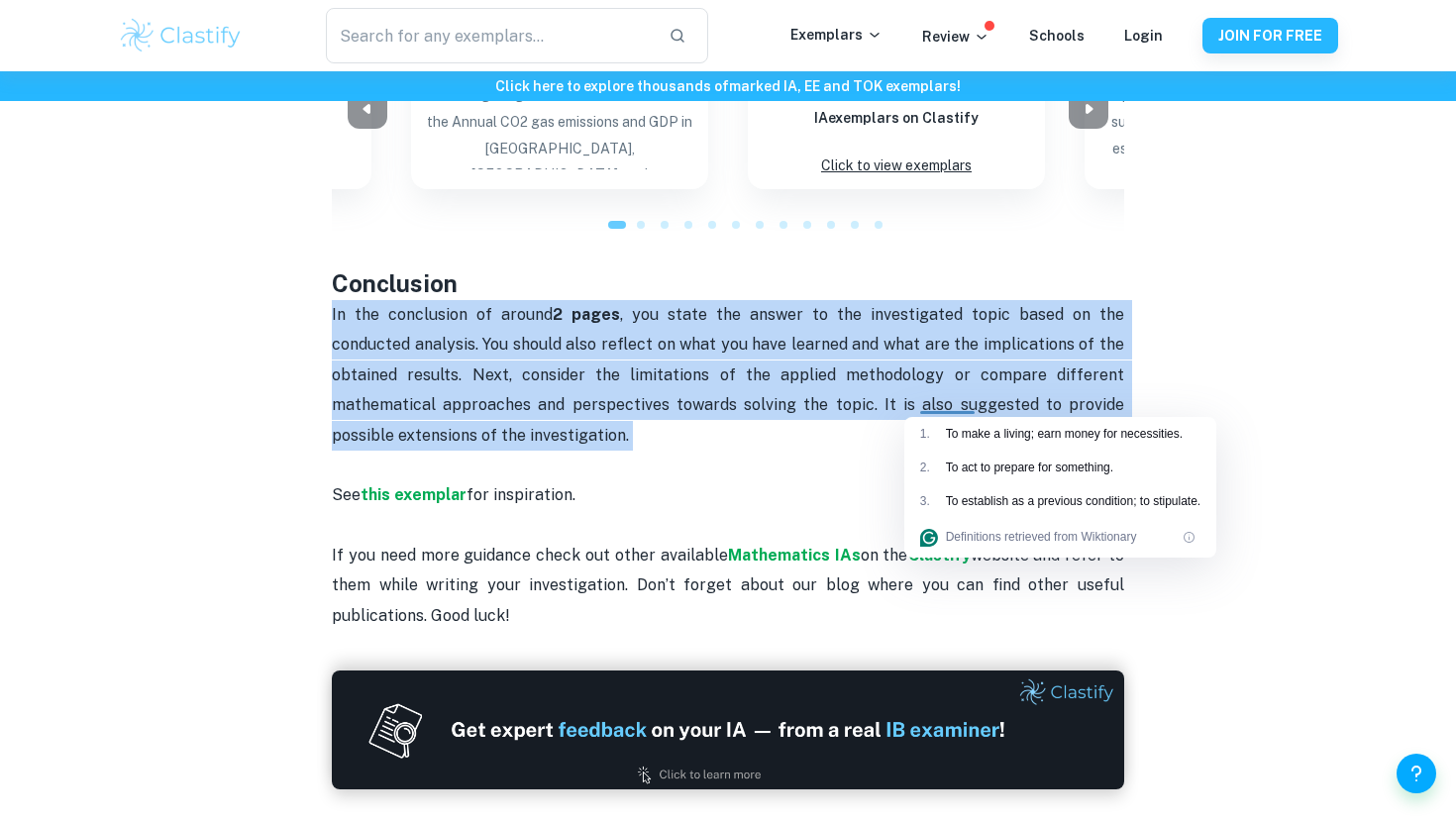 click on "In the conclusion of around  2 pages , you state the answer to the investigated topic based on the conducted analysis. You should also reflect on what you have learned and what are the implications of the obtained results. Next, consider the limitations of the applied methodology or compare different mathematical approaches and perspectives towards solving the topic. It is also suggested to provide possible extensions of the investigation." at bounding box center (730, 374) 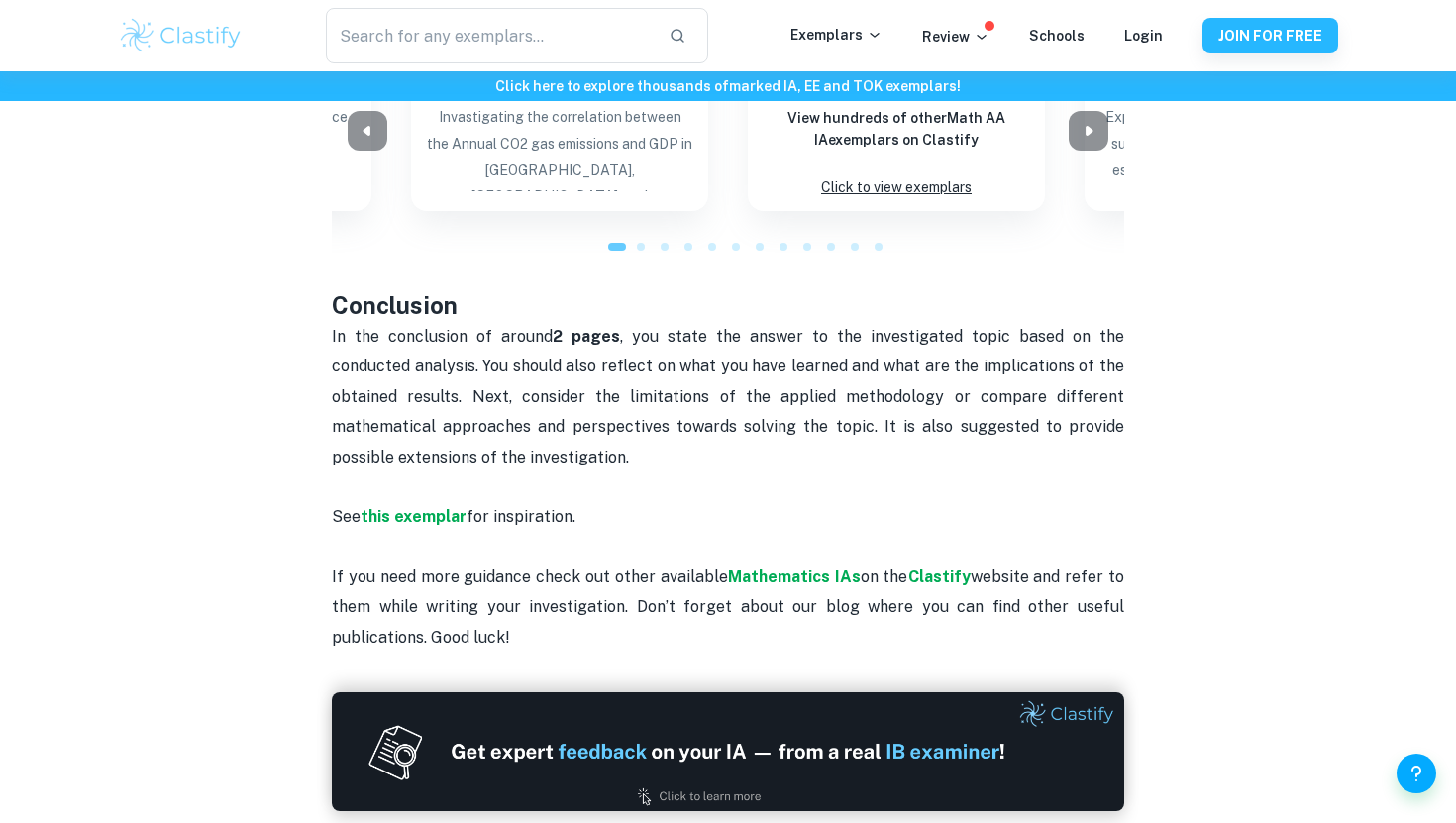 scroll, scrollTop: 1996, scrollLeft: 0, axis: vertical 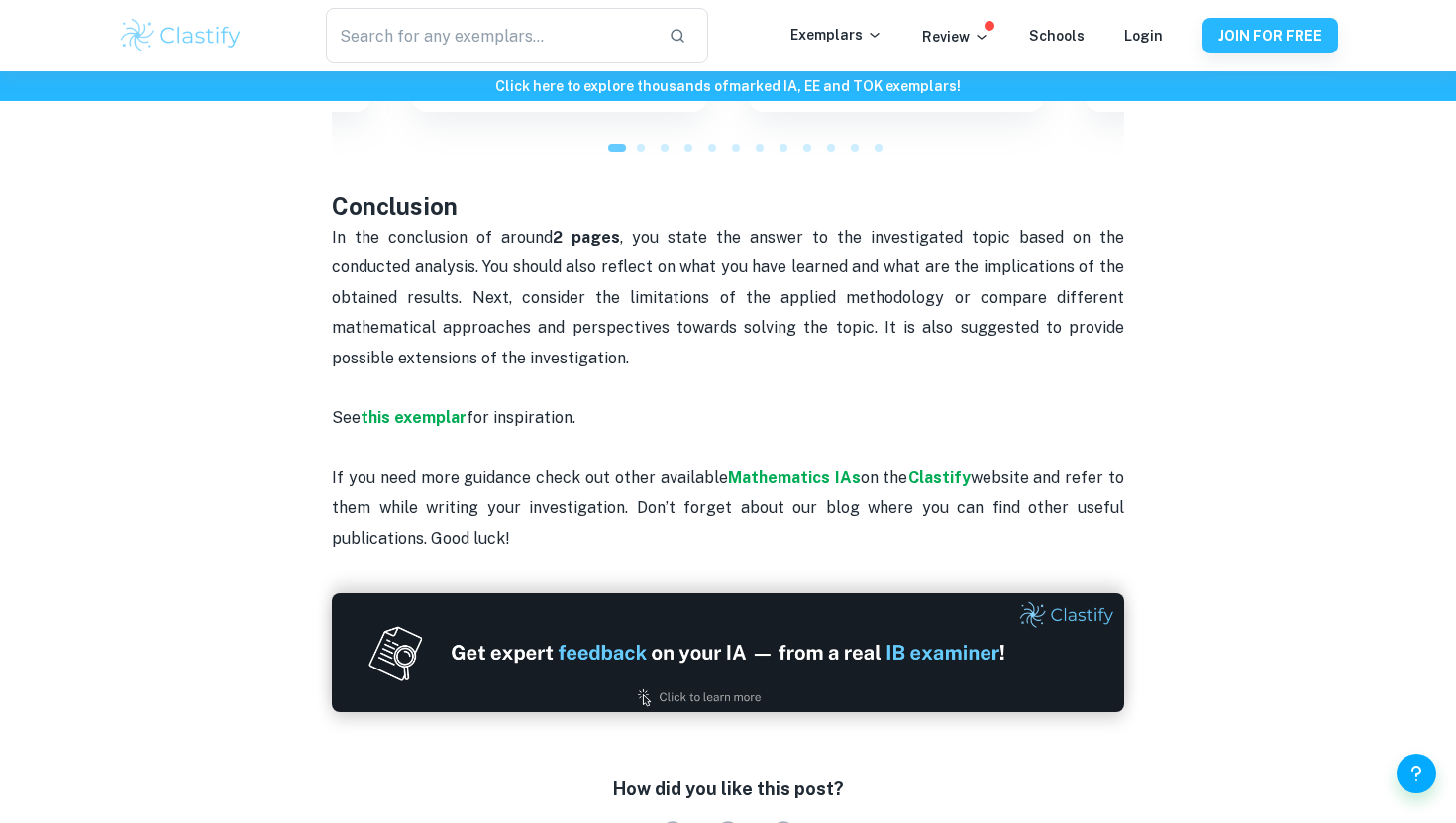 click on "In the conclusion of around  2 pages , you state the answer to the investigated topic based on the conducted analysis. You should also reflect on what you have learned and what are the implications of the obtained results. Next, consider the limitations of the applied methodology or compare different mathematical approaches and perspectives towards solving the topic. It is also suggested to provide possible extensions of the investigation." at bounding box center (730, 297) 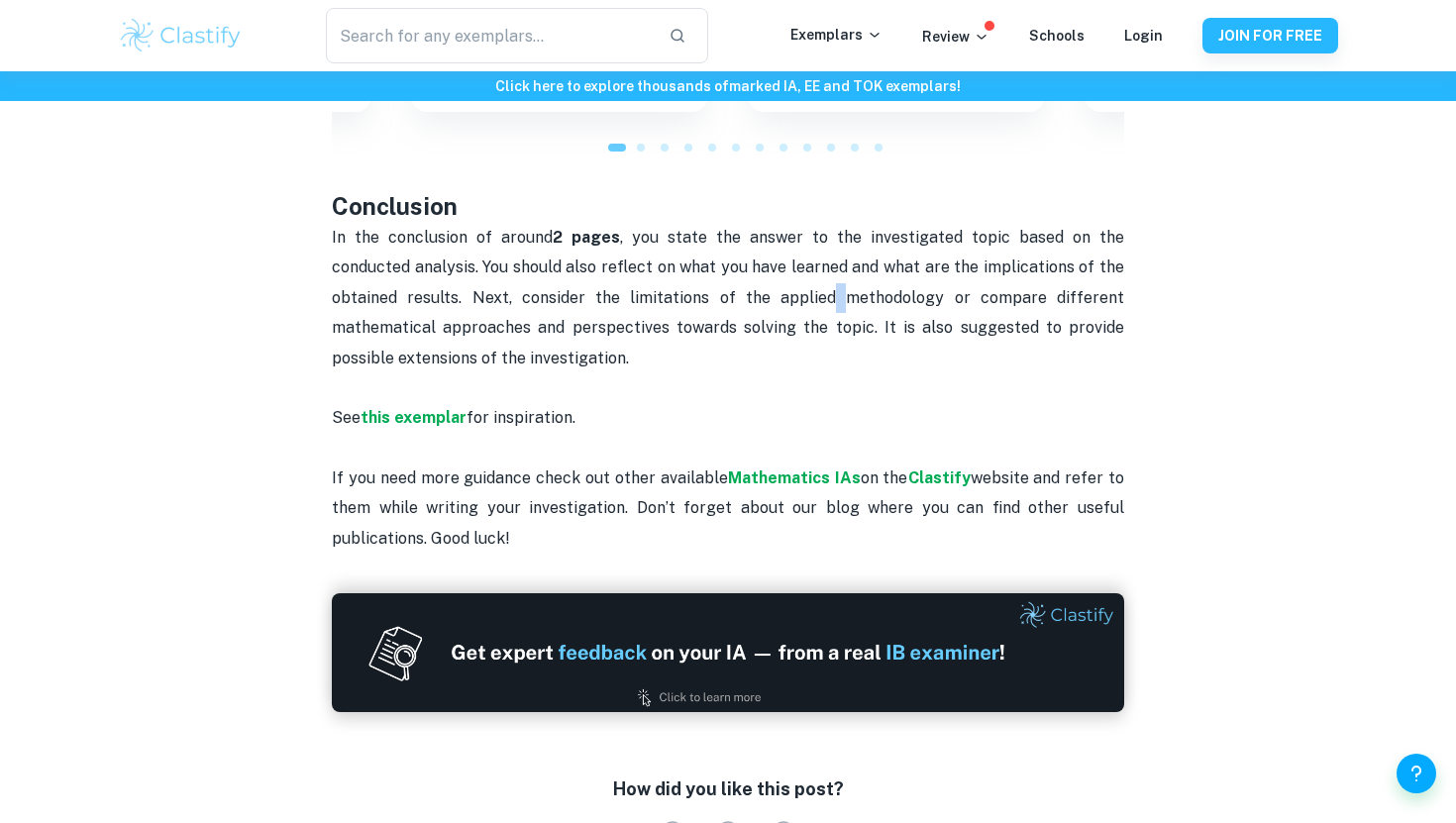 click on "In the conclusion of around  2 pages , you state the answer to the investigated topic based on the conducted analysis. You should also reflect on what you have learned and what are the implications of the obtained results. Next, consider the limitations of the applied methodology or compare different mathematical approaches and perspectives towards solving the topic. It is also suggested to provide possible extensions of the investigation." at bounding box center [730, 297] 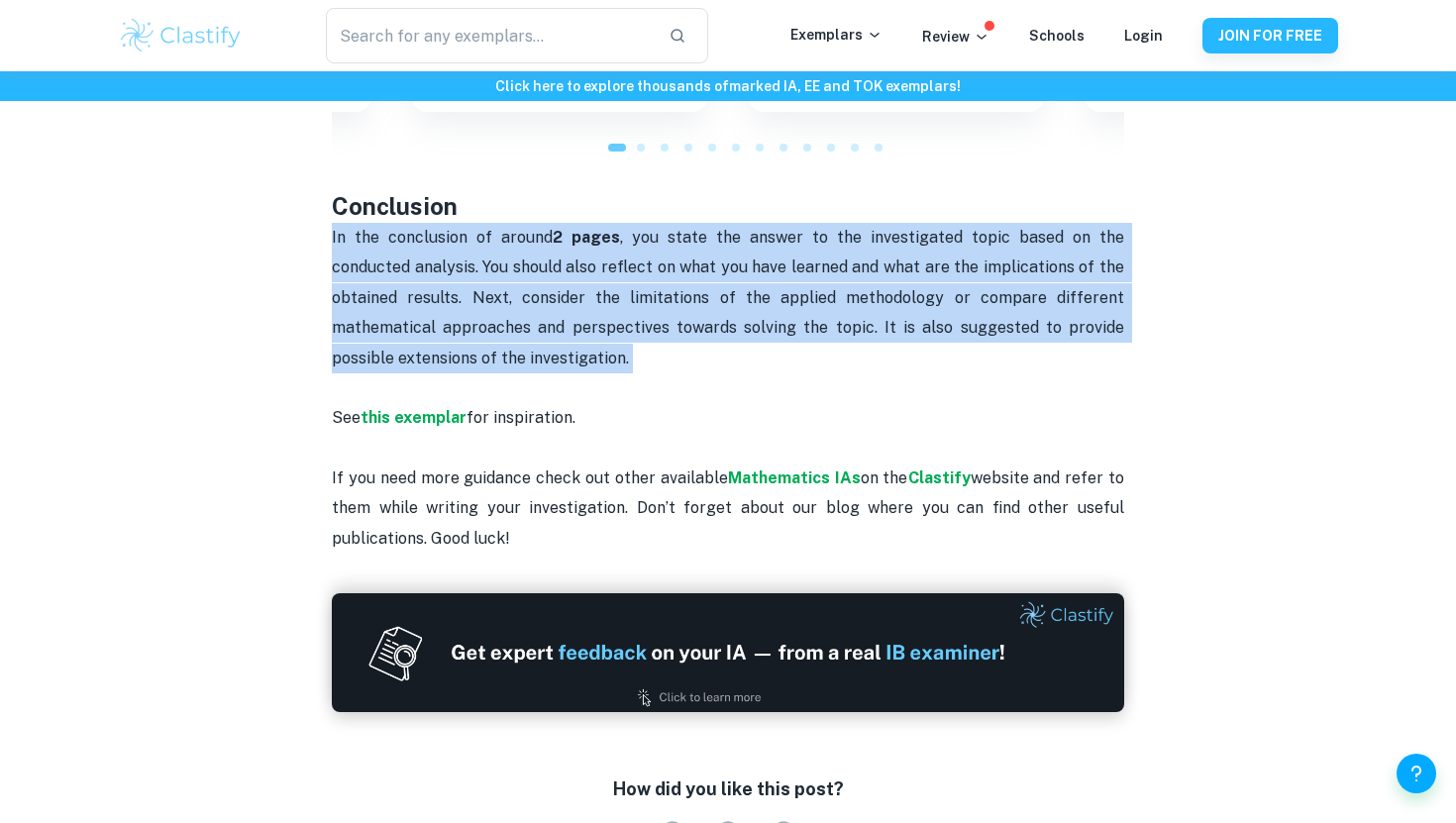 click on "In the conclusion of around  2 pages , you state the answer to the investigated topic based on the conducted analysis. You should also reflect on what you have learned and what are the implications of the obtained results. Next, consider the limitations of the applied methodology or compare different mathematical approaches and perspectives towards solving the topic. It is also suggested to provide possible extensions of the investigation." at bounding box center (730, 297) 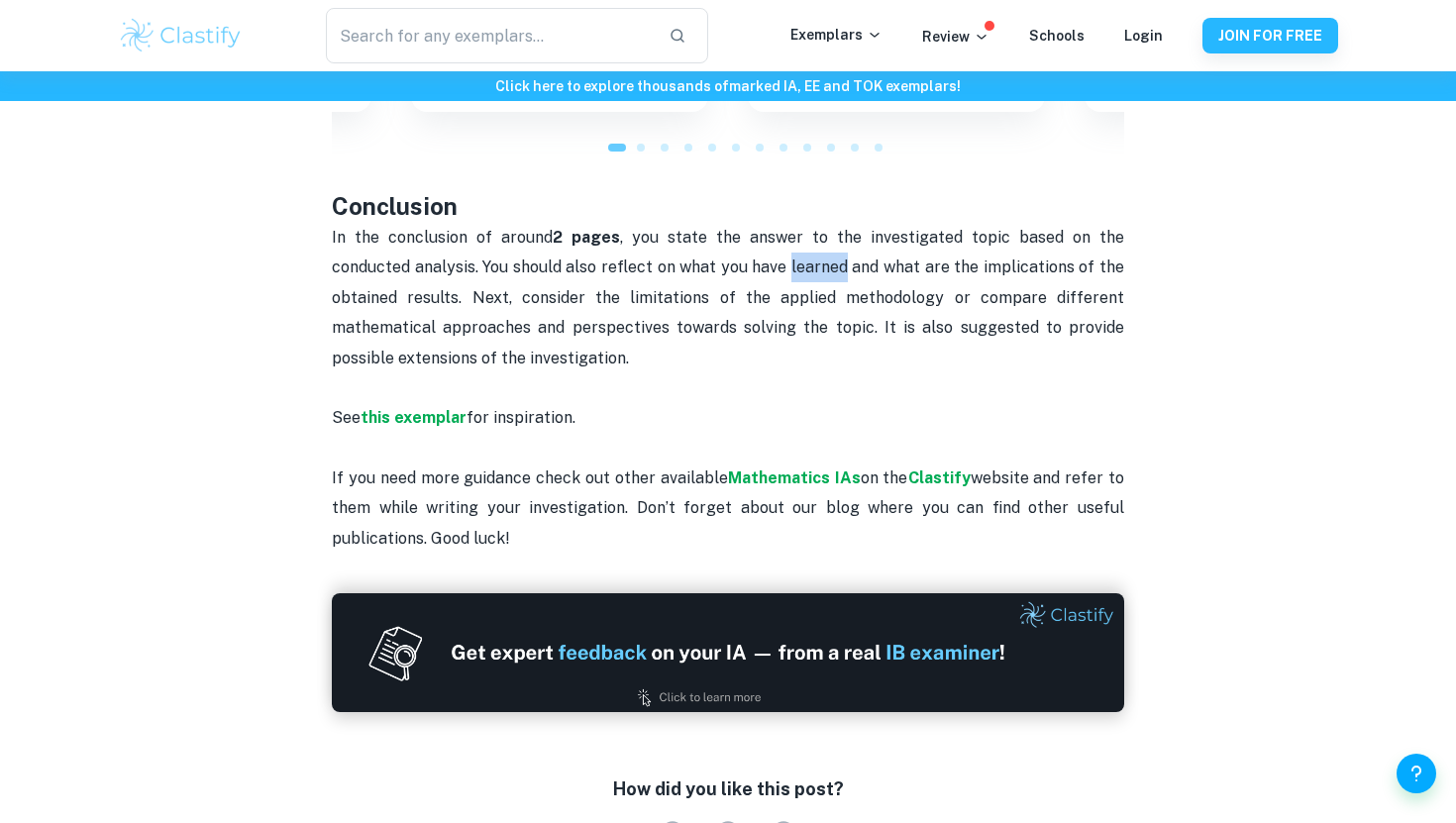 click on "In the conclusion of around  2 pages , you state the answer to the investigated topic based on the conducted analysis. You should also reflect on what you have learned and what are the implications of the obtained results. Next, consider the limitations of the applied methodology or compare different mathematical approaches and perspectives towards solving the topic. It is also suggested to provide possible extensions of the investigation." at bounding box center [730, 297] 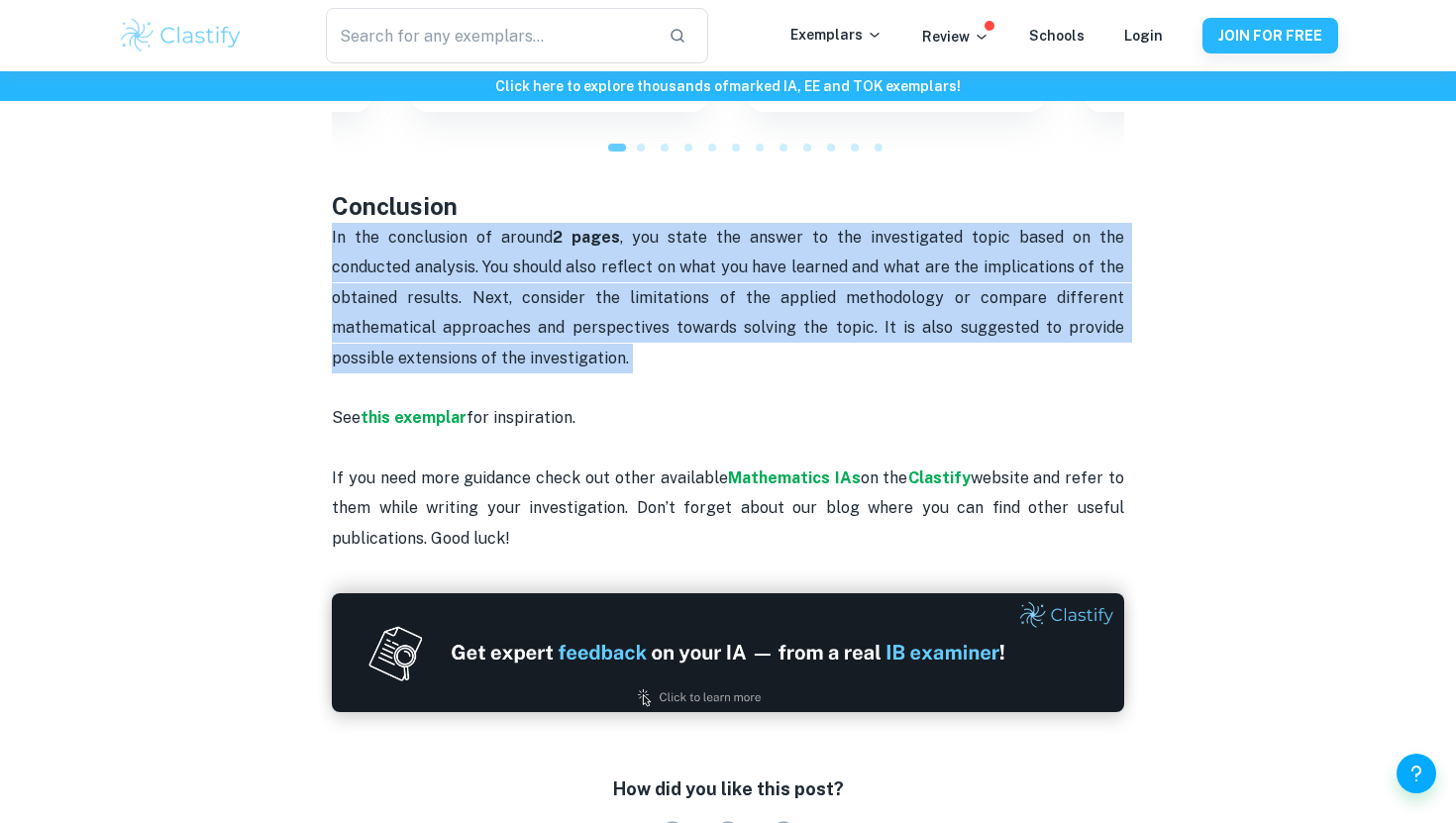 click on "In the conclusion of around  2 pages , you state the answer to the investigated topic based on the conducted analysis. You should also reflect on what you have learned and what are the implications of the obtained results. Next, consider the limitations of the applied methodology or compare different mathematical approaches and perspectives towards solving the topic. It is also suggested to provide possible extensions of the investigation." at bounding box center (730, 297) 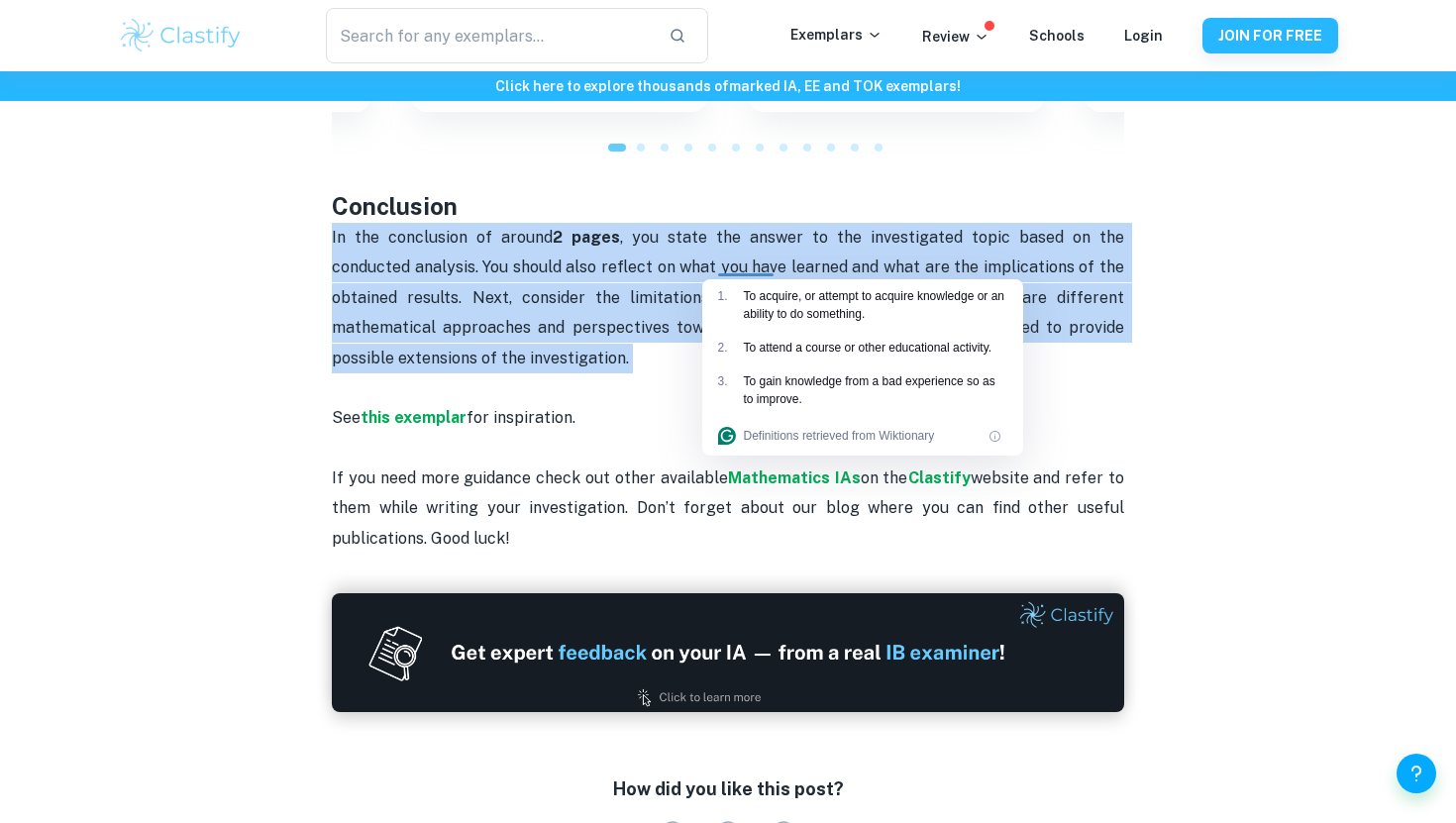 click on "In the conclusion of around  2 pages , you state the answer to the investigated topic based on the conducted analysis. You should also reflect on what you have learned and what are the implications of the obtained results. Next, consider the limitations of the applied methodology or compare different mathematical approaches and perspectives towards solving the topic. It is also suggested to provide possible extensions of the investigation." at bounding box center [730, 297] 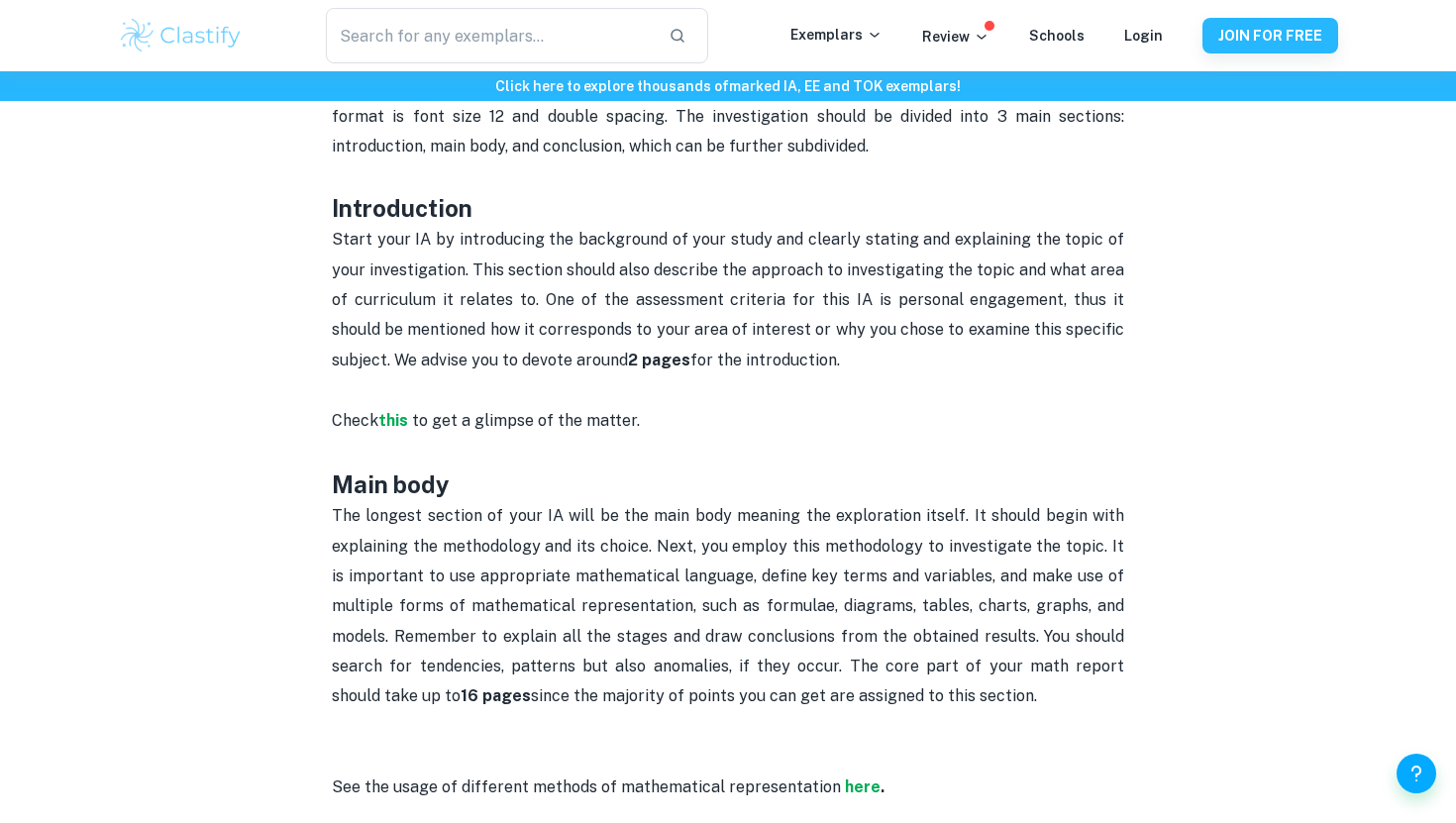 scroll, scrollTop: 993, scrollLeft: 0, axis: vertical 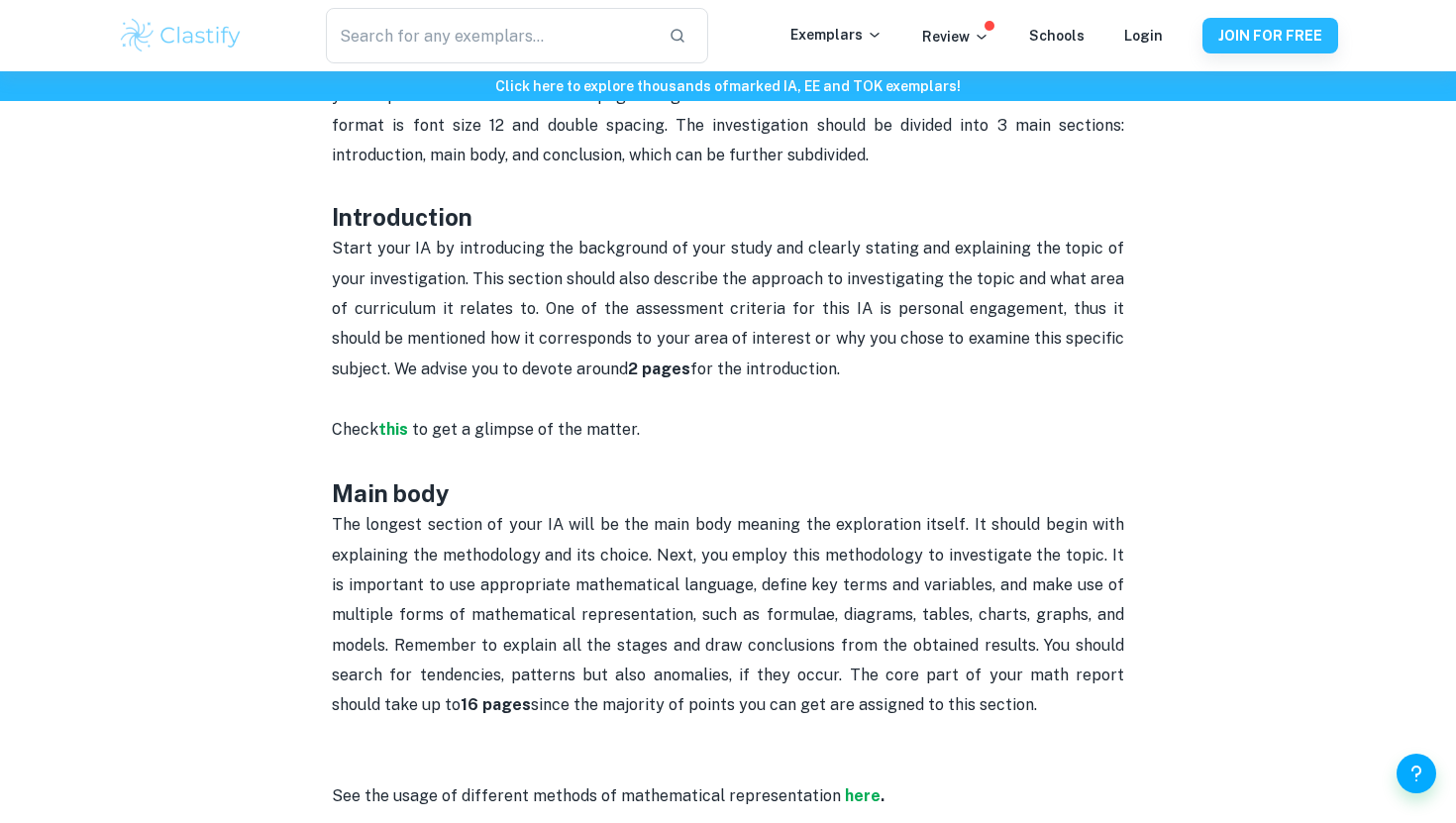 click on "Start your IA by introducing the background of your study and clearly stating and explaining the topic of your investigation. This section should also describe the approach to investigating the topic and what area of curriculum it relates to. One of the assessment criteria for this IA is personal engagement, thus it should be mentioned how it corresponds to your area of interest or why you chose to examine this specific subject. We advise you to devote around  2 pages  for the introduction.  Check  this   to get a glimpse of the matter." at bounding box center (728, 339) 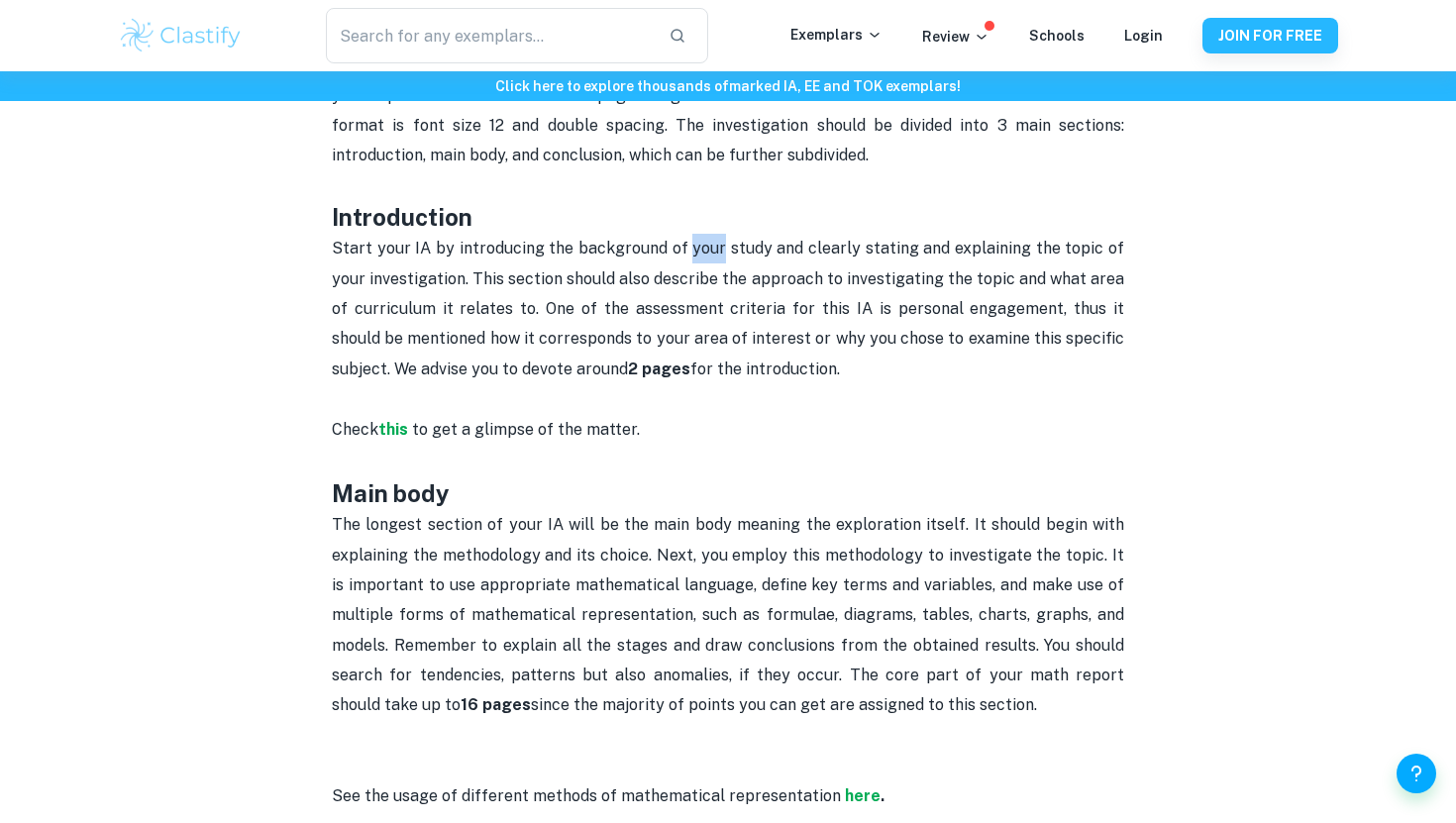 click on "Start your IA by introducing the background of your study and clearly stating and explaining the topic of your investigation. This section should also describe the approach to investigating the topic and what area of curriculum it relates to. One of the assessment criteria for this IA is personal engagement, thus it should be mentioned how it corresponds to your area of interest or why you chose to examine this specific subject. We advise you to devote around  2 pages  for the introduction.  Check  this   to get a glimpse of the matter." at bounding box center (728, 339) 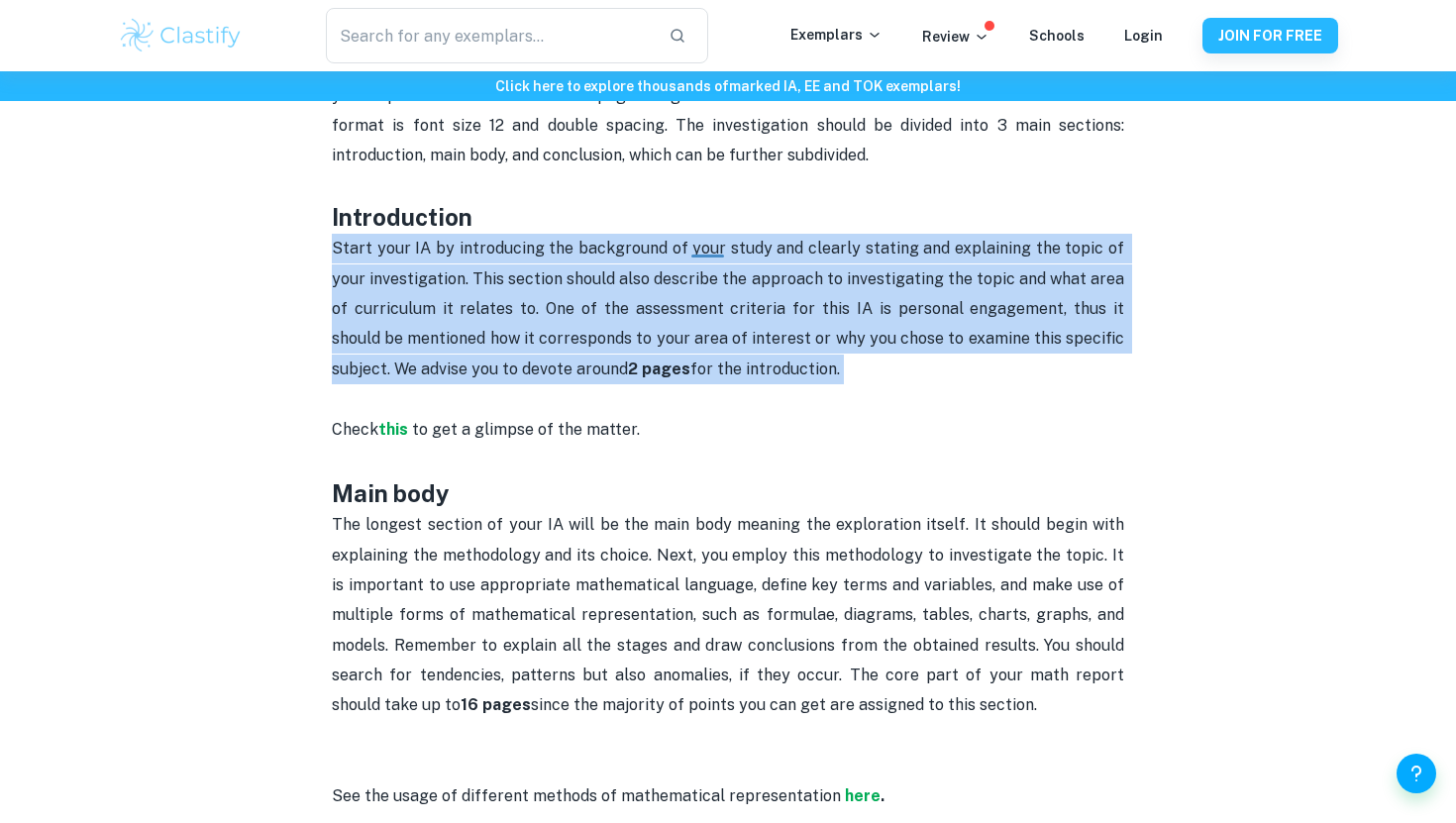 click on "Start your IA by introducing the background of your study and clearly stating and explaining the topic of your investigation. This section should also describe the approach to investigating the topic and what area of curriculum it relates to. One of the assessment criteria for this IA is personal engagement, thus it should be mentioned how it corresponds to your area of interest or why you chose to examine this specific subject. We advise you to devote around  2 pages  for the introduction.  Check  this   to get a glimpse of the matter." at bounding box center (728, 339) 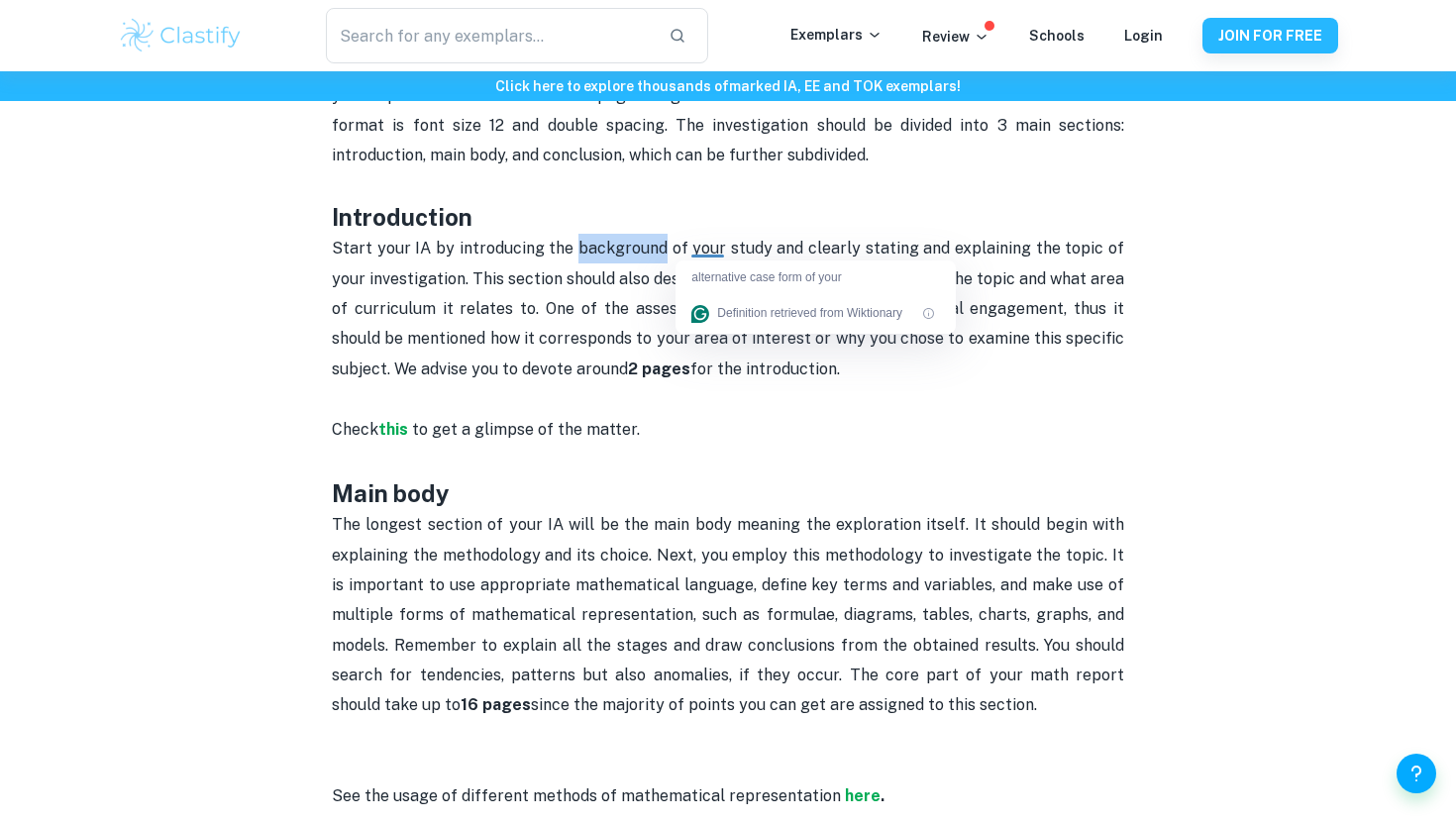 click on "Start your IA by introducing the background of your study and clearly stating and explaining the topic of your investigation. This section should also describe the approach to investigating the topic and what area of curriculum it relates to. One of the assessment criteria for this IA is personal engagement, thus it should be mentioned how it corresponds to your area of interest or why you chose to examine this specific subject. We advise you to devote around  2 pages  for the introduction.  Check  this   to get a glimpse of the matter." at bounding box center (728, 339) 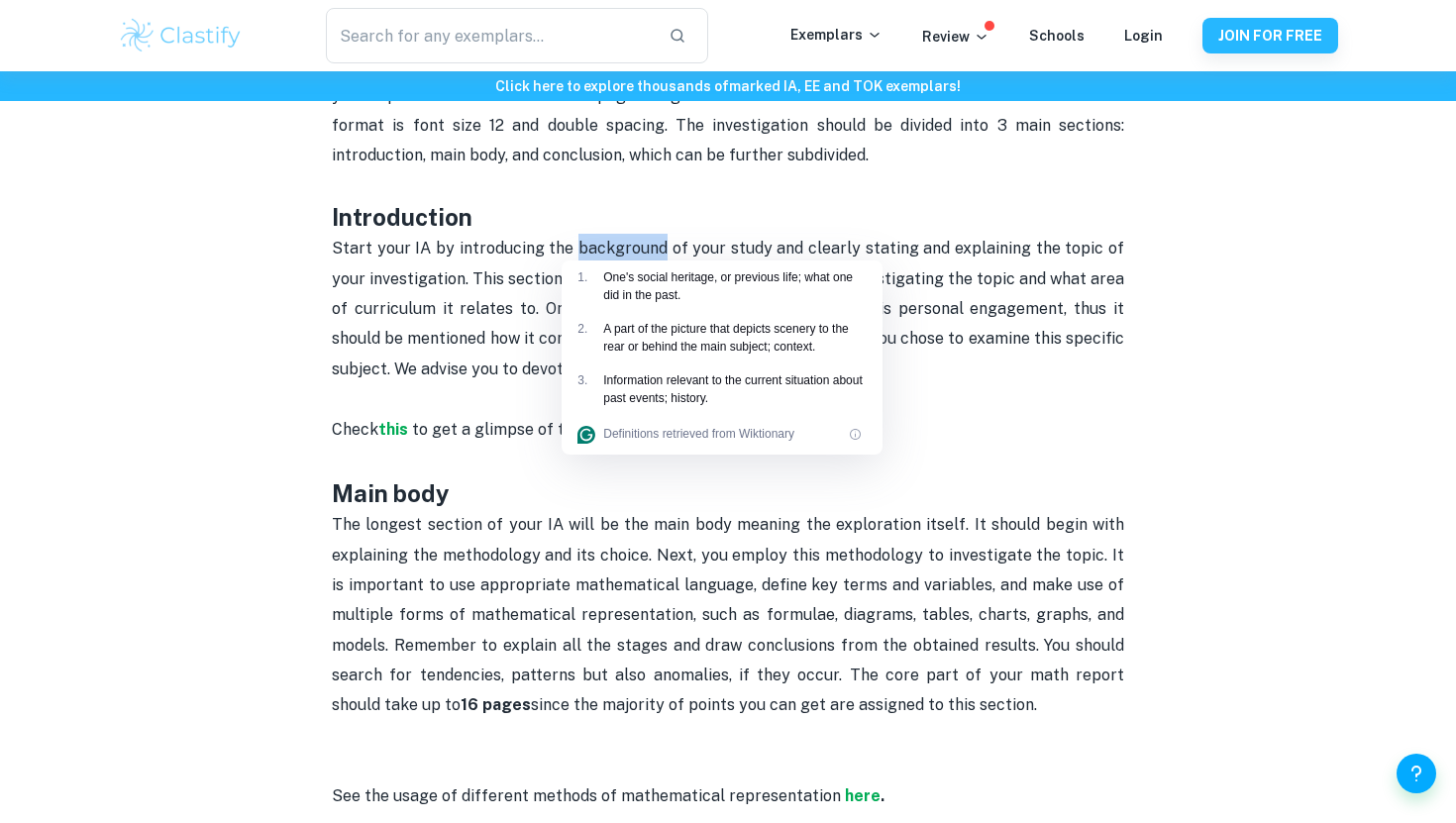 click on "Start your IA by introducing the background of your study and clearly stating and explaining the topic of your investigation. This section should also describe the approach to investigating the topic and what area of curriculum it relates to. One of the assessment criteria for this IA is personal engagement, thus it should be mentioned how it corresponds to your area of interest or why you chose to examine this specific subject. We advise you to devote around  2 pages  for the introduction." at bounding box center (730, 308) 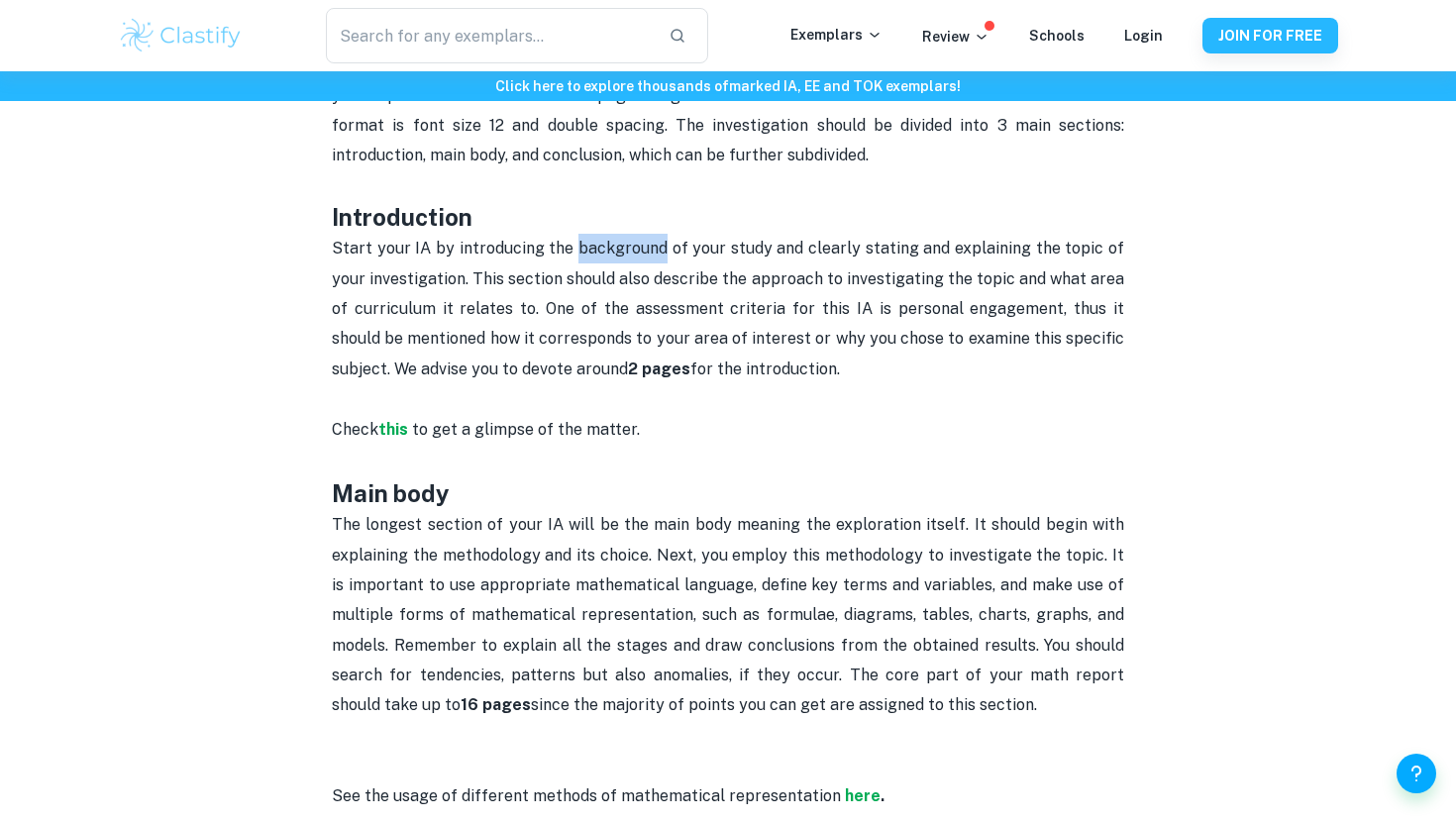 drag, startPoint x: 629, startPoint y: 218, endPoint x: 801, endPoint y: 416, distance: 262.27467 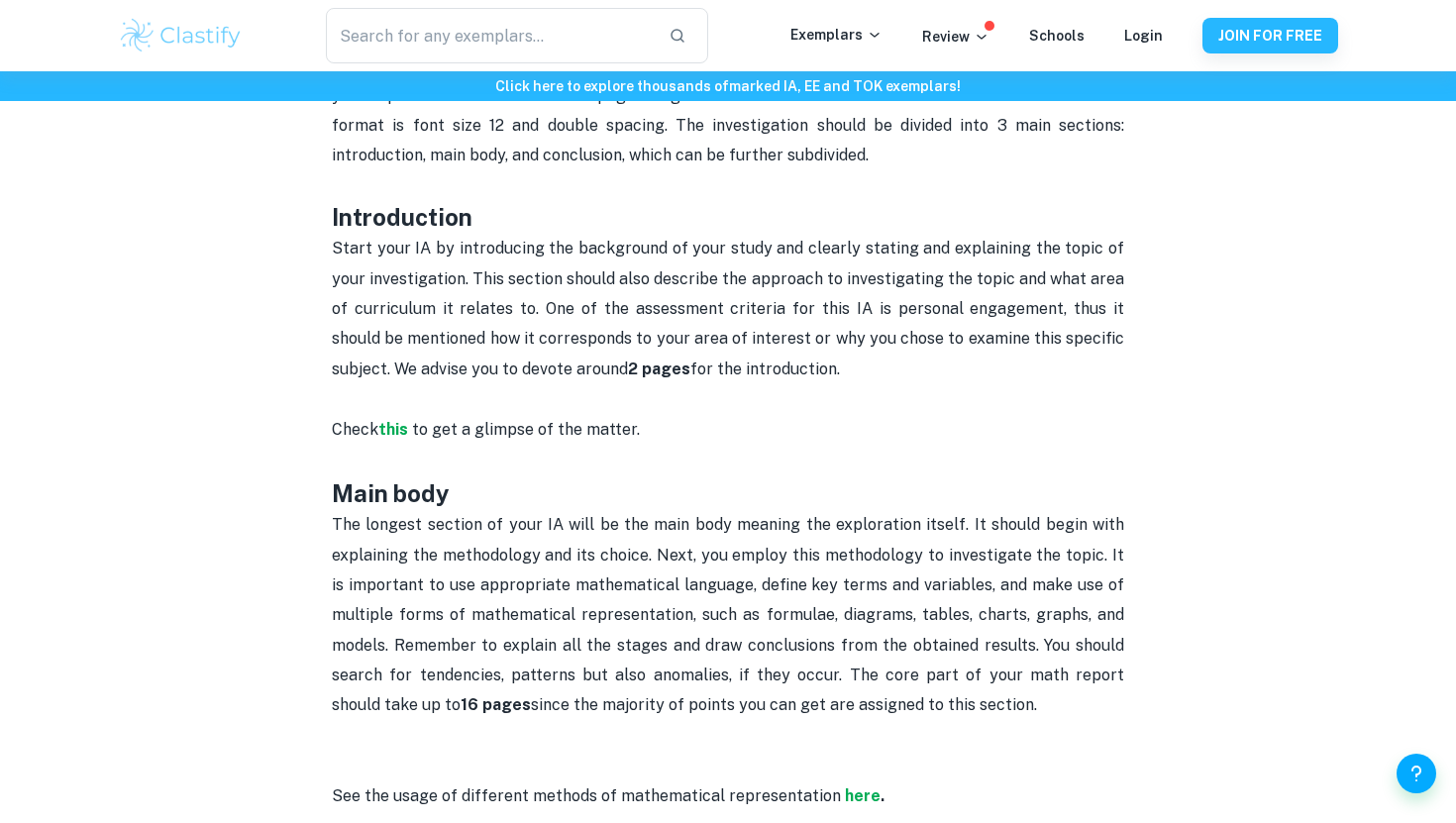 click on "The longest section of your IA will be the main body meaning the exploration itself. It should begin with explaining the methodology and its choice. Next, you employ this methodology to investigate the topic. It is important to use appropriate mathematical language, define key terms and variables, and make use of multiple forms of mathematical representation, such as formulae, diagrams, tables, charts, graphs, and models. Remember to explain all the stages and draw conclusions from the obtained results. You should search for tendencies, patterns but also anomalies, if they occur. The core part of your math report should take up to  16 pages  since the majority of points you can get are assigned to this section." at bounding box center [728, 646] 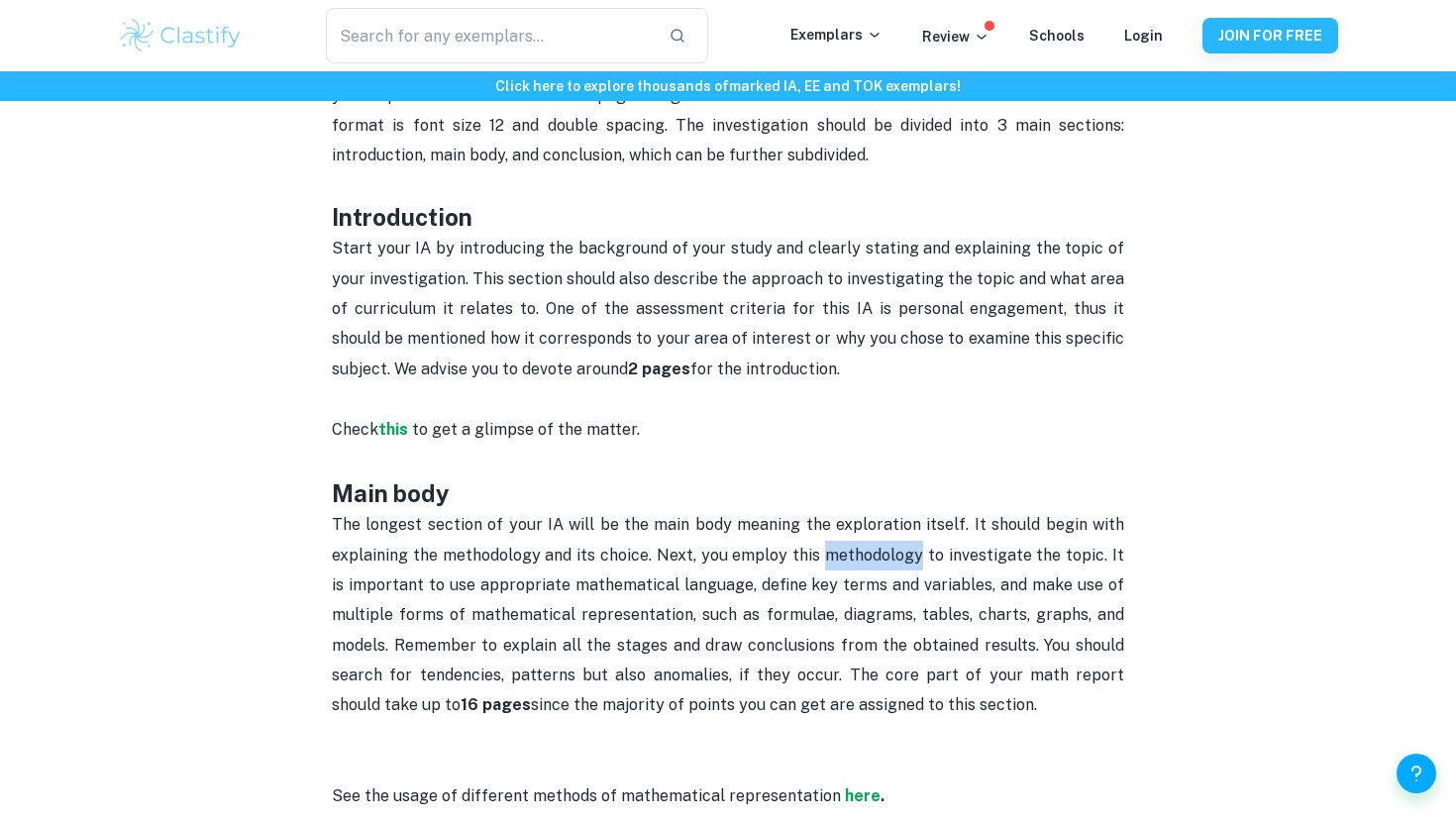 click on "The longest section of your IA will be the main body meaning the exploration itself. It should begin with explaining the methodology and its choice. Next, you employ this methodology to investigate the topic. It is important to use appropriate mathematical language, define key terms and variables, and make use of multiple forms of mathematical representation, such as formulae, diagrams, tables, charts, graphs, and models. Remember to explain all the stages and draw conclusions from the obtained results. You should search for tendencies, patterns but also anomalies, if they occur. The core part of your math report should take up to  16 pages  since the majority of points you can get are assigned to this section." at bounding box center (728, 646) 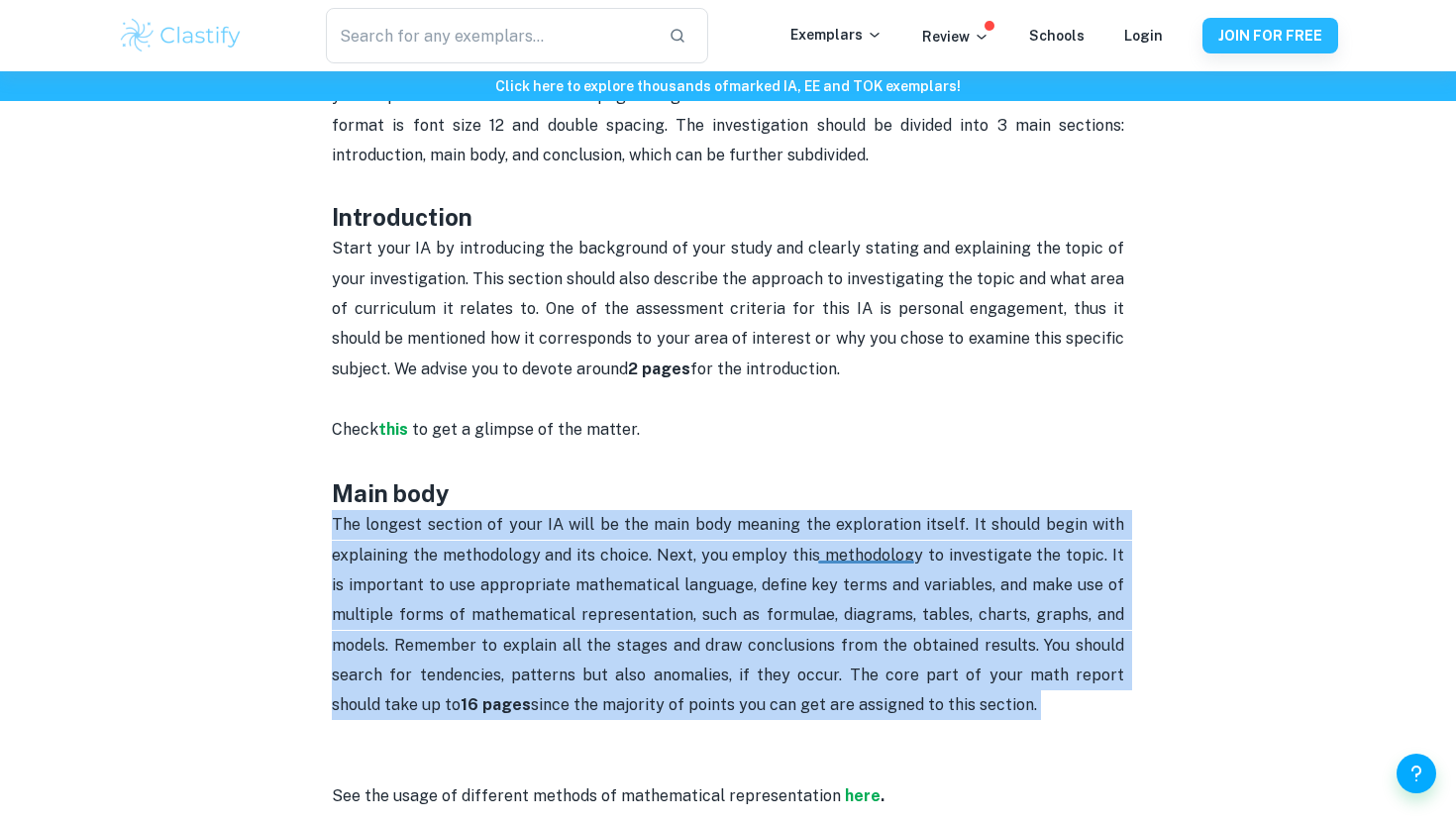 click on "The longest section of your IA will be the main body meaning the exploration itself. It should begin with explaining the methodology and its choice. Next, you employ this methodology to investigate the topic. It is important to use appropriate mathematical language, define key terms and variables, and make use of multiple forms of mathematical representation, such as formulae, diagrams, tables, charts, graphs, and models. Remember to explain all the stages and draw conclusions from the obtained results. You should search for tendencies, patterns but also anomalies, if they occur. The core part of your math report should take up to  16 pages  since the majority of points you can get are assigned to this section." at bounding box center (728, 646) 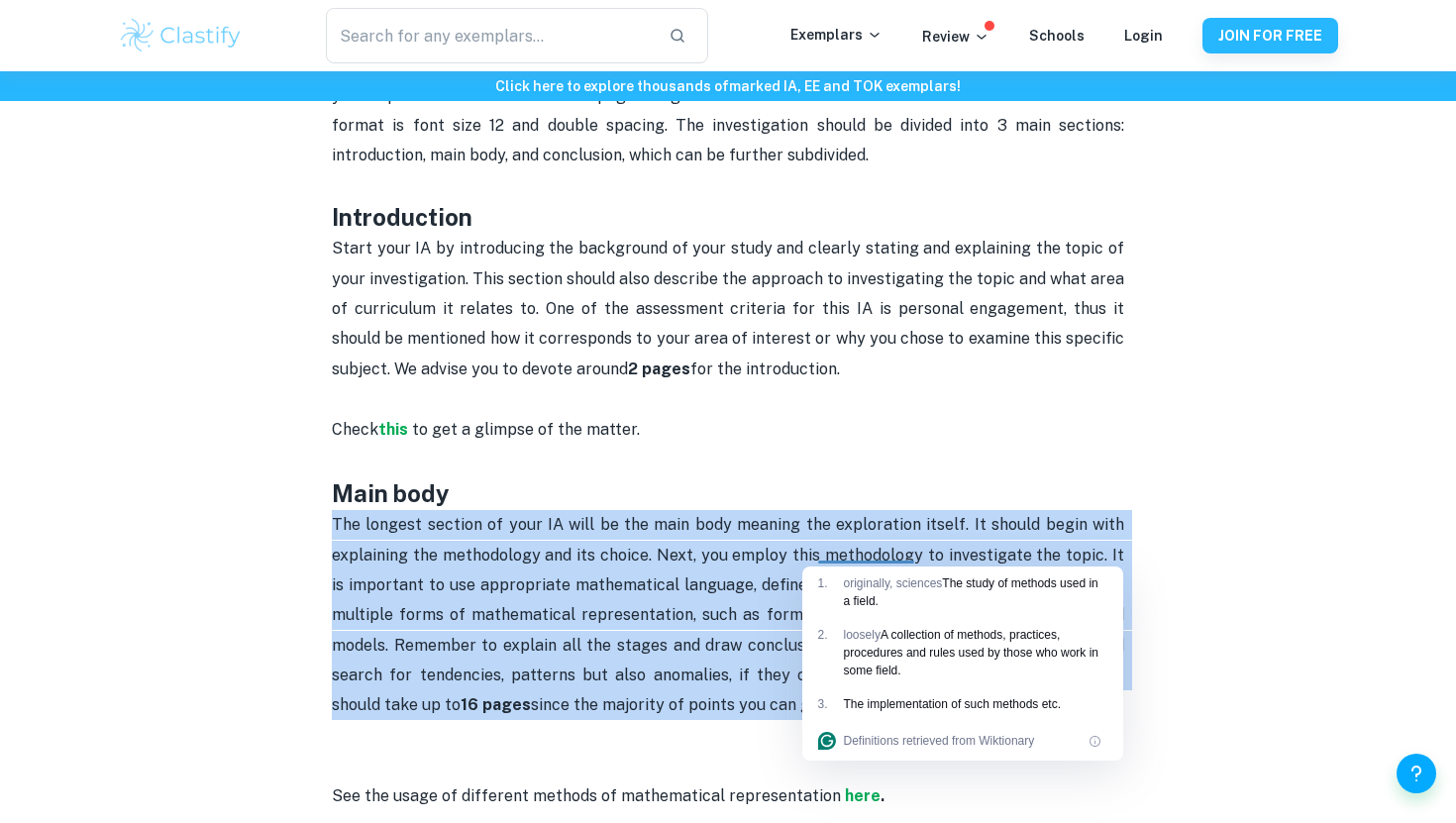 click on "The longest section of your IA will be the main body meaning the exploration itself. It should begin with explaining the methodology and its choice. Next, you employ this methodology to investigate the topic. It is important to use appropriate mathematical language, define key terms and variables, and make use of multiple forms of mathematical representation, such as formulae, diagrams, tables, charts, graphs, and models. Remember to explain all the stages and draw conclusions from the obtained results. You should search for tendencies, patterns but also anomalies, if they occur. The core part of your math report should take up to  16 pages  since the majority of points you can get are assigned to this section." at bounding box center [730, 614] 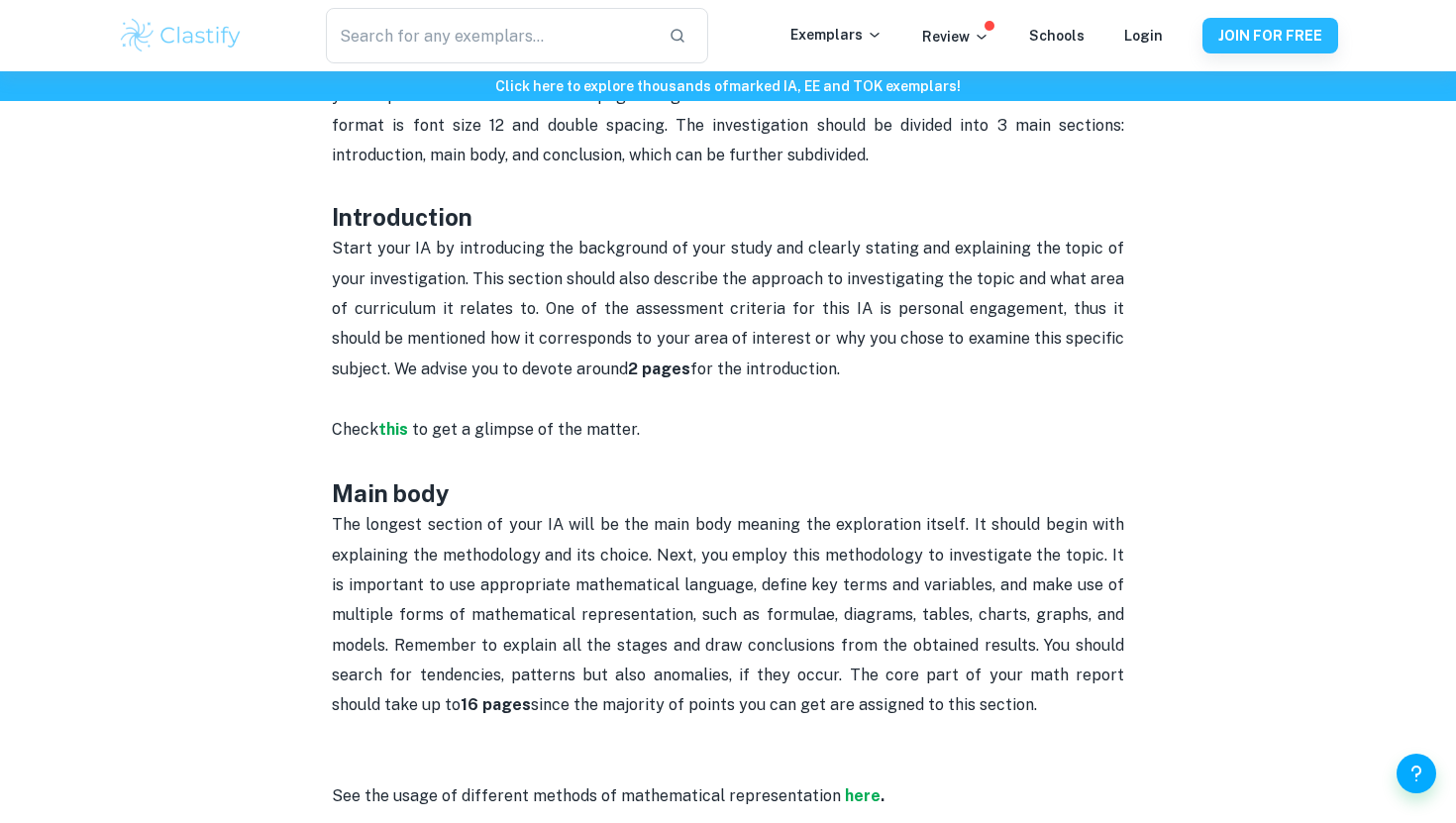 click on "The longest section of your IA will be the main body meaning the exploration itself. It should begin with explaining the methodology and its choice. Next, you employ this methodology to investigate the topic. It is important to use appropriate mathematical language, define key terms and variables, and make use of multiple forms of mathematical representation, such as formulae, diagrams, tables, charts, graphs, and models. Remember to explain all the stages and draw conclusions from the obtained results. You should search for tendencies, patterns but also anomalies, if they occur. The core part of your math report should take up to  16 pages  since the majority of points you can get are assigned to this section." at bounding box center (730, 614) 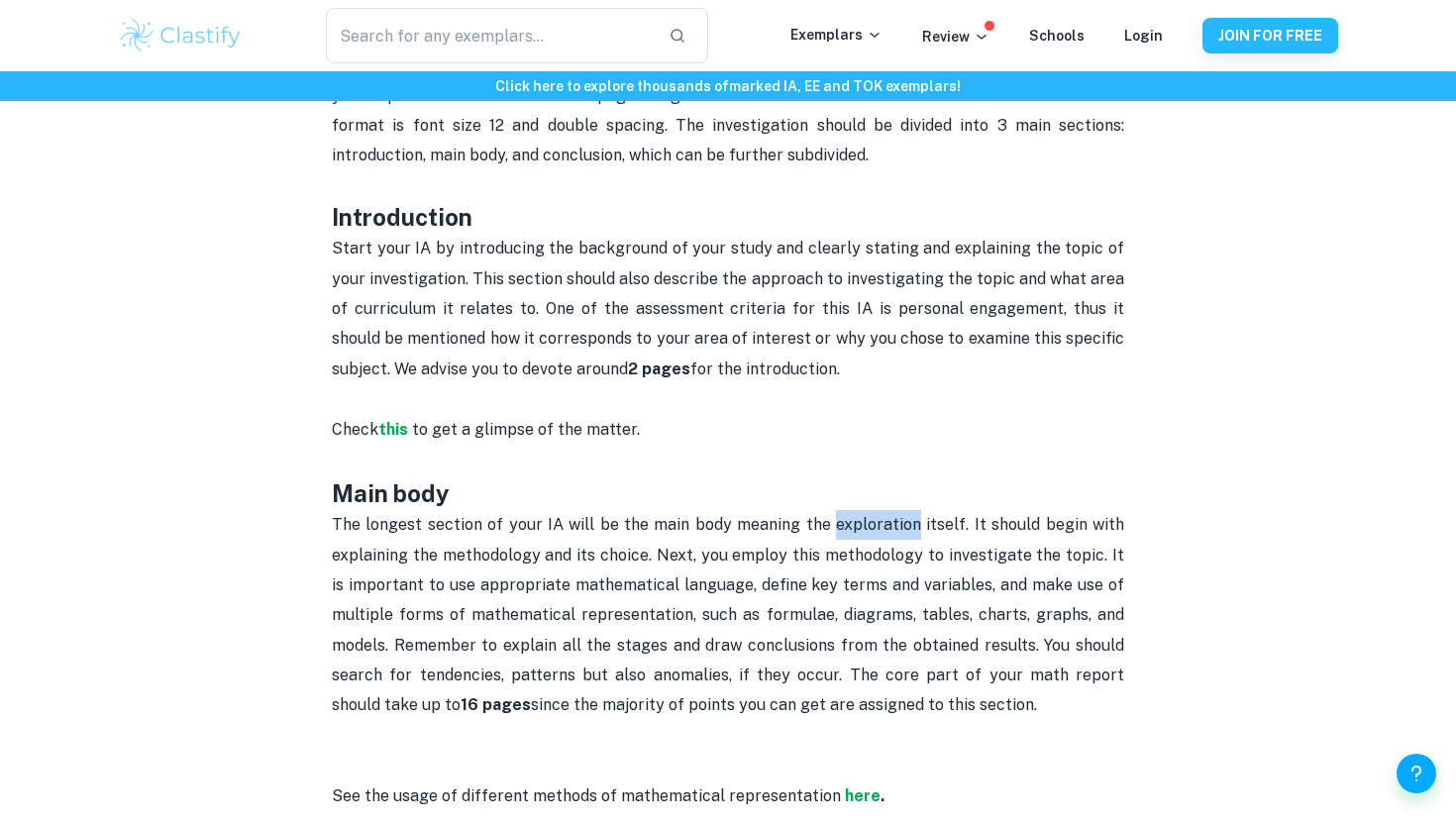 click on "The longest section of your IA will be the main body meaning the exploration itself. It should begin with explaining the methodology and its choice. Next, you employ this methodology to investigate the topic. It is important to use appropriate mathematical language, define key terms and variables, and make use of multiple forms of mathematical representation, such as formulae, diagrams, tables, charts, graphs, and models. Remember to explain all the stages and draw conclusions from the obtained results. You should search for tendencies, patterns but also anomalies, if they occur. The core part of your math report should take up to  16 pages  since the majority of points you can get are assigned to this section." at bounding box center [730, 614] 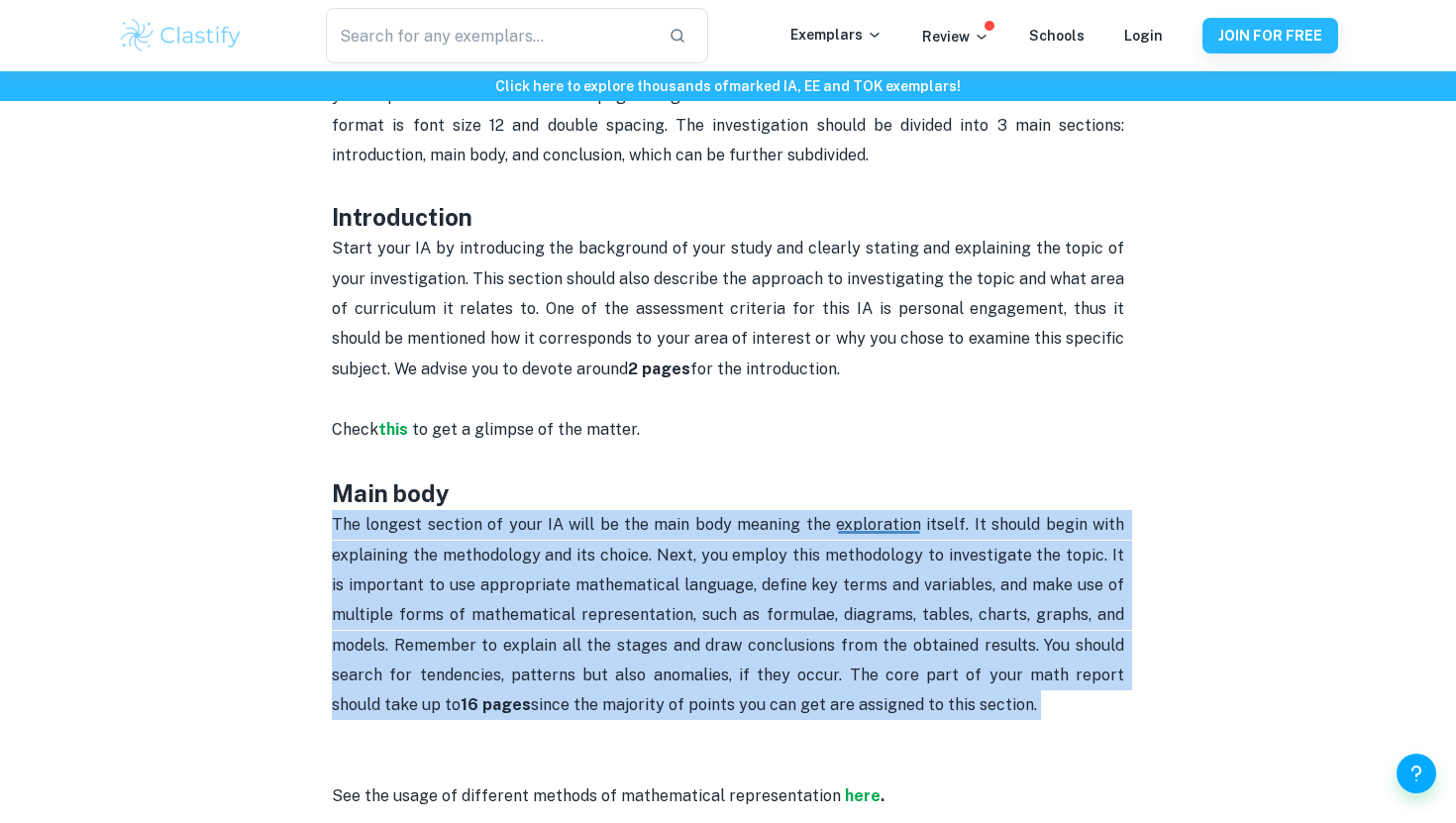click on "The longest section of your IA will be the main body meaning the exploration itself. It should begin with explaining the methodology and its choice. Next, you employ this methodology to investigate the topic. It is important to use appropriate mathematical language, define key terms and variables, and make use of multiple forms of mathematical representation, such as formulae, diagrams, tables, charts, graphs, and models. Remember to explain all the stages and draw conclusions from the obtained results. You should search for tendencies, patterns but also anomalies, if they occur. The core part of your math report should take up to  16 pages  since the majority of points you can get are assigned to this section." at bounding box center [730, 614] 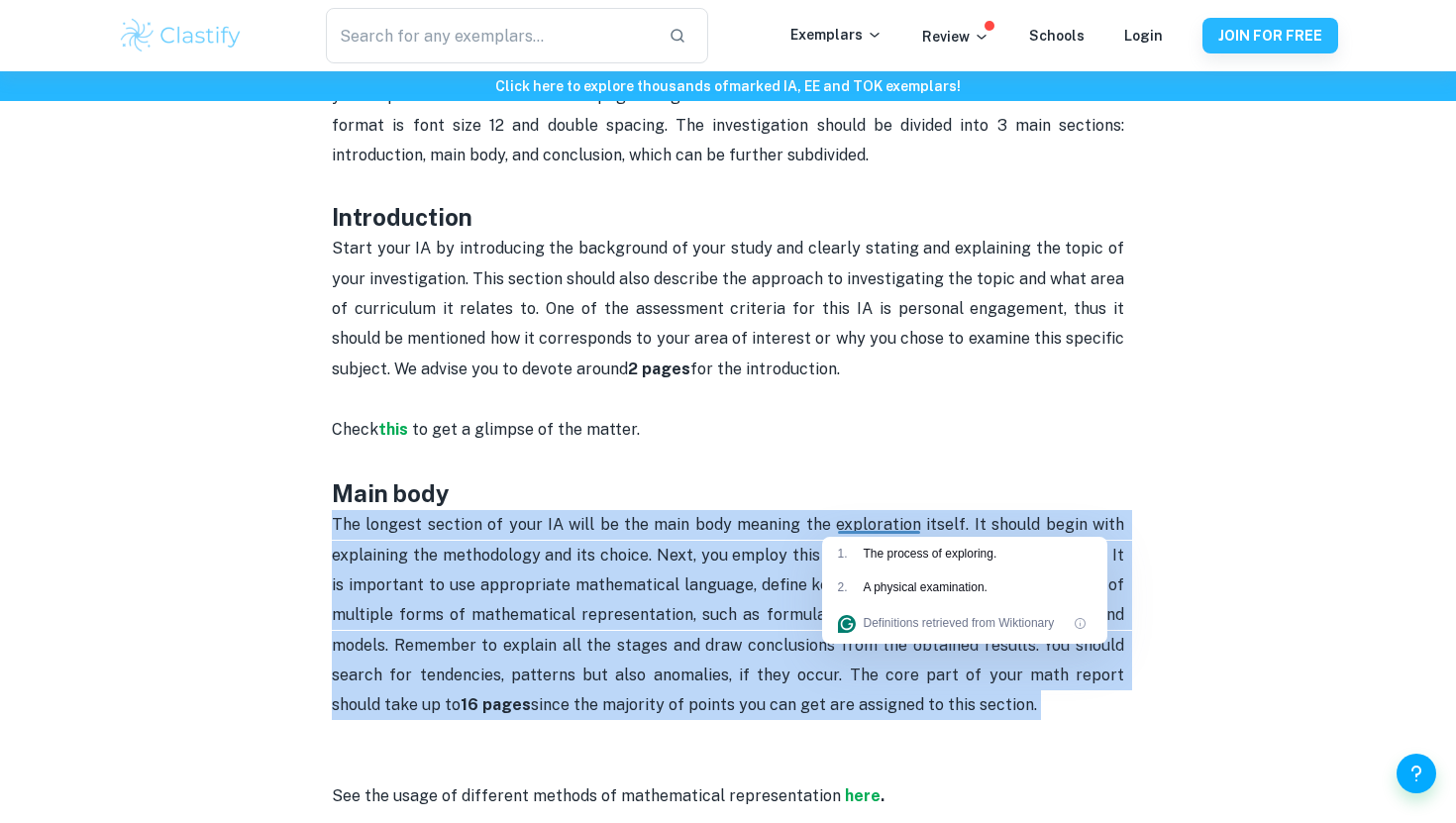 click on "The longest section of your IA will be the main body meaning the exploration itself. It should begin with explaining the methodology and its choice. Next, you employ this methodology to investigate the topic. It is important to use appropriate mathematical language, define key terms and variables, and make use of multiple forms of mathematical representation, such as formulae, diagrams, tables, charts, graphs, and models. Remember to explain all the stages and draw conclusions from the obtained results. You should search for tendencies, patterns but also anomalies, if they occur. The core part of your math report should take up to  16 pages  since the majority of points you can get are assigned to this section." at bounding box center [730, 614] 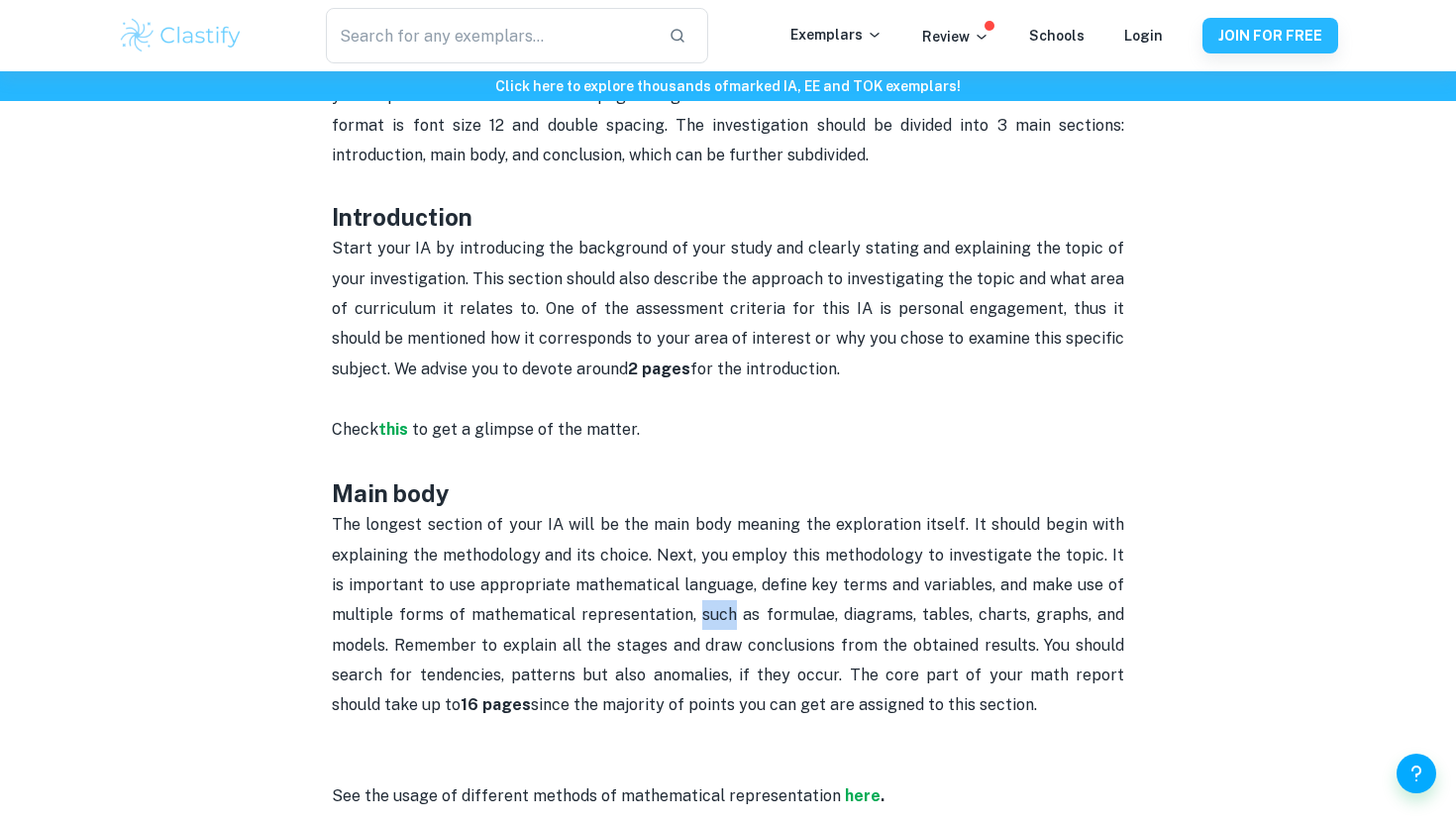 click on "The longest section of your IA will be the main body meaning the exploration itself. It should begin with explaining the methodology and its choice. Next, you employ this methodology to investigate the topic. It is important to use appropriate mathematical language, define key terms and variables, and make use of multiple forms of mathematical representation, such as formulae, diagrams, tables, charts, graphs, and models. Remember to explain all the stages and draw conclusions from the obtained results. You should search for tendencies, patterns but also anomalies, if they occur. The core part of your math report should take up to  16 pages  since the majority of points you can get are assigned to this section." at bounding box center (730, 614) 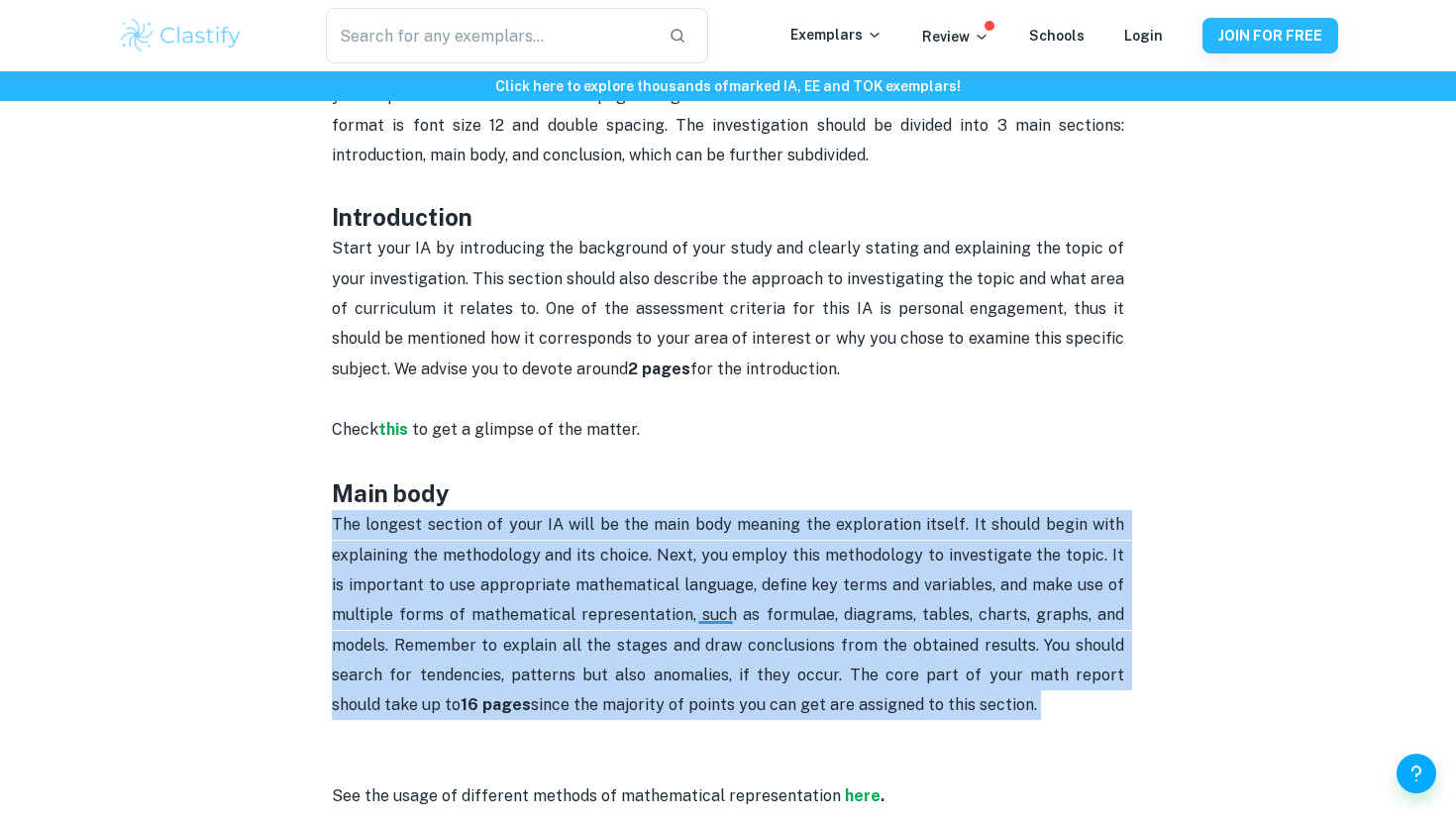 click on "The longest section of your IA will be the main body meaning the exploration itself. It should begin with explaining the methodology and its choice. Next, you employ this methodology to investigate the topic. It is important to use appropriate mathematical language, define key terms and variables, and make use of multiple forms of mathematical representation, such as formulae, diagrams, tables, charts, graphs, and models. Remember to explain all the stages and draw conclusions from the obtained results. You should search for tendencies, patterns but also anomalies, if they occur. The core part of your math report should take up to  16 pages  since the majority of points you can get are assigned to this section." at bounding box center (730, 614) 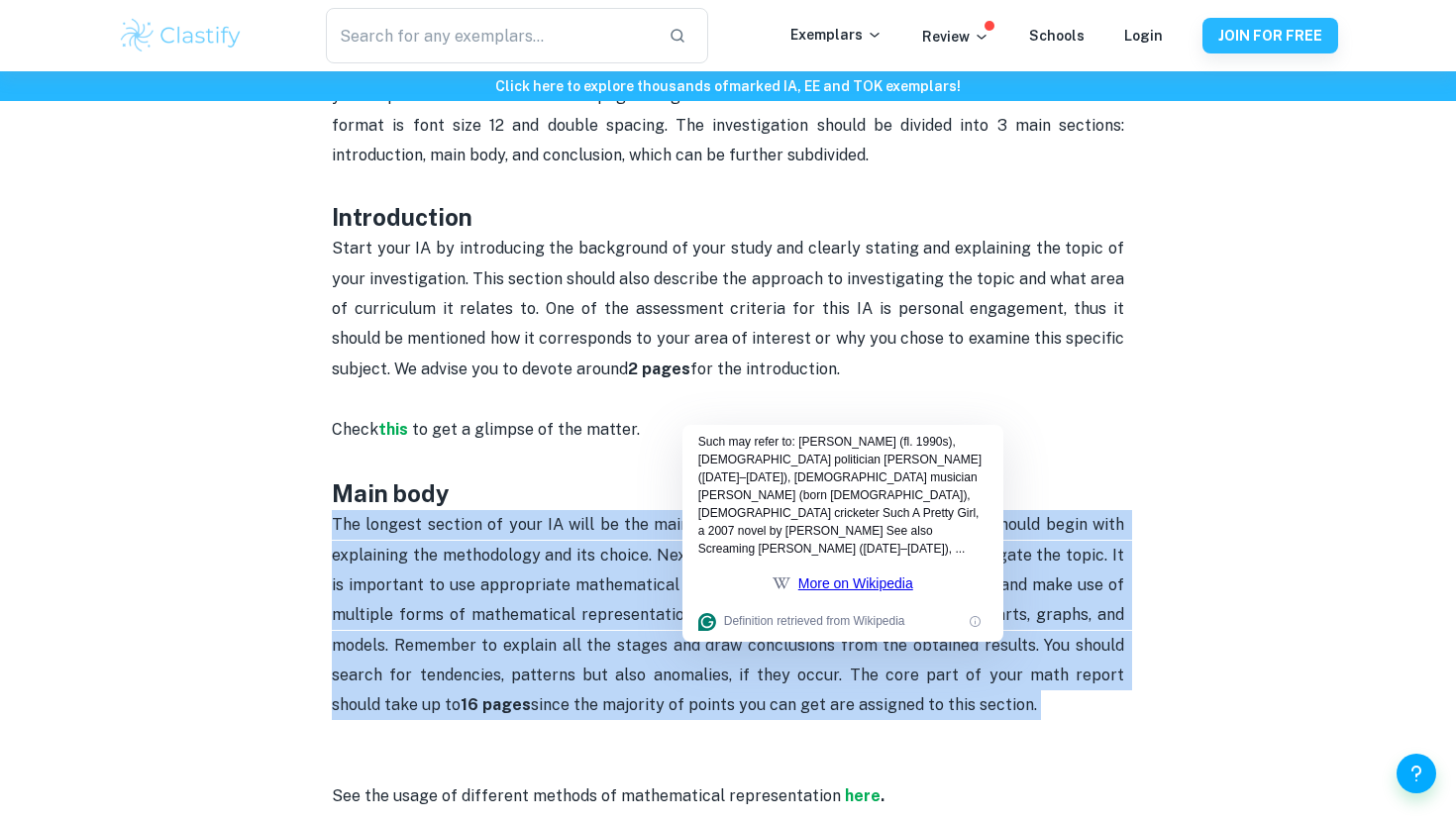 click on "The longest section of your IA will be the main body meaning the exploration itself. It should begin with explaining the methodology and its choice. Next, you employ this methodology to investigate the topic. It is important to use appropriate mathematical language, define key terms and variables, and make use of multiple forms of mathematical representation, such as formulae, diagrams, tables, charts, graphs, and models. Remember to explain all the stages and draw conclusions from the obtained results. You should search for tendencies, patterns but also anomalies, if they occur. The core part of your math report should take up to  16 pages  since the majority of points you can get are assigned to this section." at bounding box center (728, 646) 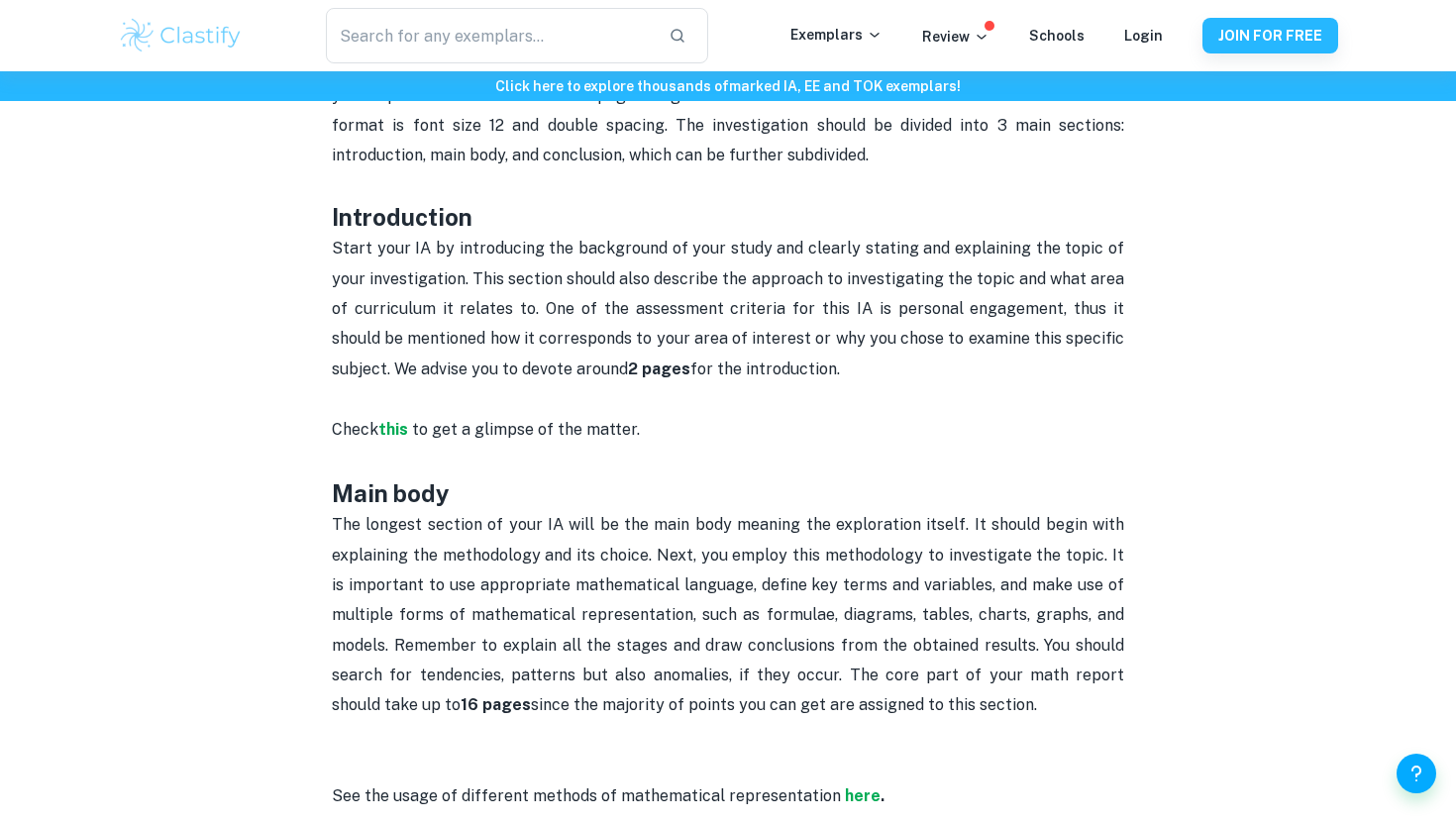 click on "The longest section of your IA will be the main body meaning the exploration itself. It should begin with explaining the methodology and its choice. Next, you employ this methodology to investigate the topic. It is important to use appropriate mathematical language, define key terms and variables, and make use of multiple forms of mathematical representation, such as formulae, diagrams, tables, charts, graphs, and models. Remember to explain all the stages and draw conclusions from the obtained results. You should search for tendencies, patterns but also anomalies, if they occur. The core part of your math report should take up to  16 pages  since the majority of points you can get are assigned to this section." at bounding box center [728, 646] 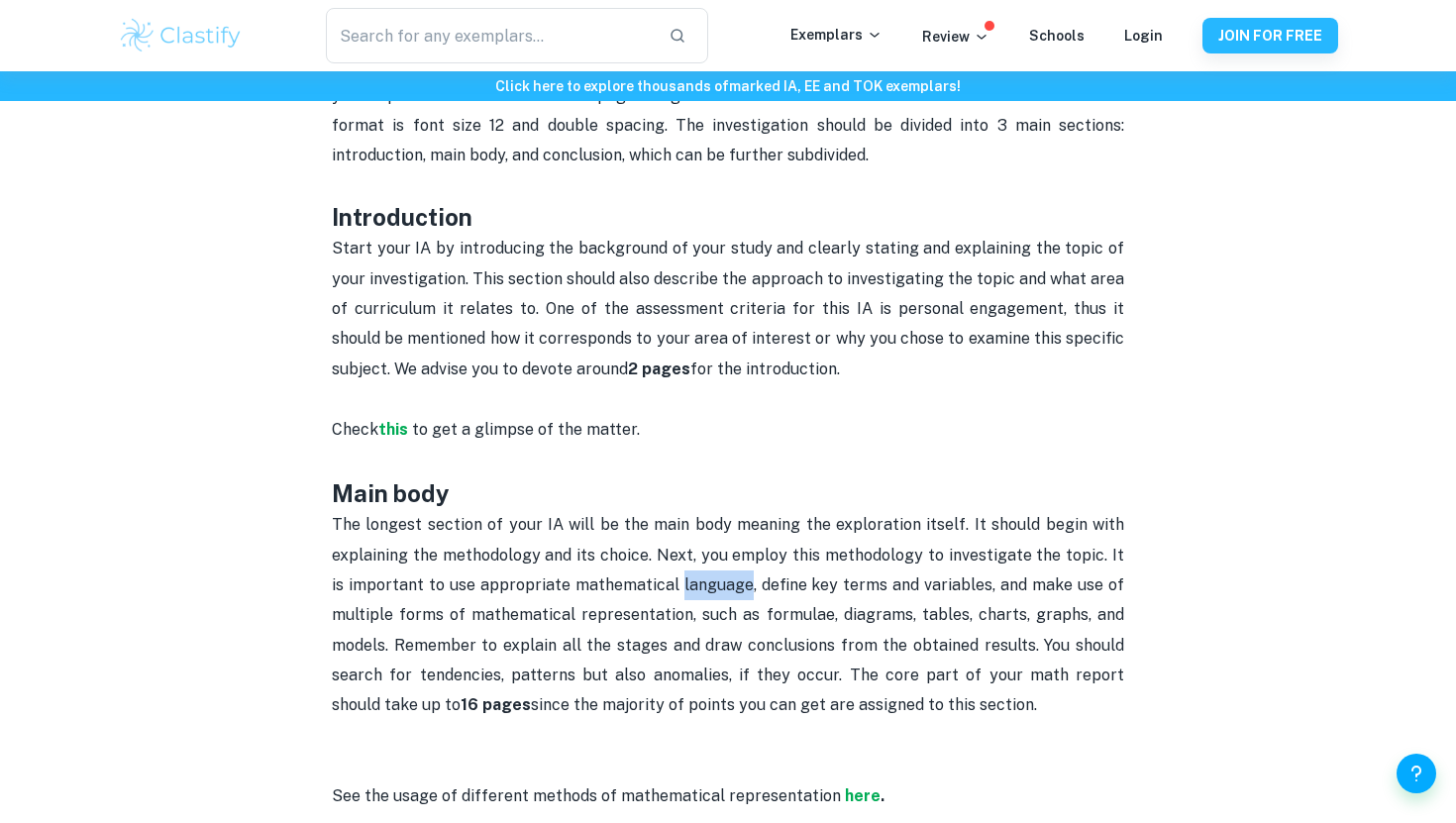 click on "The longest section of your IA will be the main body meaning the exploration itself. It should begin with explaining the methodology and its choice. Next, you employ this methodology to investigate the topic. It is important to use appropriate mathematical language, define key terms and variables, and make use of multiple forms of mathematical representation, such as formulae, diagrams, tables, charts, graphs, and models. Remember to explain all the stages and draw conclusions from the obtained results. You should search for tendencies, patterns but also anomalies, if they occur. The core part of your math report should take up to  16 pages  since the majority of points you can get are assigned to this section." at bounding box center (728, 646) 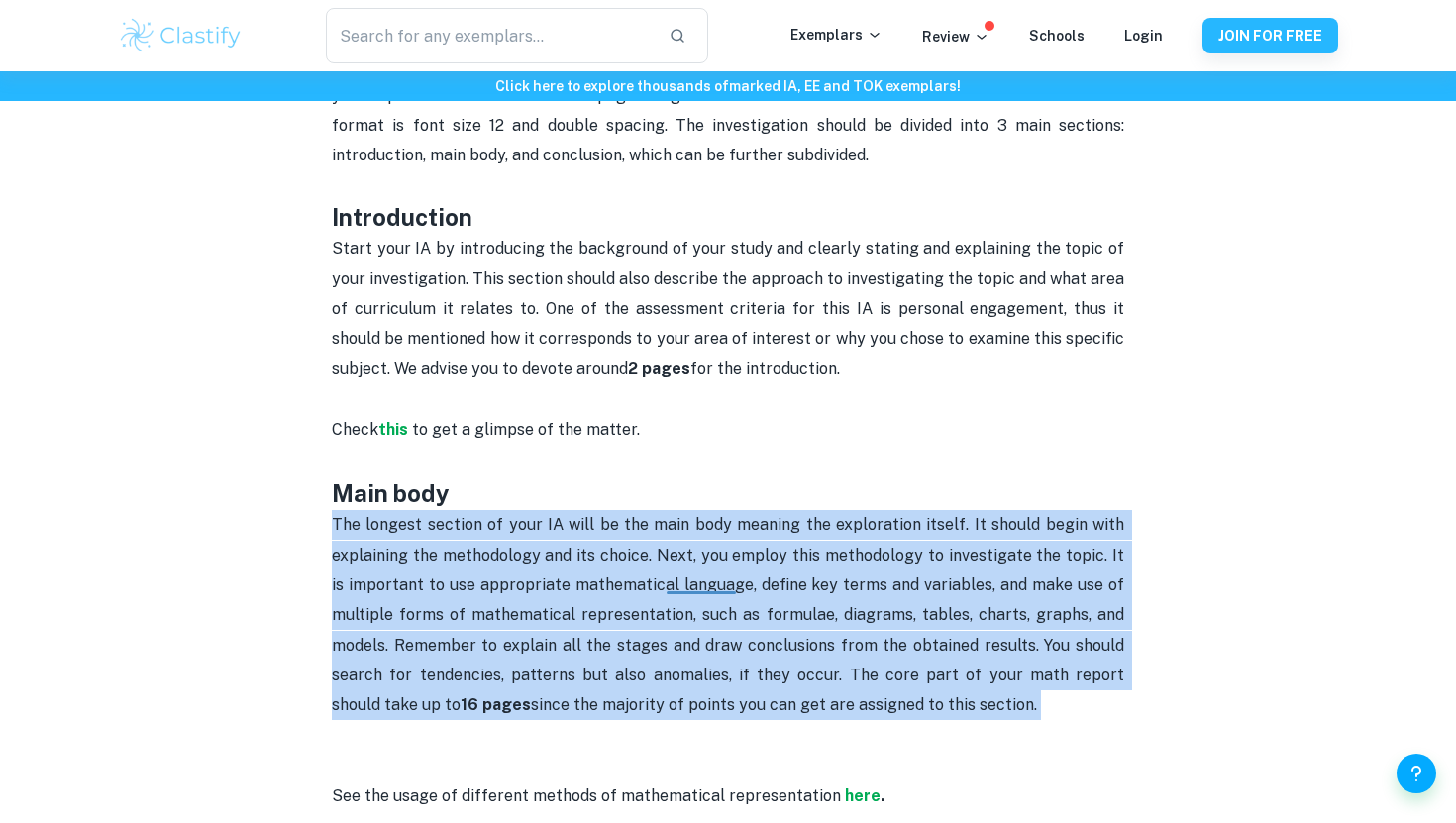 click on "The longest section of your IA will be the main body meaning the exploration itself. It should begin with explaining the methodology and its choice. Next, you employ this methodology to investigate the topic. It is important to use appropriate mathematical language, define key terms and variables, and make use of multiple forms of mathematical representation, such as formulae, diagrams, tables, charts, graphs, and models. Remember to explain all the stages and draw conclusions from the obtained results. You should search for tendencies, patterns but also anomalies, if they occur. The core part of your math report should take up to  16 pages  since the majority of points you can get are assigned to this section." at bounding box center (728, 646) 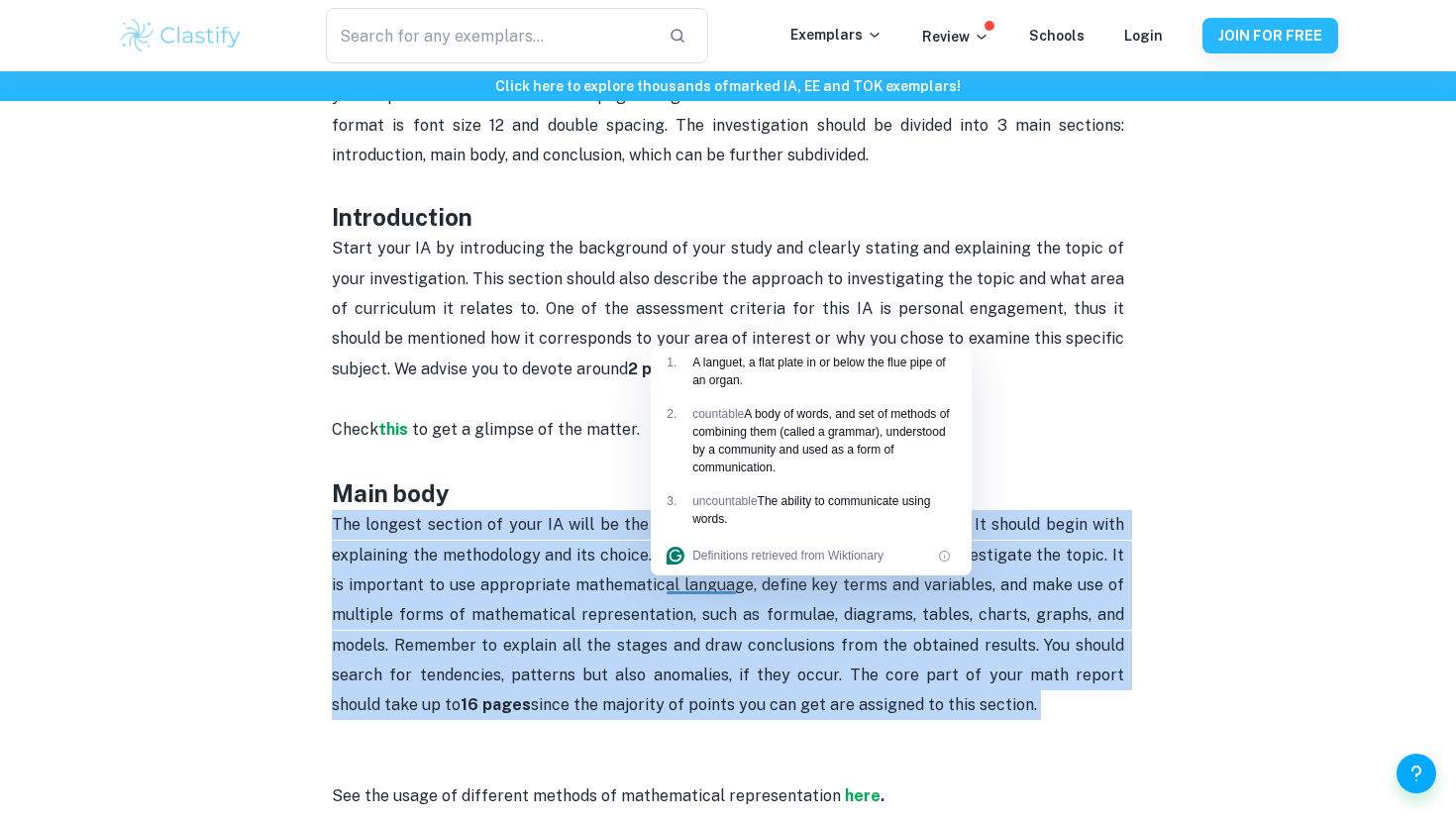 click on "The longest section of your IA will be the main body meaning the exploration itself. It should begin with explaining the methodology and its choice. Next, you employ this methodology to investigate the topic. It is important to use appropriate mathematical language, define key terms and variables, and make use of multiple forms of mathematical representation, such as formulae, diagrams, tables, charts, graphs, and models. Remember to explain all the stages and draw conclusions from the obtained results. You should search for tendencies, patterns but also anomalies, if they occur. The core part of your math report should take up to  16 pages  since the majority of points you can get are assigned to this section." at bounding box center (728, 646) 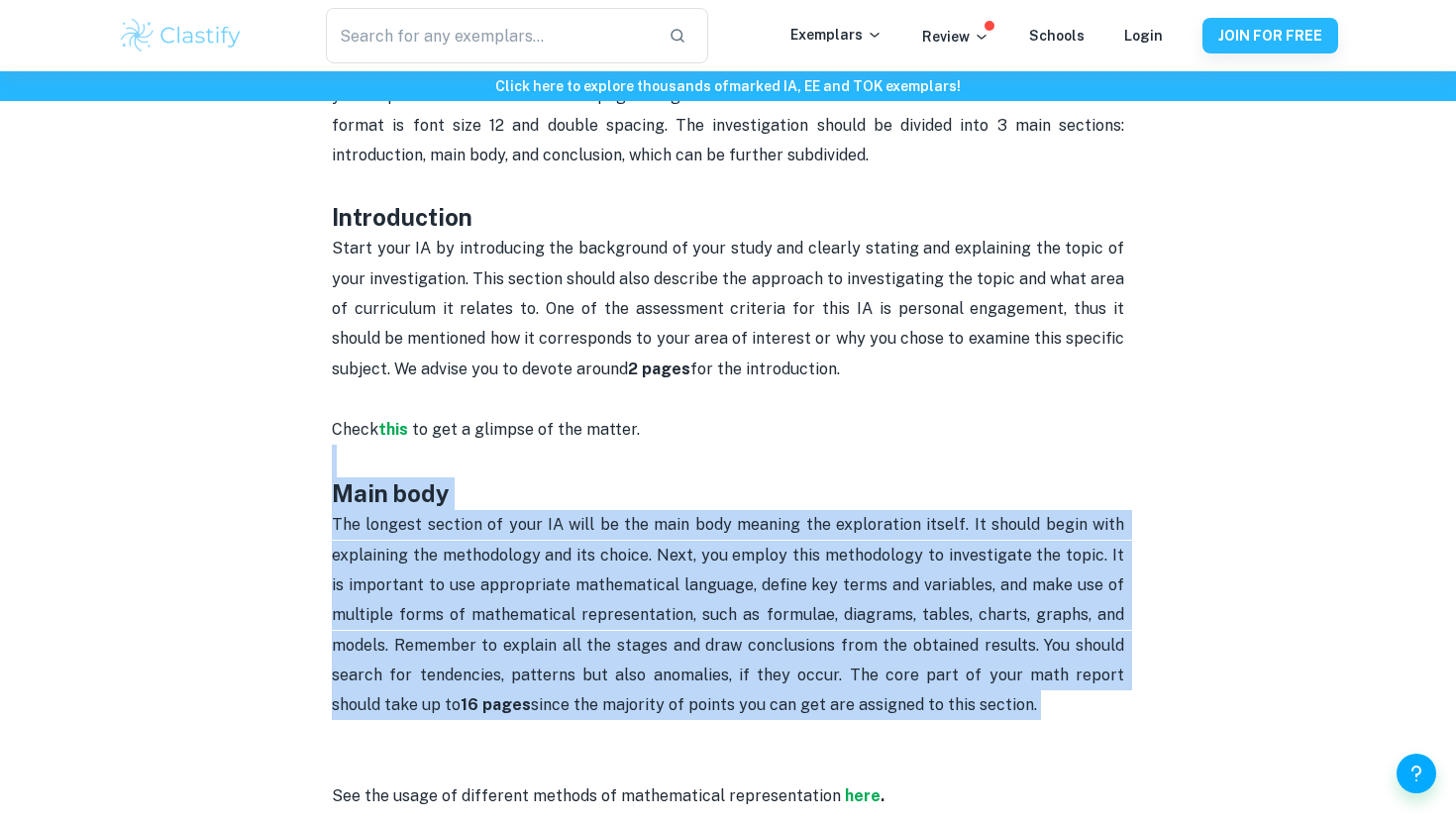 drag, startPoint x: 636, startPoint y: 469, endPoint x: 1096, endPoint y: 740, distance: 533.8923 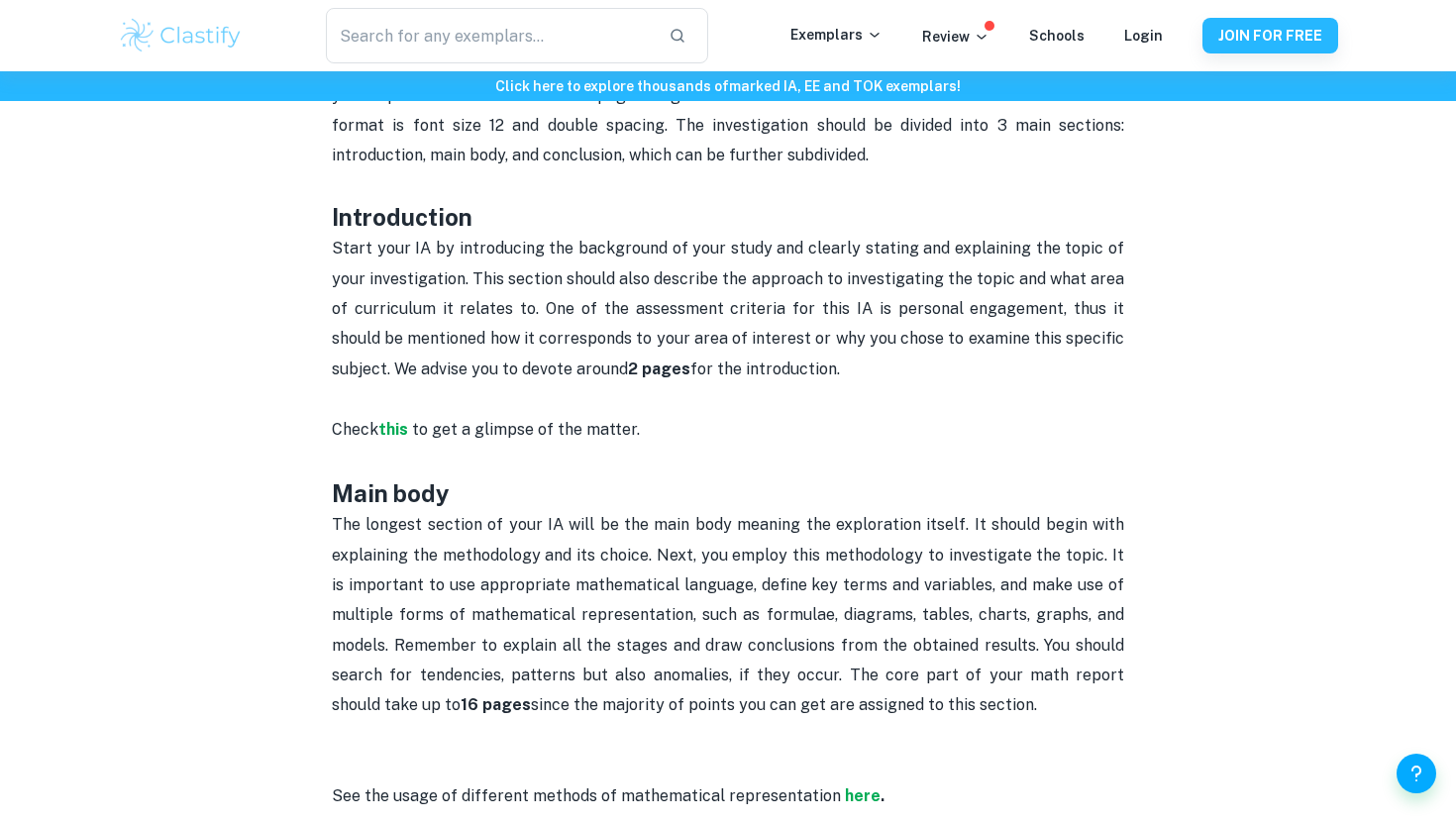 click on "Start your IA by introducing the background of your study and clearly stating and explaining the topic of your investigation. This section should also describe the approach to investigating the topic and what area of curriculum it relates to. One of the assessment criteria for this IA is personal engagement, thus it should be mentioned how it corresponds to your area of interest or why you chose to examine this specific subject. We advise you to devote around  2 pages  for the introduction." at bounding box center [730, 308] 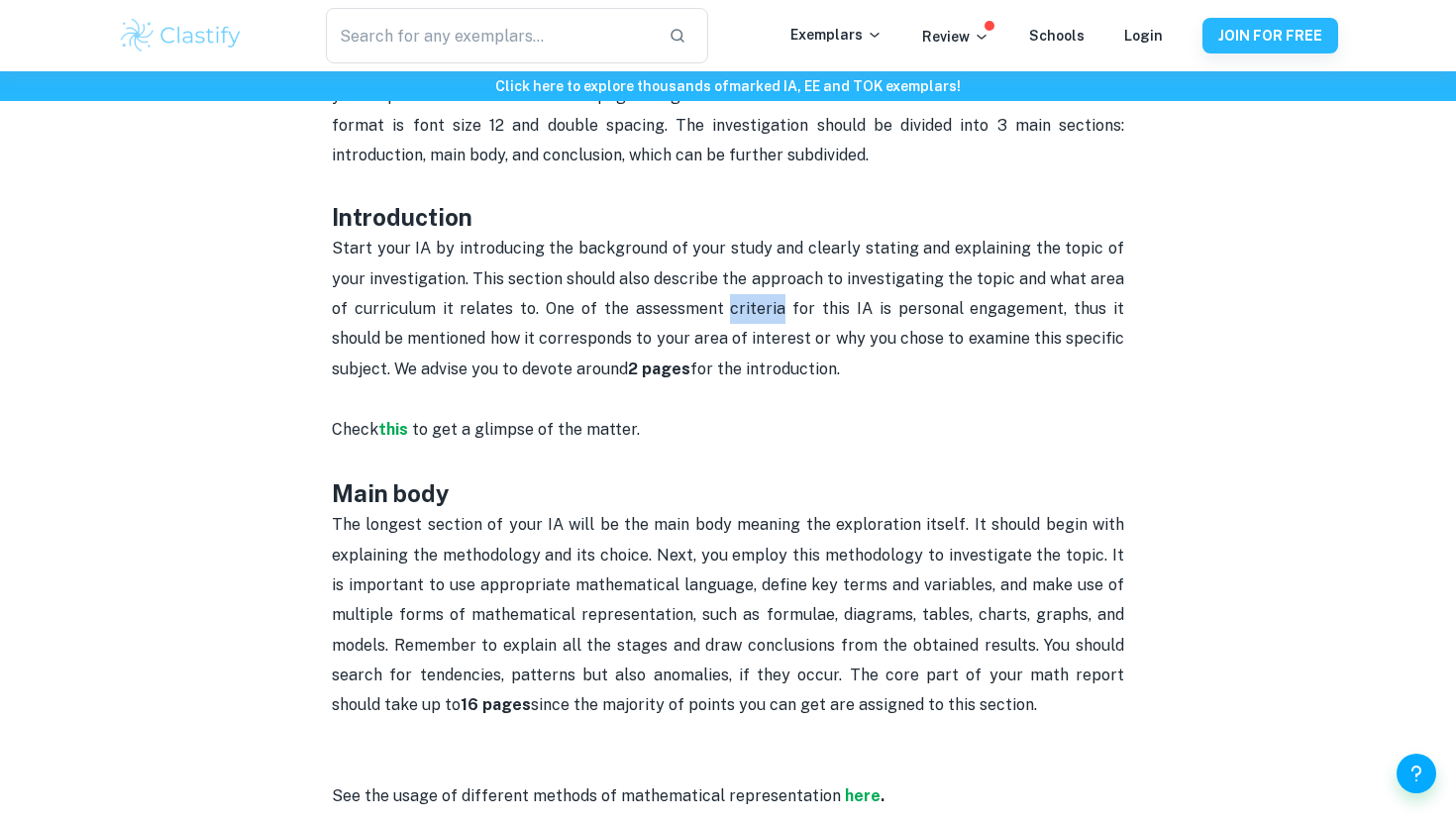 click on "Start your IA by introducing the background of your study and clearly stating and explaining the topic of your investigation. This section should also describe the approach to investigating the topic and what area of curriculum it relates to. One of the assessment criteria for this IA is personal engagement, thus it should be mentioned how it corresponds to your area of interest or why you chose to examine this specific subject. We advise you to devote around  2 pages  for the introduction." at bounding box center [730, 308] 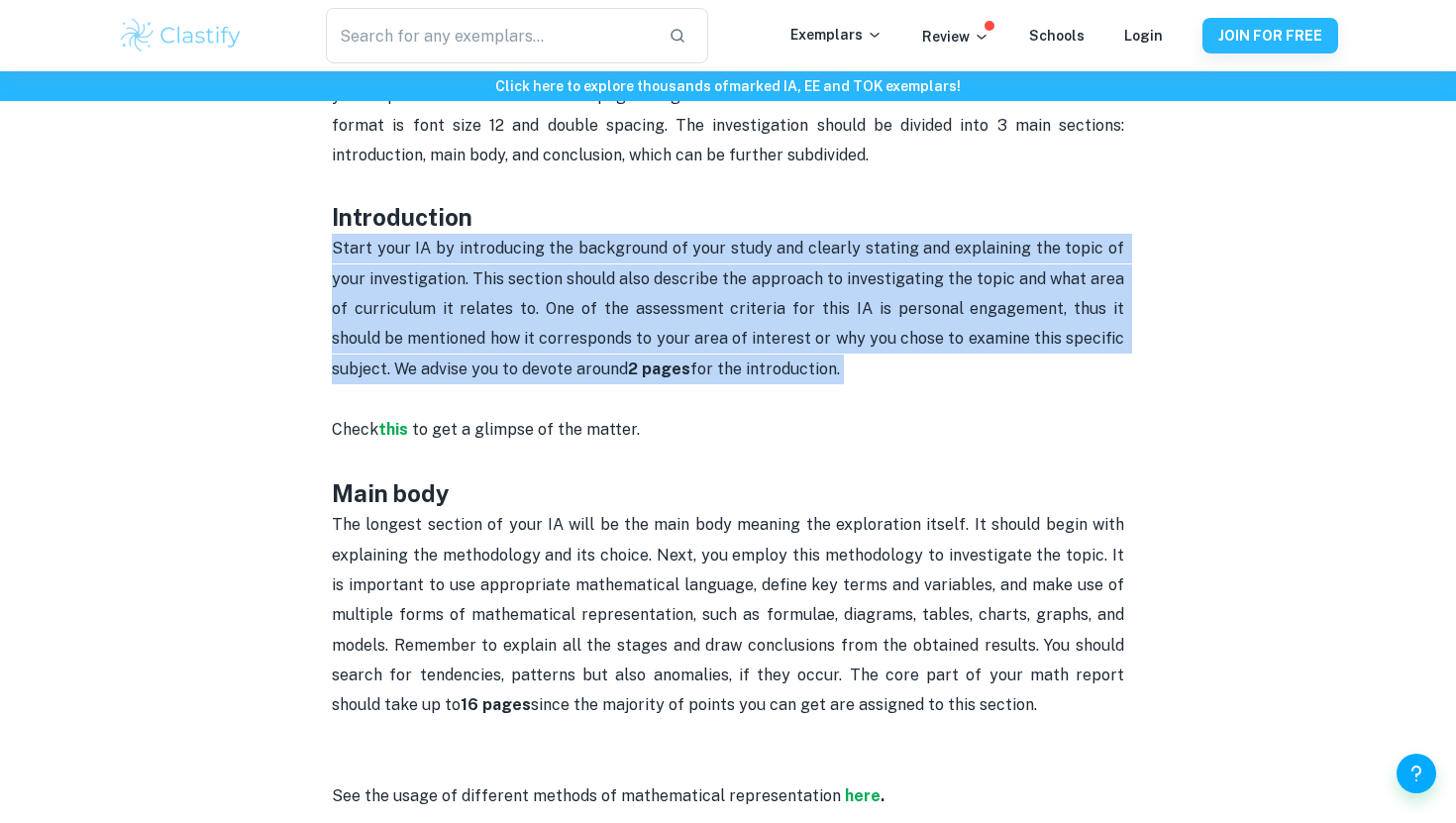 click on "Start your IA by introducing the background of your study and clearly stating and explaining the topic of your investigation. This section should also describe the approach to investigating the topic and what area of curriculum it relates to. One of the assessment criteria for this IA is personal engagement, thus it should be mentioned how it corresponds to your area of interest or why you chose to examine this specific subject. We advise you to devote around  2 pages  for the introduction." at bounding box center (730, 308) 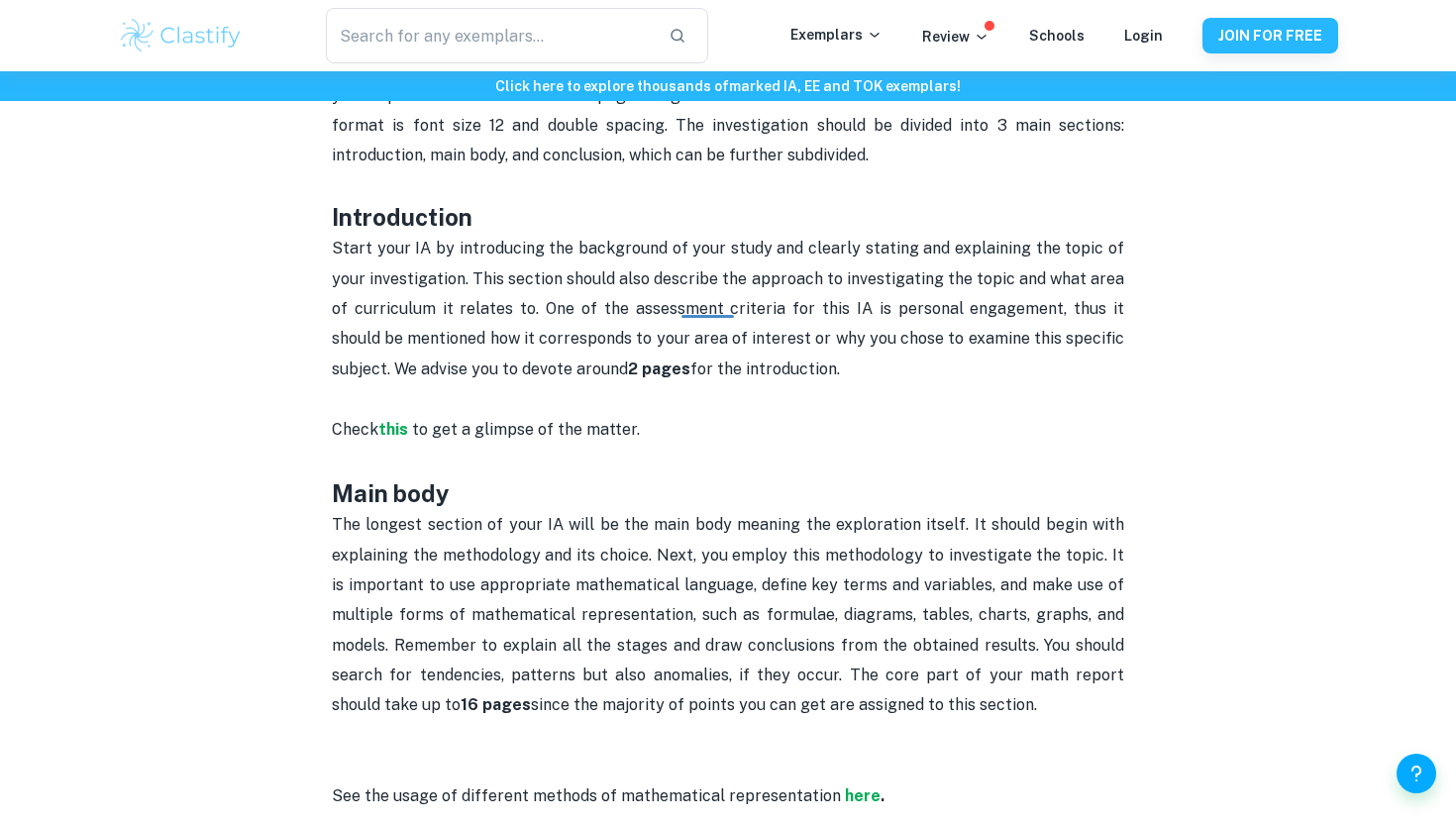 click on "Start your IA by introducing the background of your study and clearly stating and explaining the topic of your investigation. This section should also describe the approach to investigating the topic and what area of curriculum it relates to. One of the assessment criteria for this IA is personal engagement, thus it should be mentioned how it corresponds to your area of interest or why you chose to examine this specific subject. We advise you to devote around  2 pages  for the introduction." at bounding box center [730, 308] 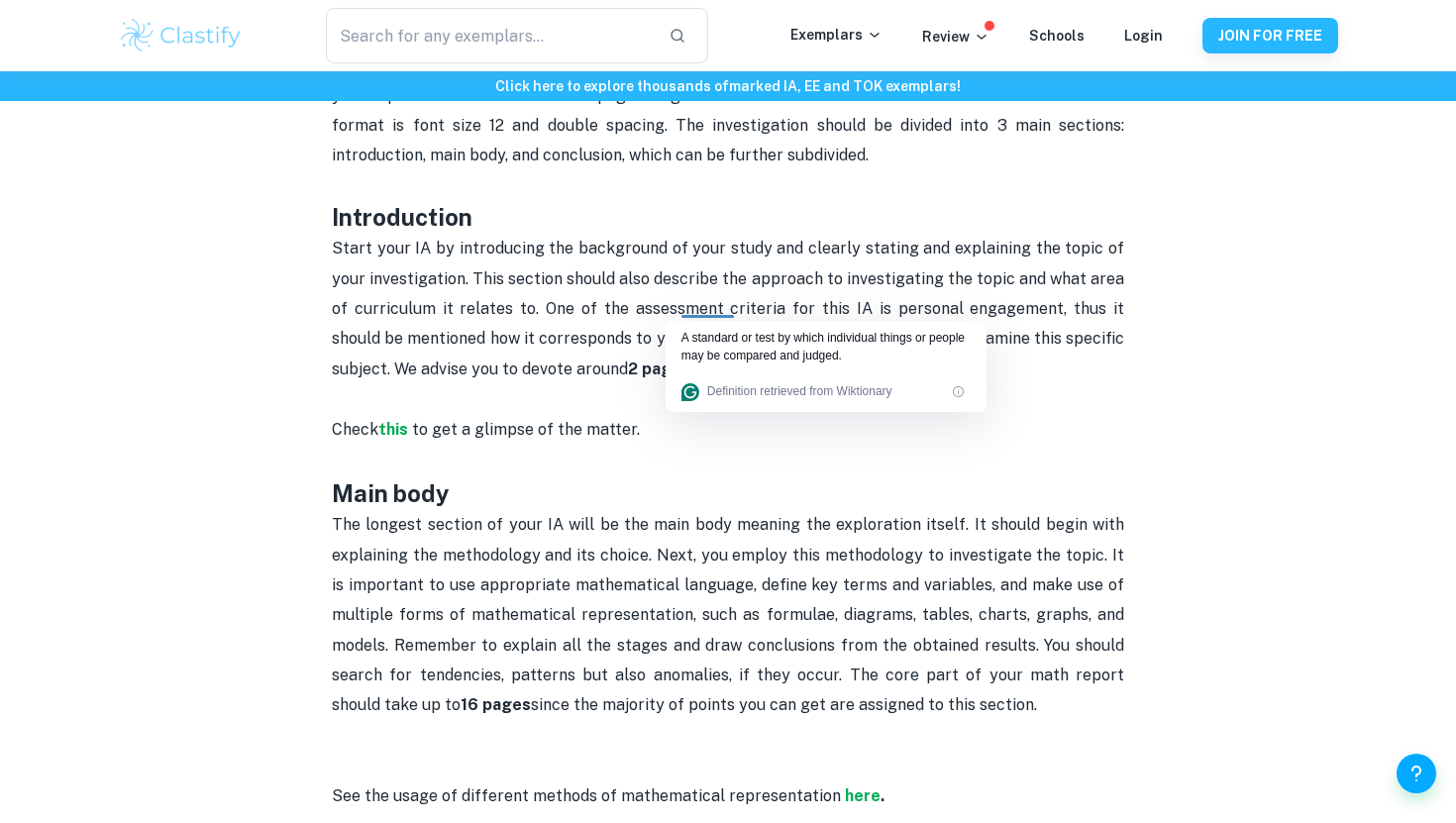 click on "Start your IA by introducing the background of your study and clearly stating and explaining the topic of your investigation. This section should also describe the approach to investigating the topic and what area of curriculum it relates to. One of the assessment criteria for this IA is personal engagement, thus it should be mentioned how it corresponds to your area of interest or why you chose to examine this specific subject. We advise you to devote around  2 pages  for the introduction.  Check  this   to get a glimpse of the matter." at bounding box center (728, 339) 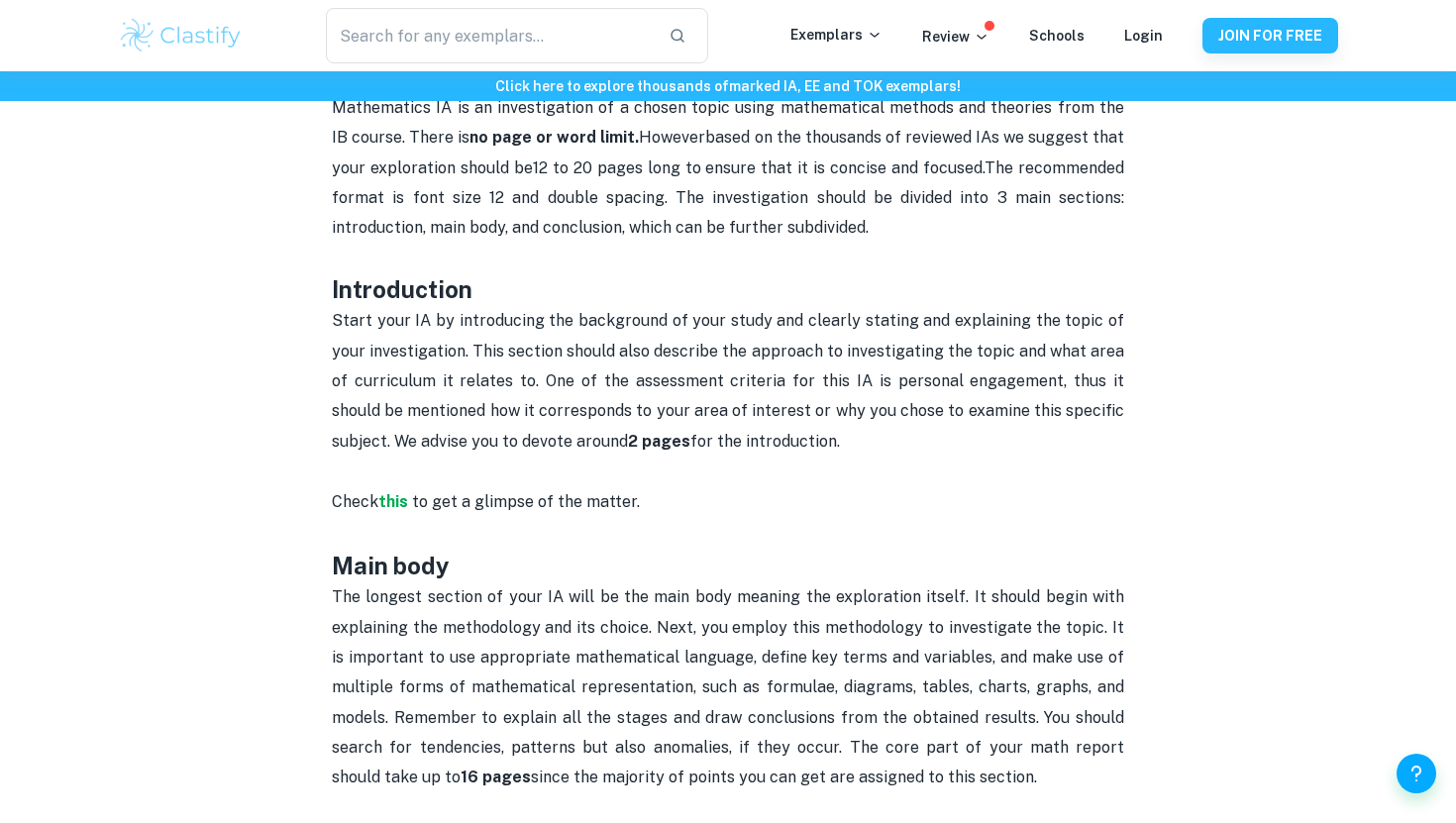 scroll, scrollTop: 922, scrollLeft: 0, axis: vertical 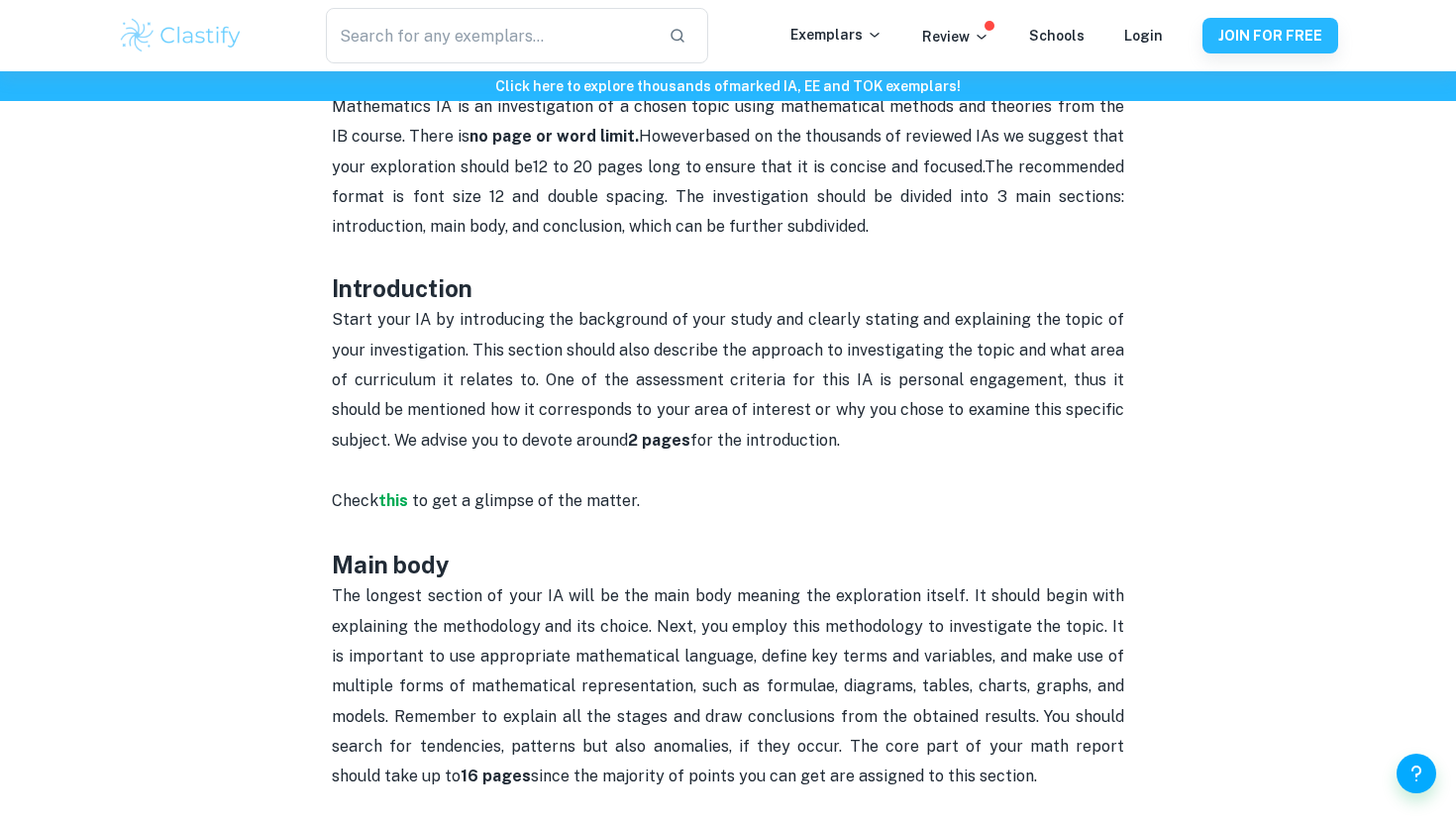 click on "Start your IA by introducing the background of your study and clearly stating and explaining the topic of your investigation. This section should also describe the approach to investigating the topic and what area of curriculum it relates to. One of the assessment criteria for this IA is personal engagement, thus it should be mentioned how it corresponds to your area of interest or why you chose to examine this specific subject. We advise you to devote around  2 pages  for the introduction." at bounding box center [730, 379] 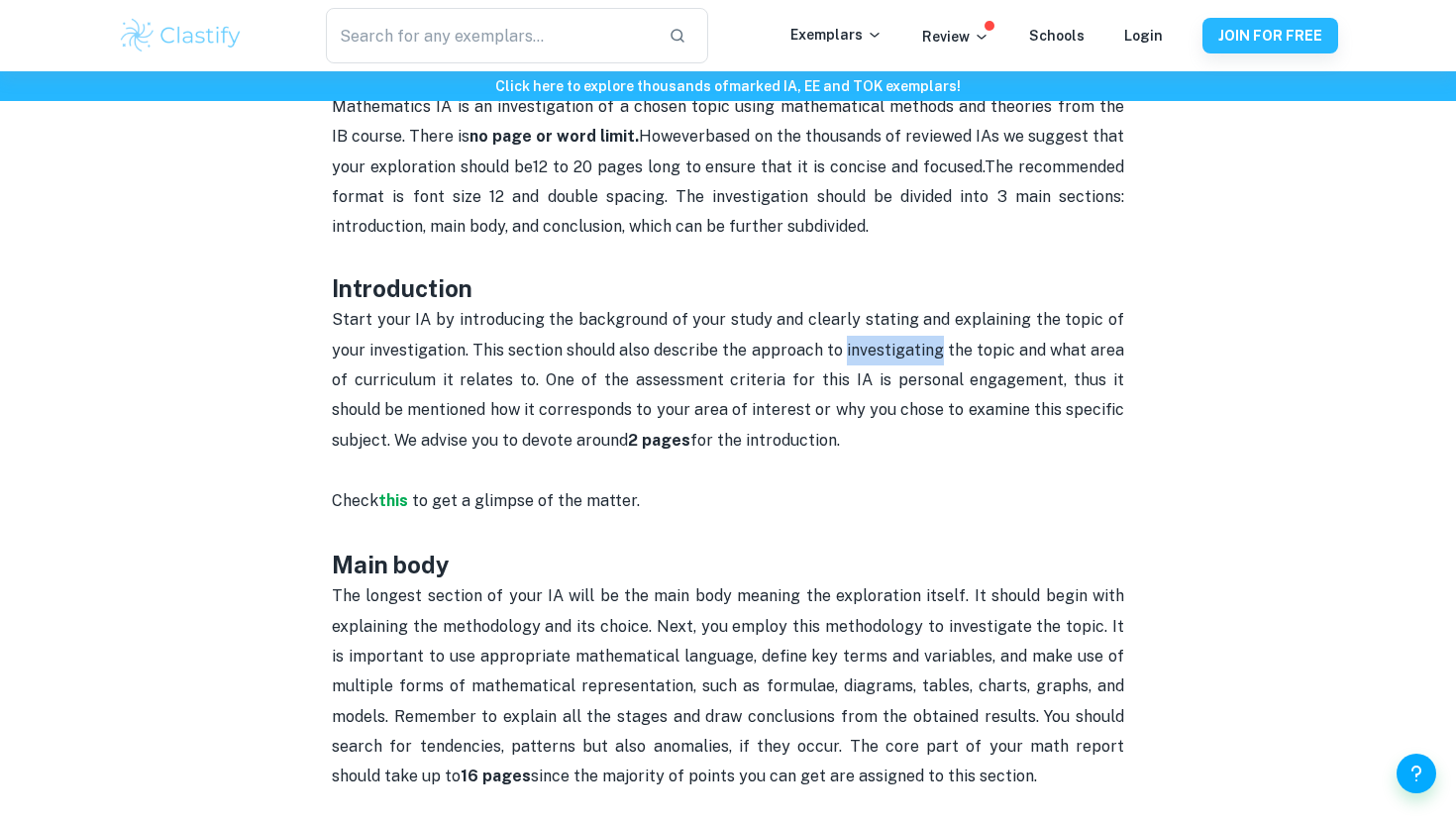 click on "Start your IA by introducing the background of your study and clearly stating and explaining the topic of your investigation. This section should also describe the approach to investigating the topic and what area of curriculum it relates to. One of the assessment criteria for this IA is personal engagement, thus it should be mentioned how it corresponds to your area of interest or why you chose to examine this specific subject. We advise you to devote around  2 pages  for the introduction." at bounding box center (730, 379) 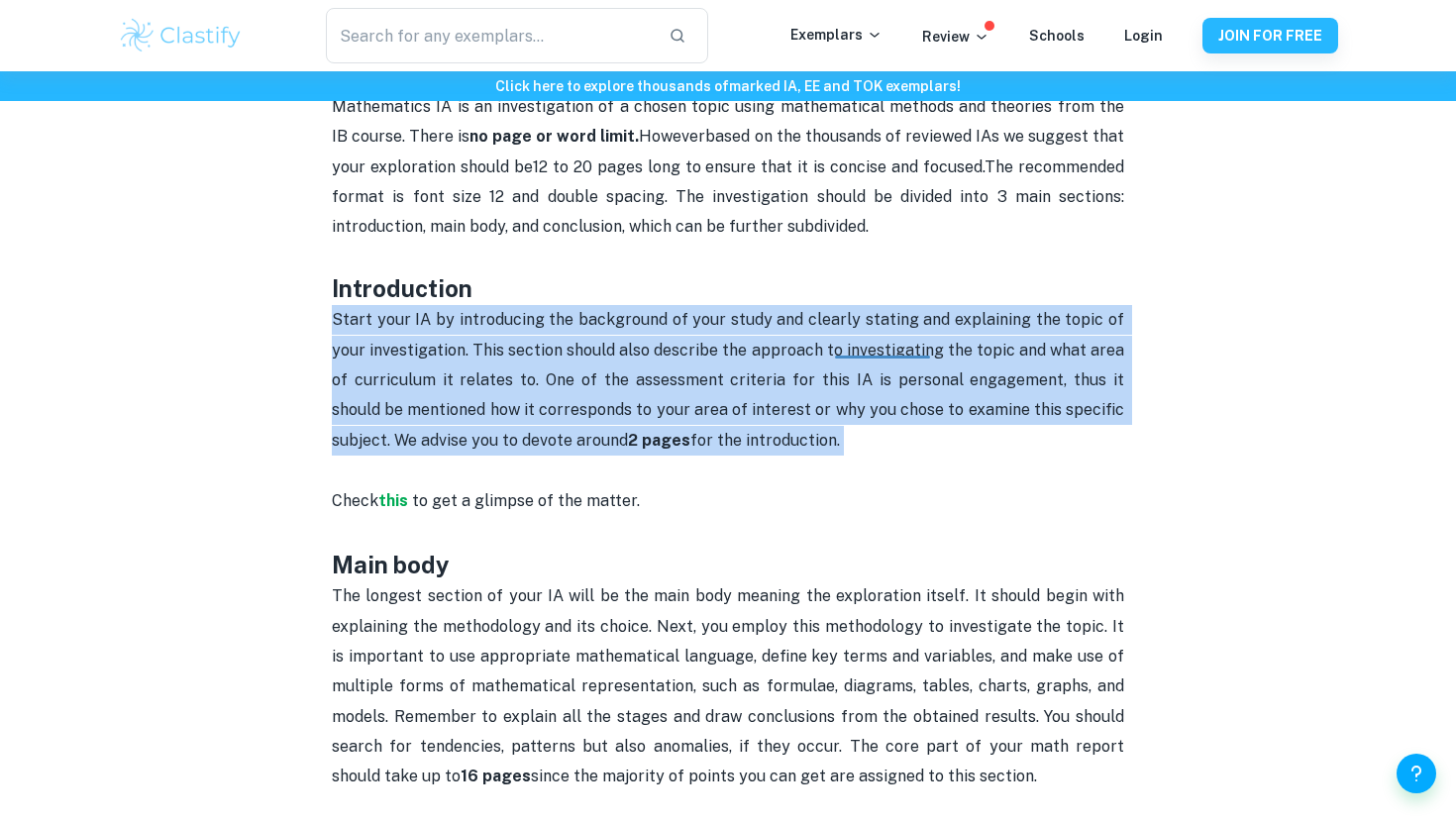 click on "Start your IA by introducing the background of your study and clearly stating and explaining the topic of your investigation. This section should also describe the approach to investigating the topic and what area of curriculum it relates to. One of the assessment criteria for this IA is personal engagement, thus it should be mentioned how it corresponds to your area of interest or why you chose to examine this specific subject. We advise you to devote around  2 pages  for the introduction." at bounding box center (730, 379) 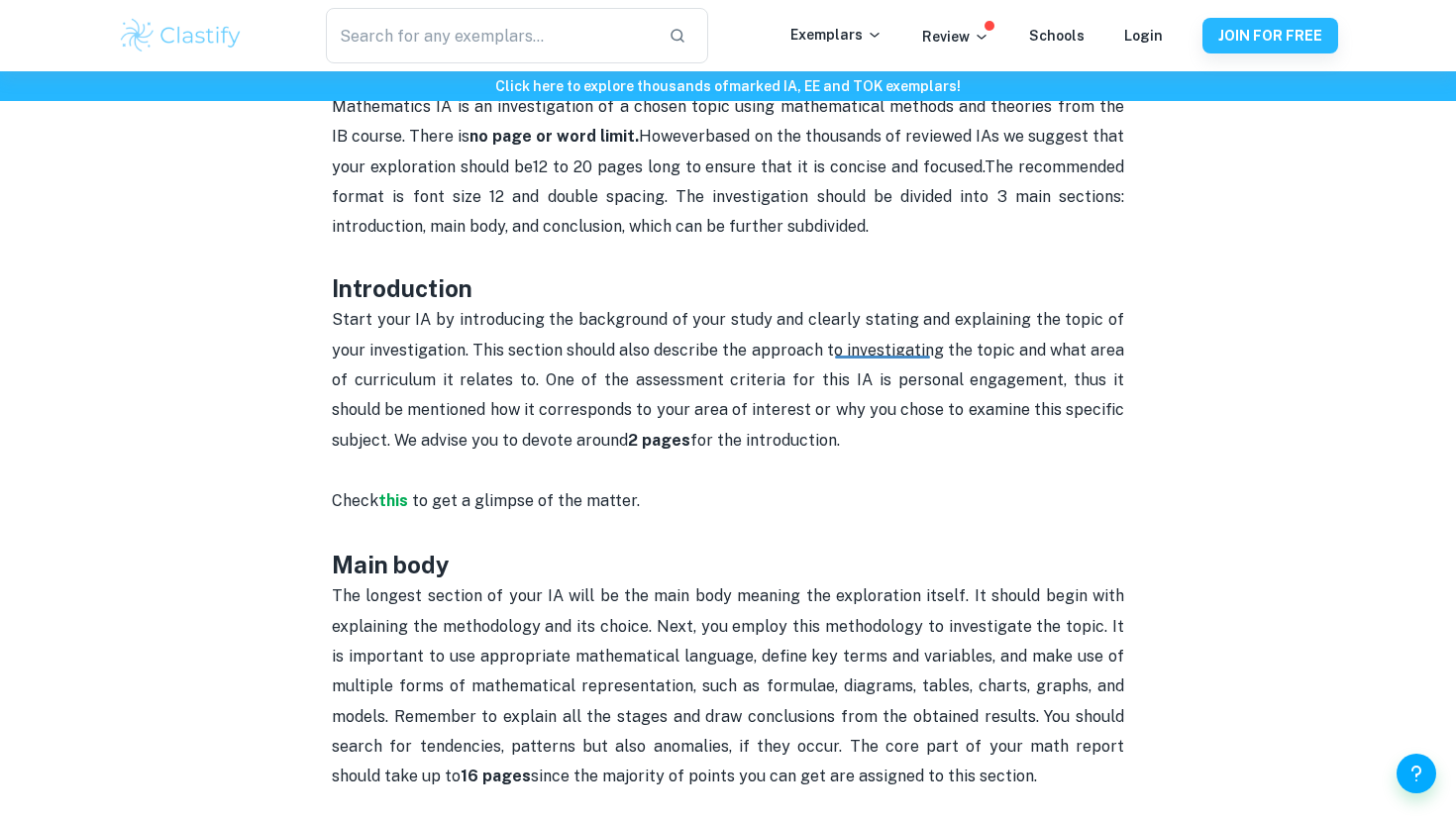 click on "Introduction" at bounding box center [728, 288] 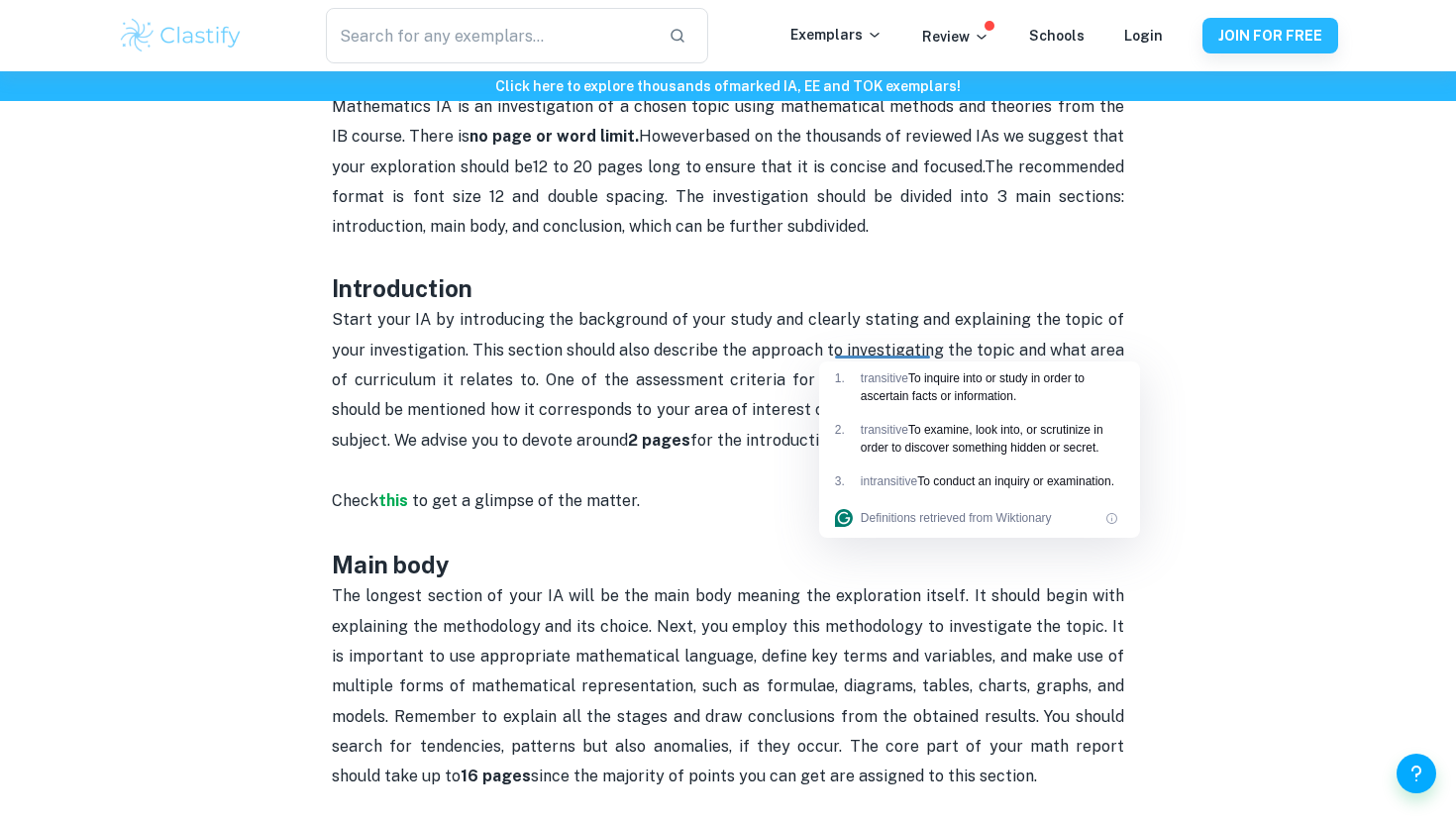 click on "Start your IA by introducing the background of your study and clearly stating and explaining the topic of your investigation. This section should also describe the approach to investigating the topic and what area of curriculum it relates to. One of the assessment criteria for this IA is personal engagement, thus it should be mentioned how it corresponds to your area of interest or why you chose to examine this specific subject. We advise you to devote around  2 pages  for the introduction.  Check  this   to get a glimpse of the matter." at bounding box center (728, 410) 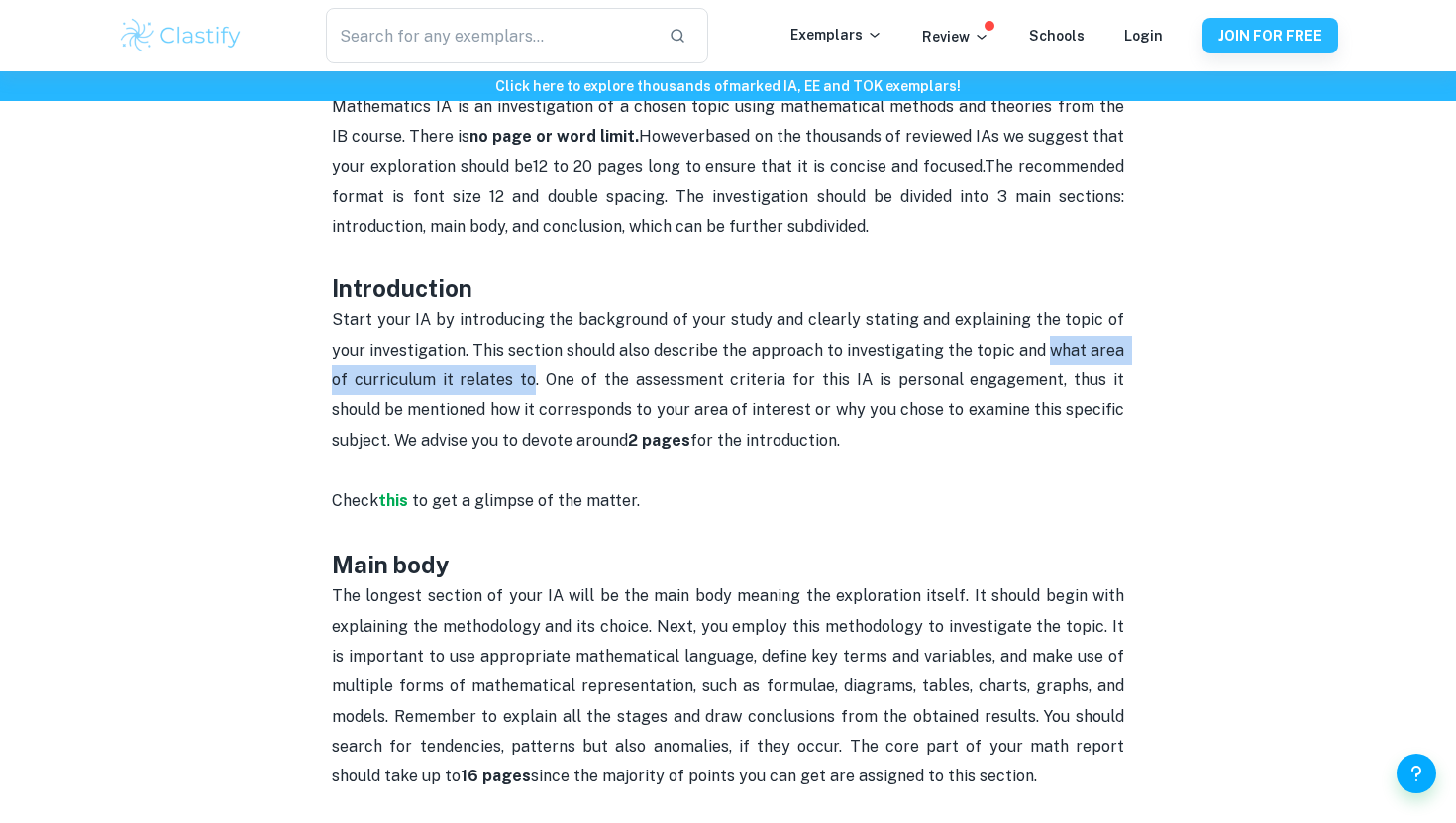 drag, startPoint x: 1034, startPoint y: 353, endPoint x: 501, endPoint y: 387, distance: 534.08333 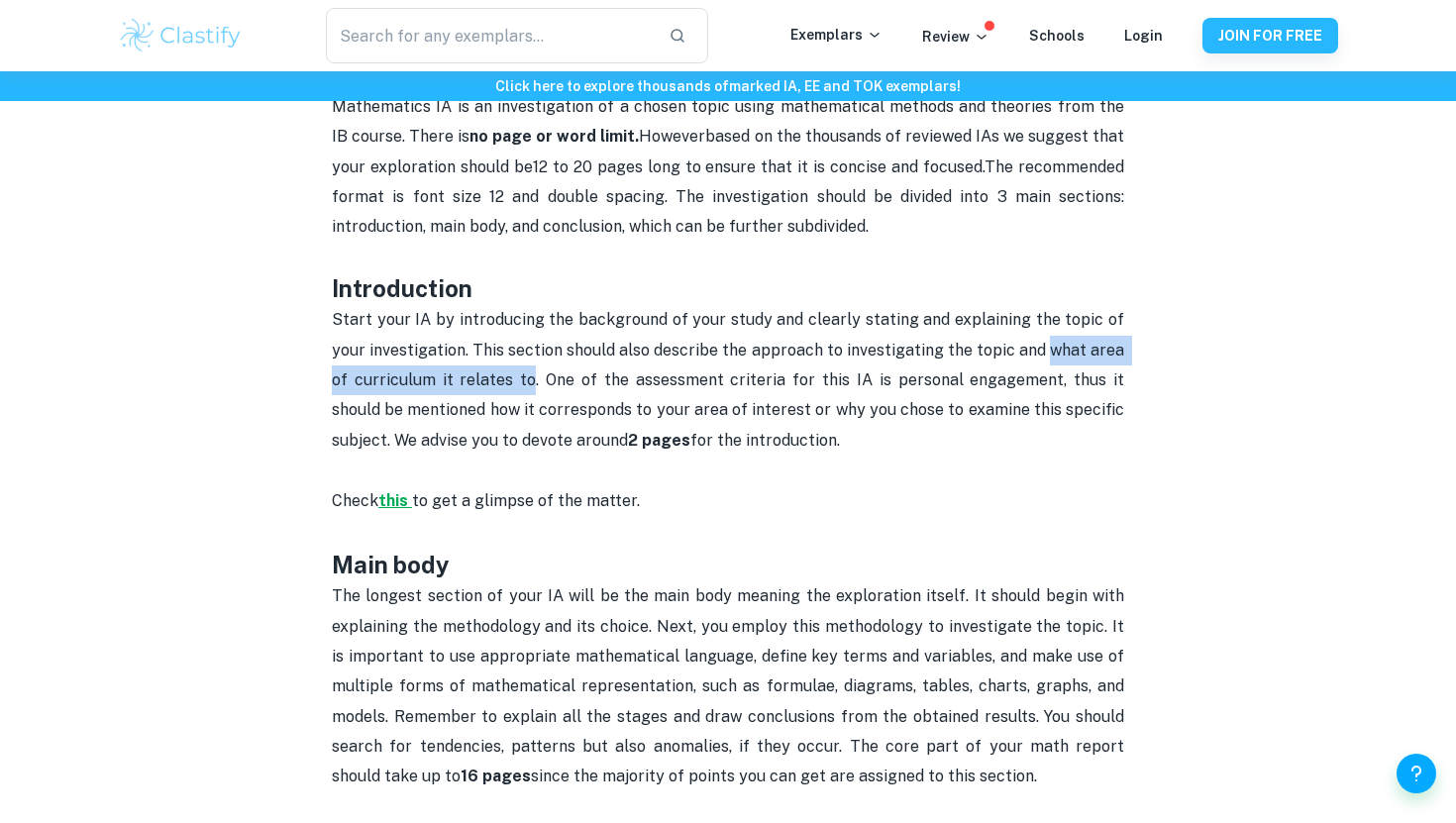 click on "this" at bounding box center [393, 500] 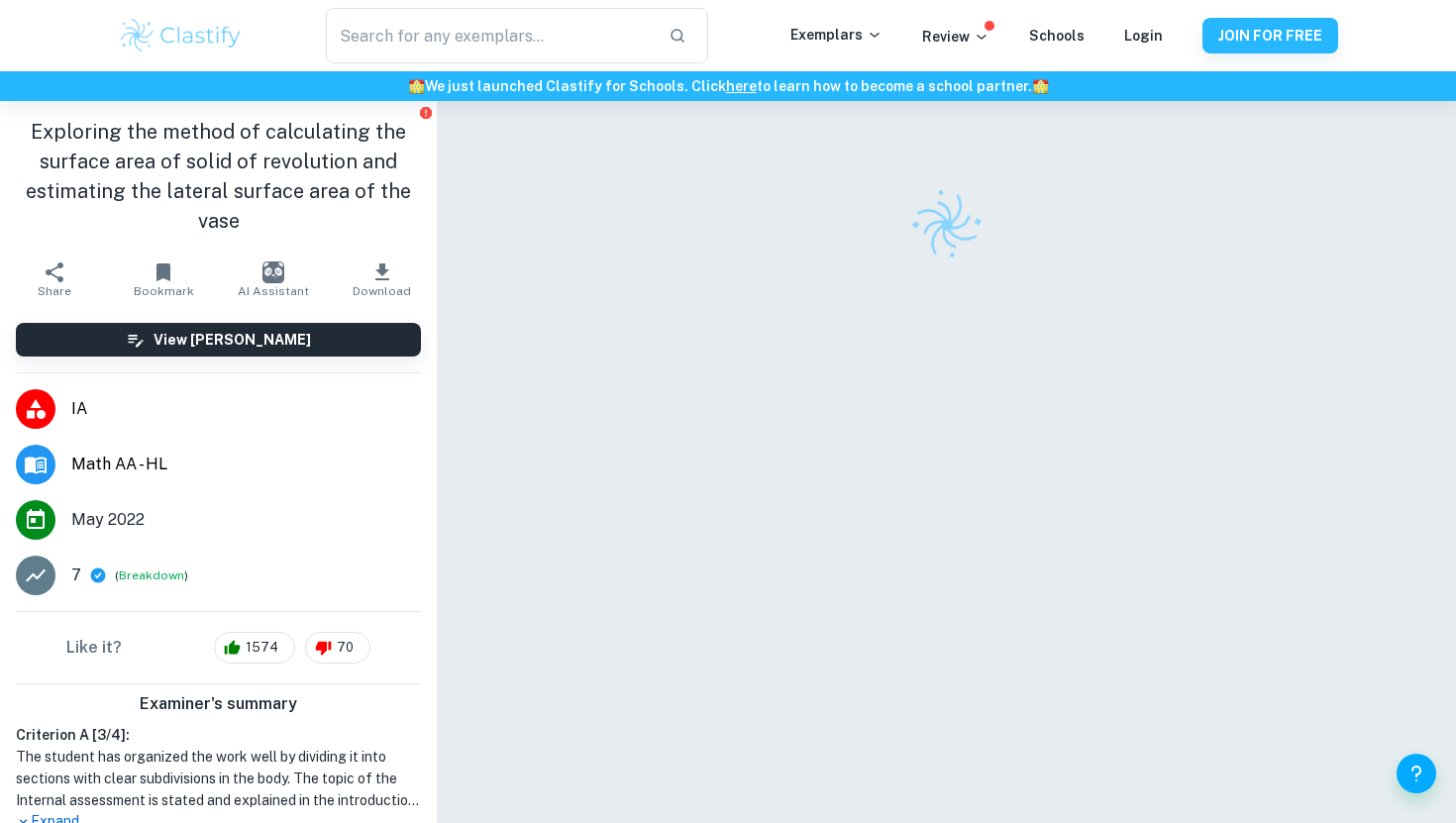 scroll, scrollTop: 0, scrollLeft: 0, axis: both 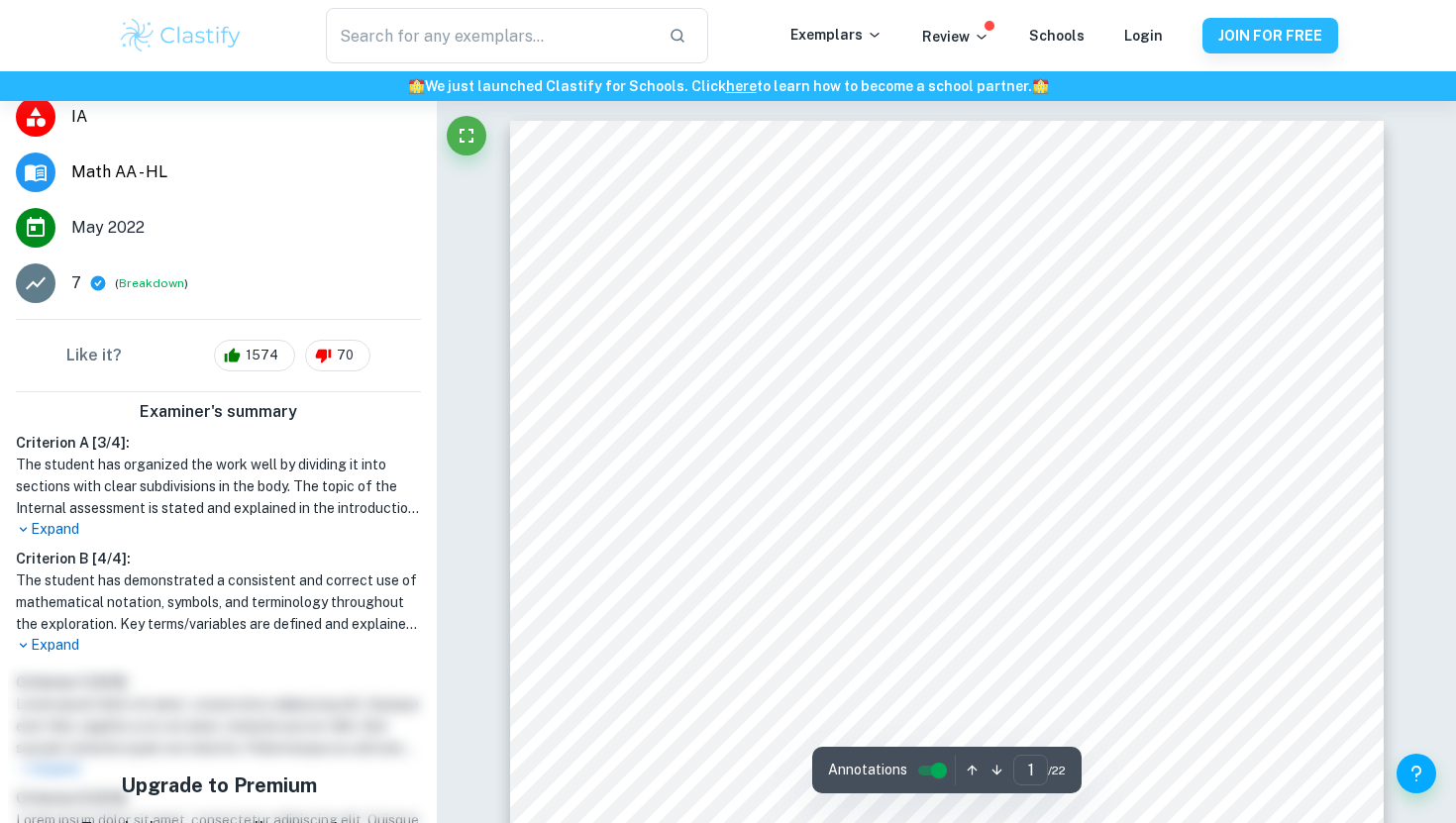 click on "Criterion B   [ 4 / 4 ]:" at bounding box center (218, 559) 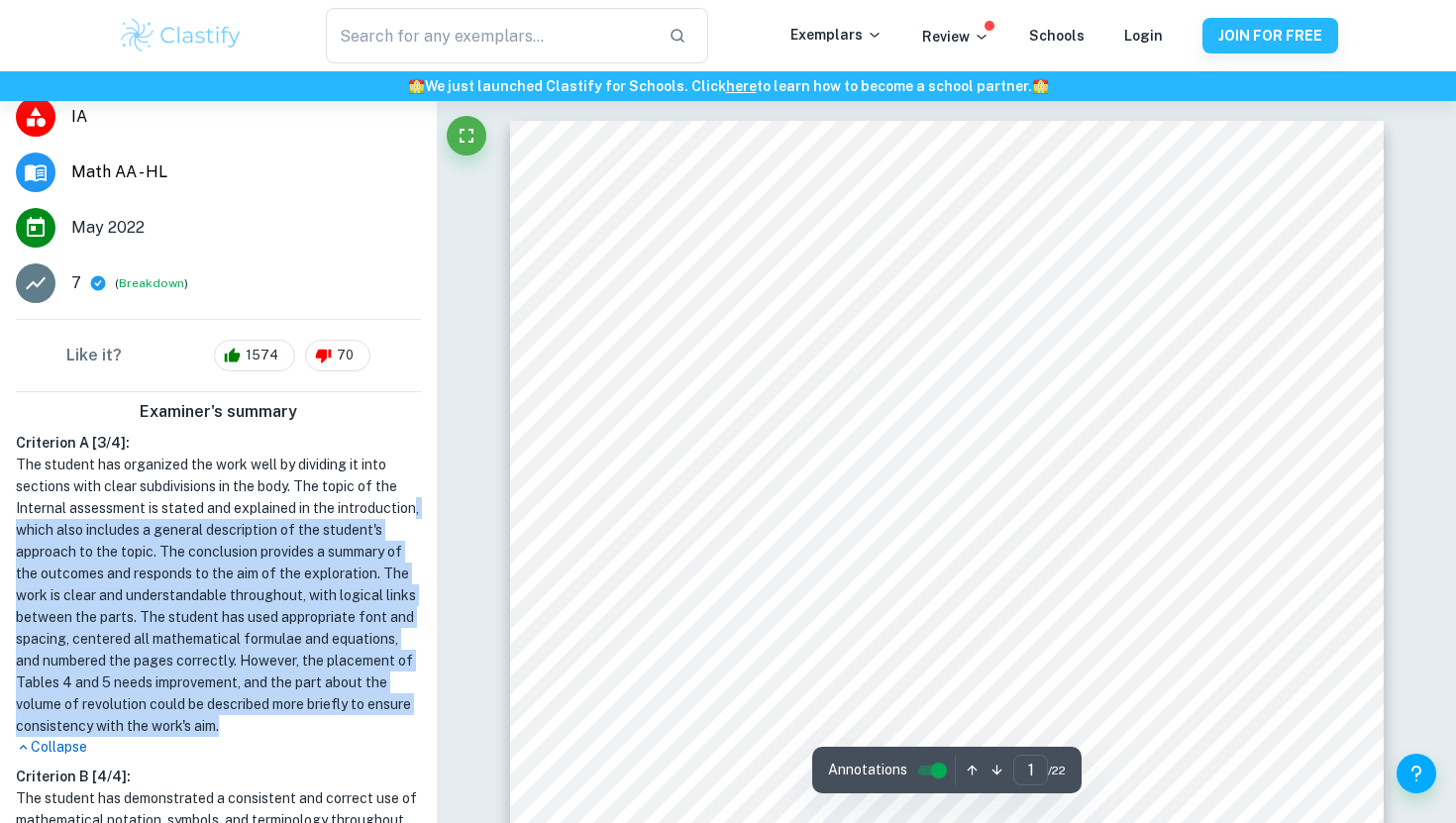 drag, startPoint x: 92, startPoint y: 536, endPoint x: 389, endPoint y: 727, distance: 353.1147 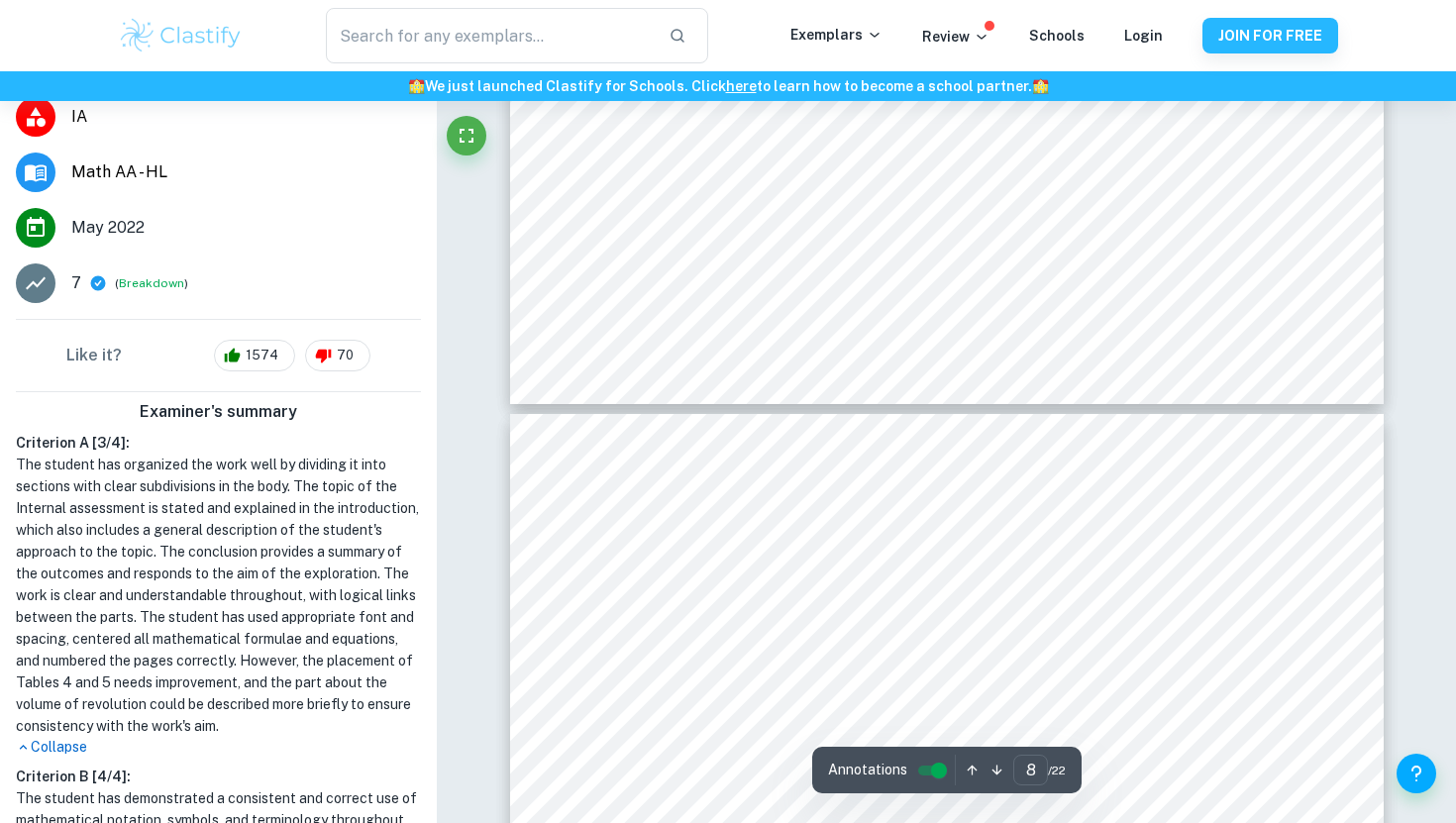 scroll, scrollTop: 8702, scrollLeft: 0, axis: vertical 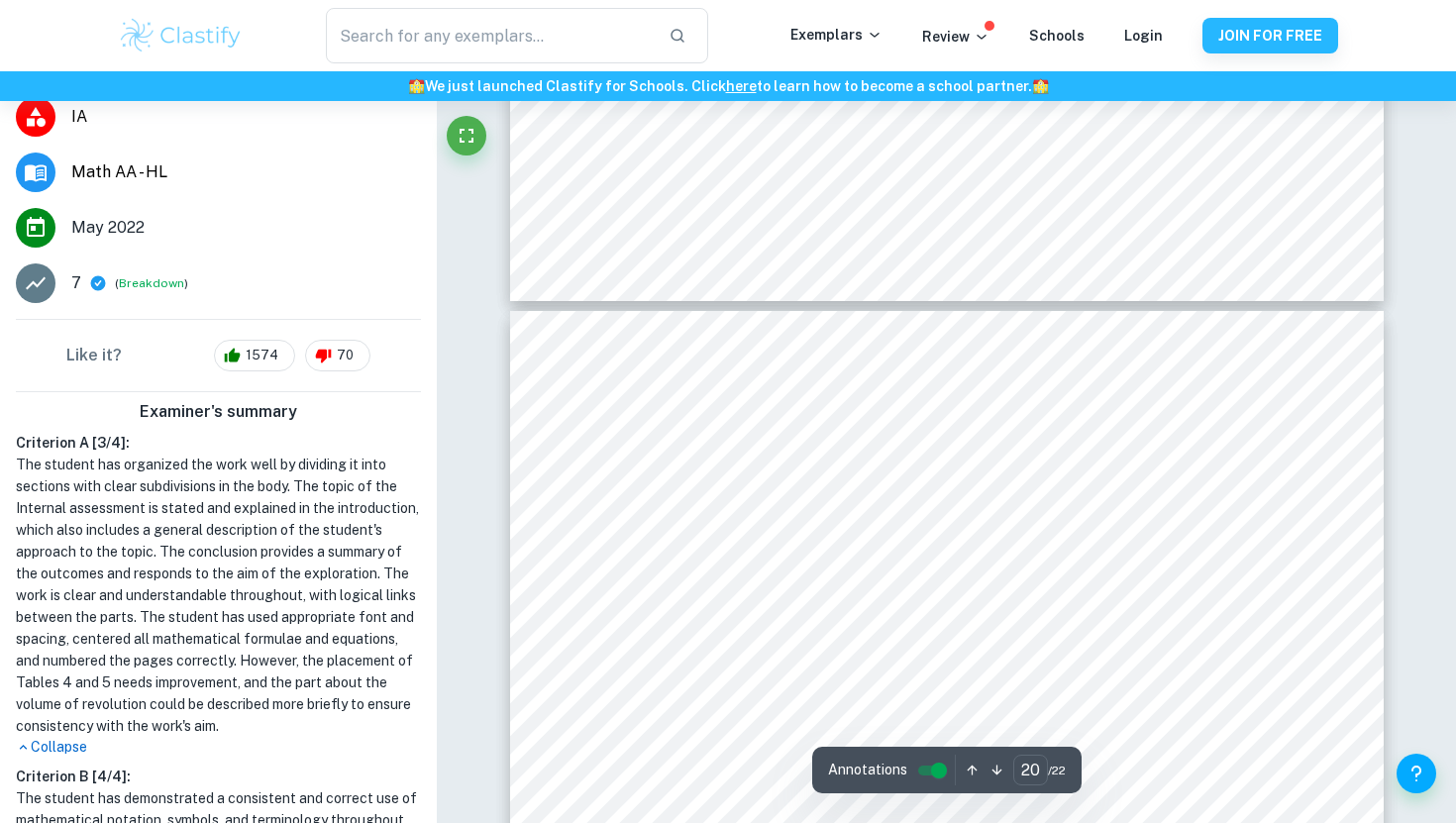 type on "19" 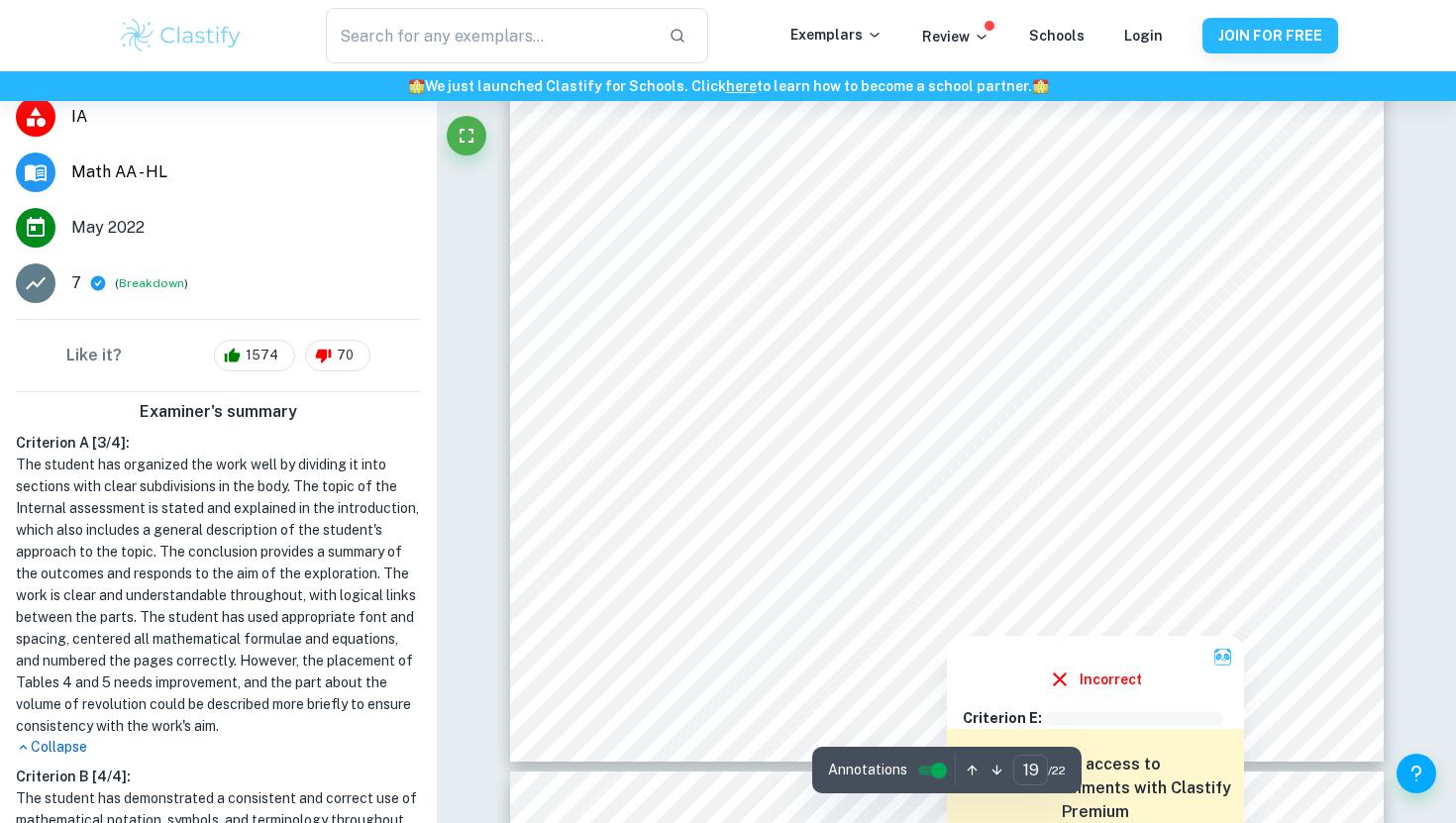 scroll, scrollTop: 23567, scrollLeft: 0, axis: vertical 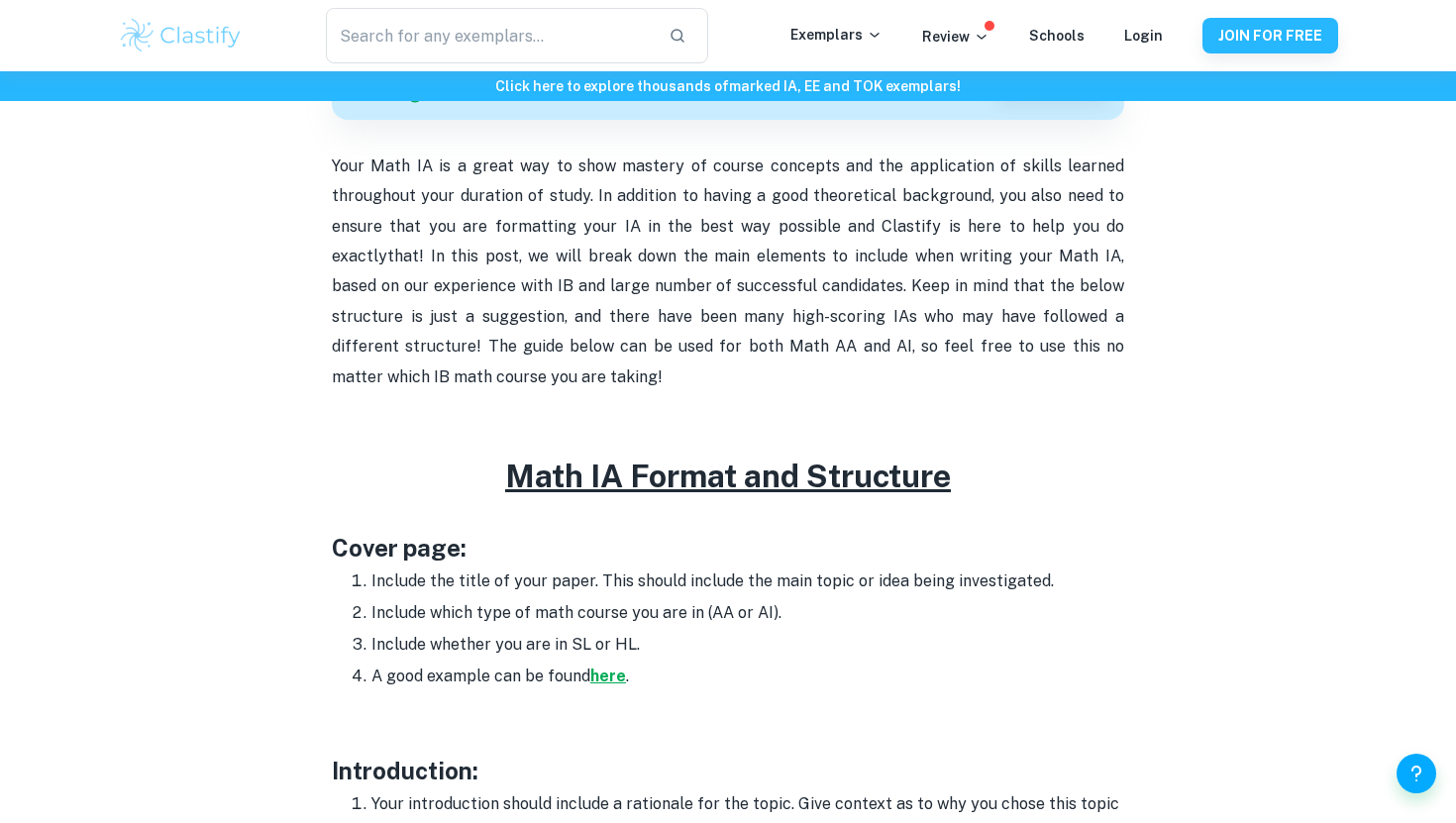 click on "here" at bounding box center (608, 675) 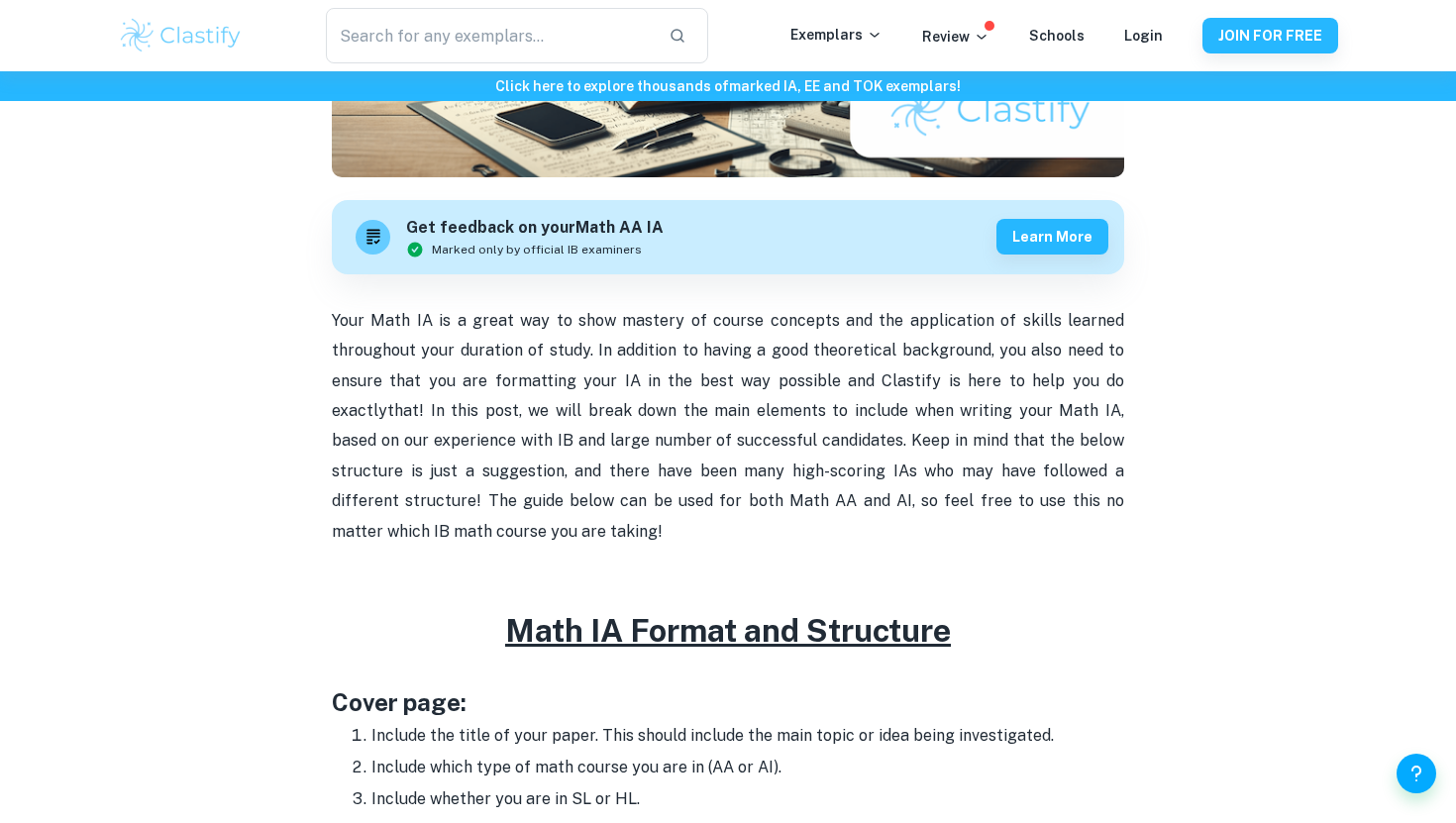 scroll, scrollTop: 435, scrollLeft: 0, axis: vertical 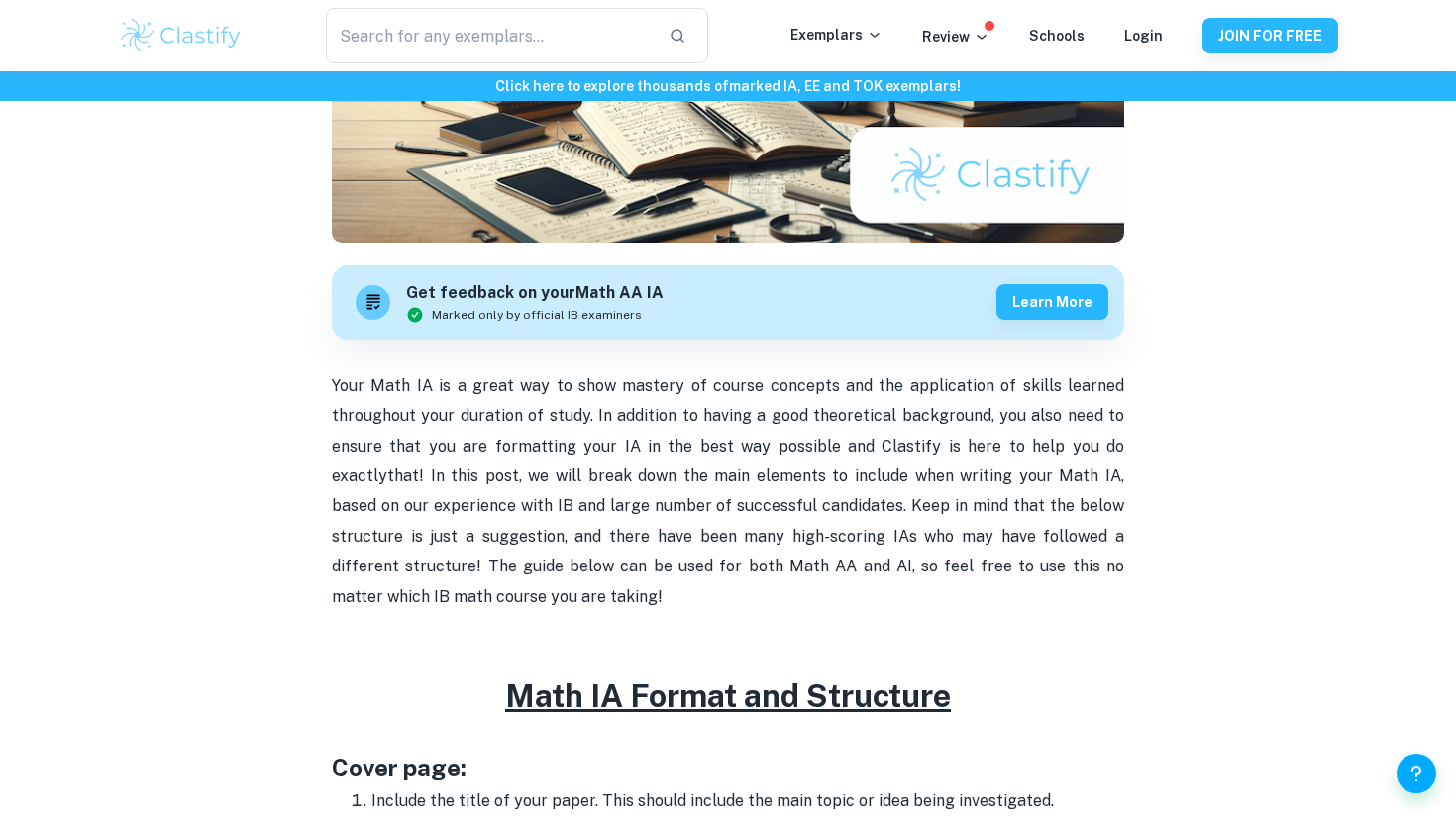 click on "Your Math IA is a great way to show mastery of course concepts and the application of skills learned throughout your duration of study. In addition to having a good theoretical background, you also need to ensure that you are formatting your IA in the best way possible and Clastify is here to help you do exactly  that! In this post, we will break down the main elements to include when writing your Math IA, based on our experience with IB and large number of successful candidates. Keep in mind that the below structure is just a suggestion, and there have been many high-scoring IAs who may have followed a different structure! The guide below can be used for both Math AA and AI, so feel free to use this no matter which IB math course you are taking!" at bounding box center [728, 491] 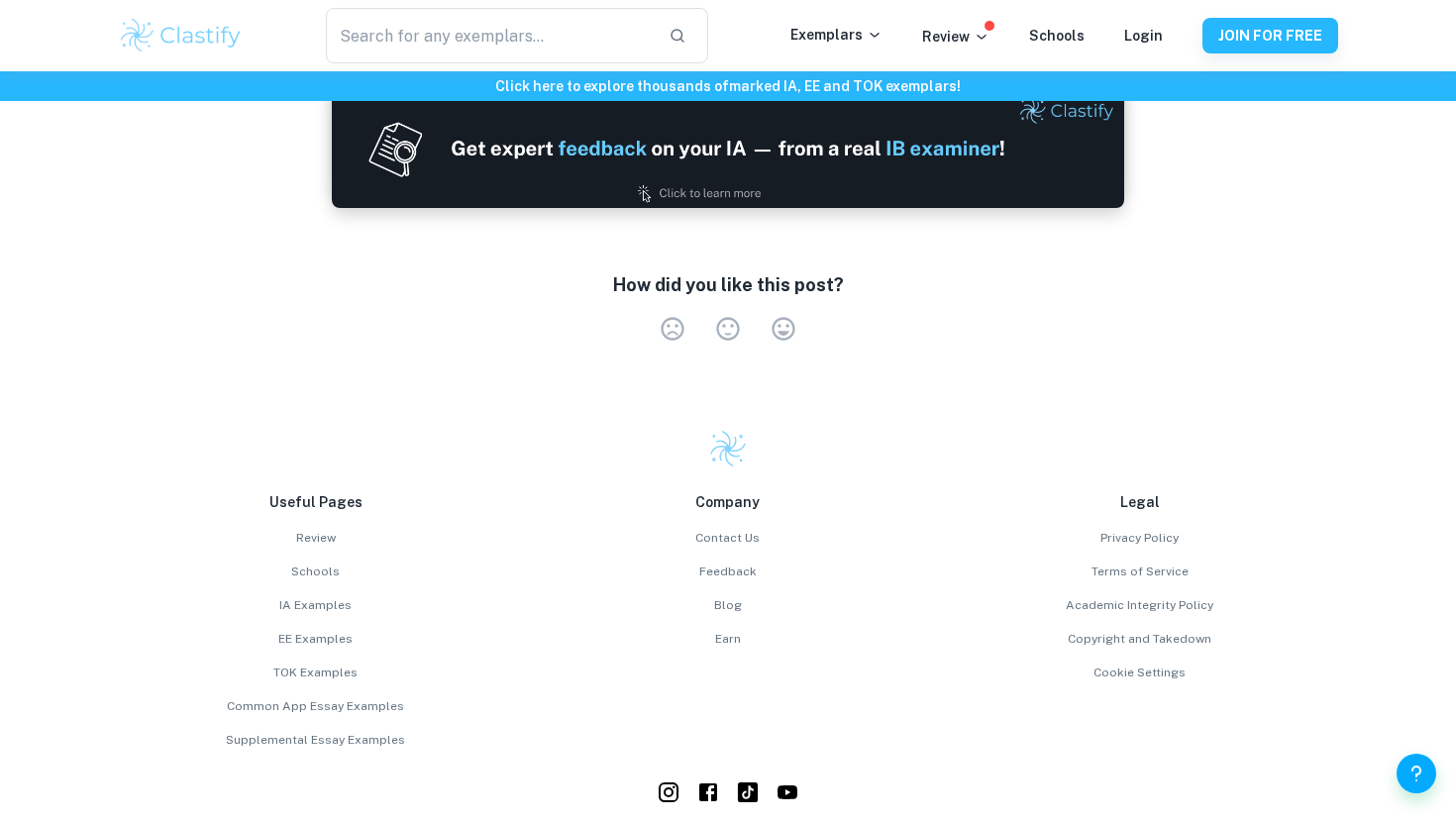 scroll, scrollTop: 3249, scrollLeft: 0, axis: vertical 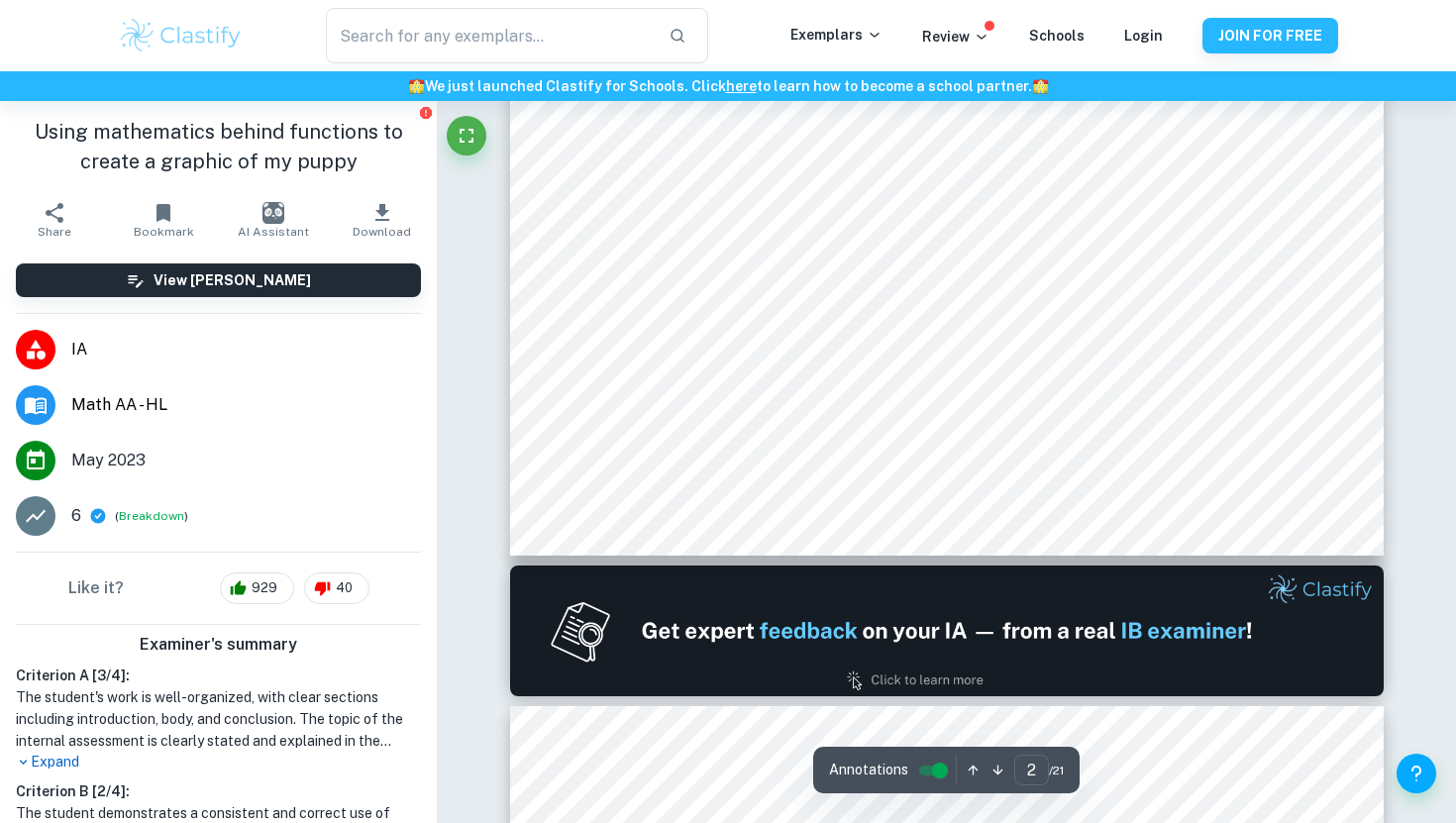 type on "2" 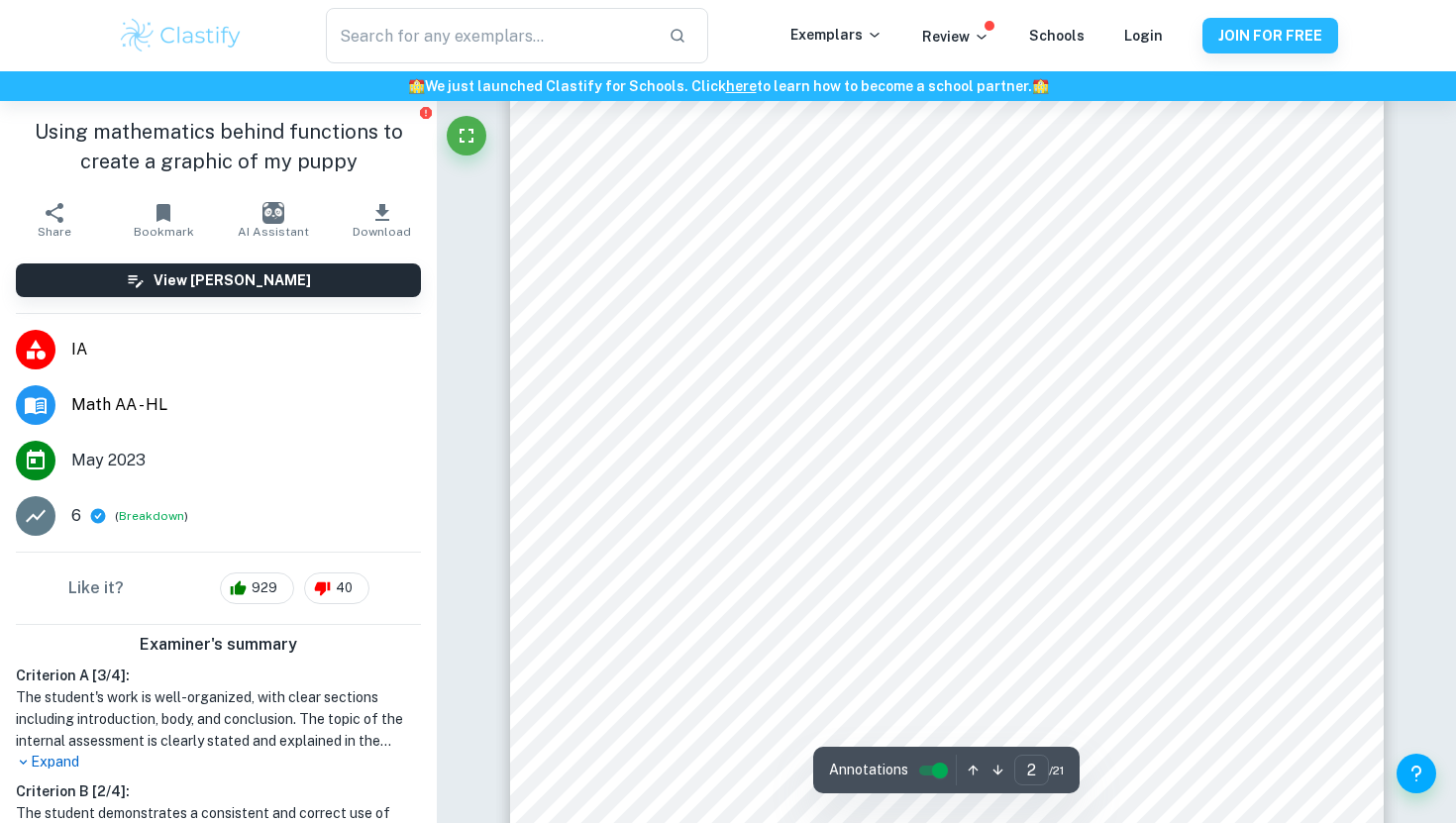 scroll, scrollTop: 1490, scrollLeft: 0, axis: vertical 